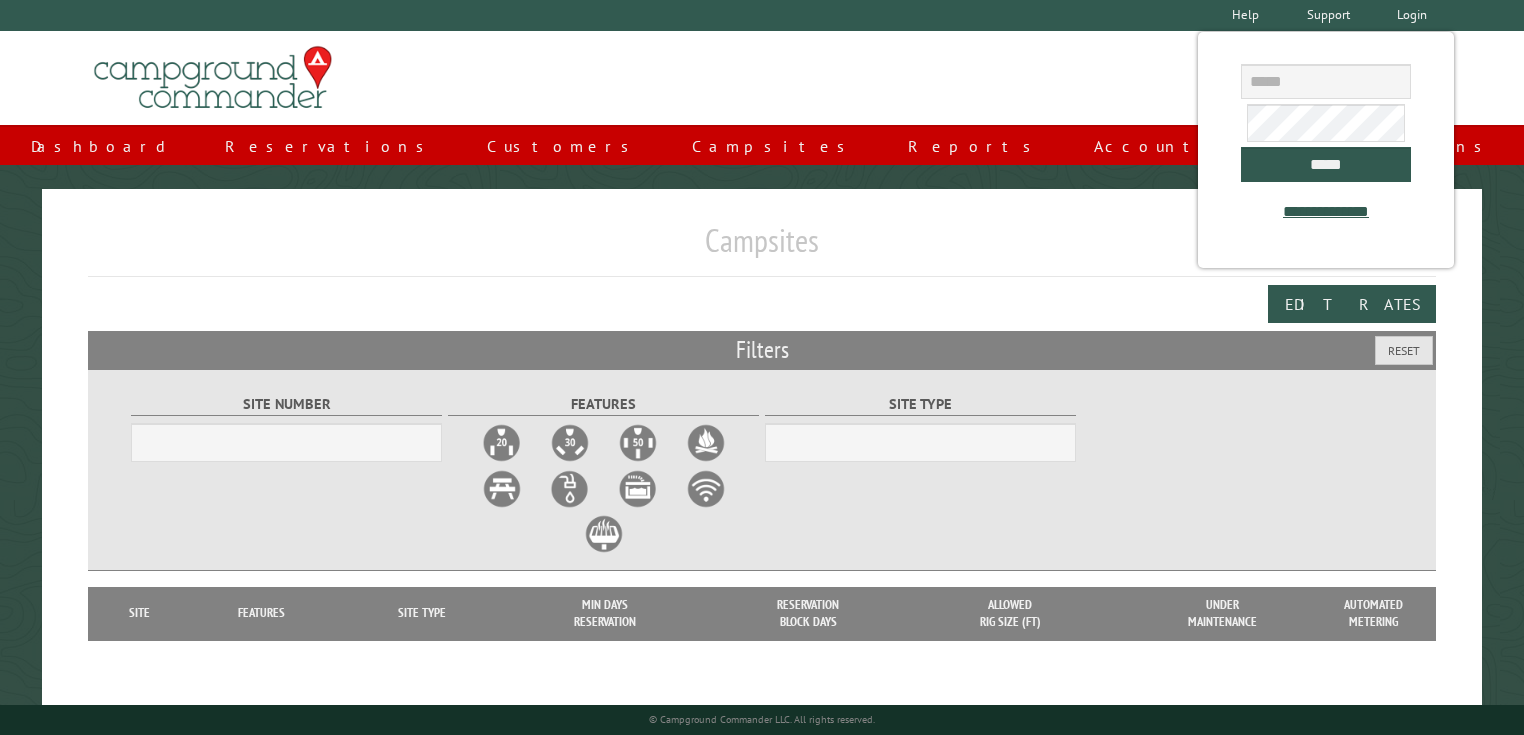scroll, scrollTop: 0, scrollLeft: 0, axis: both 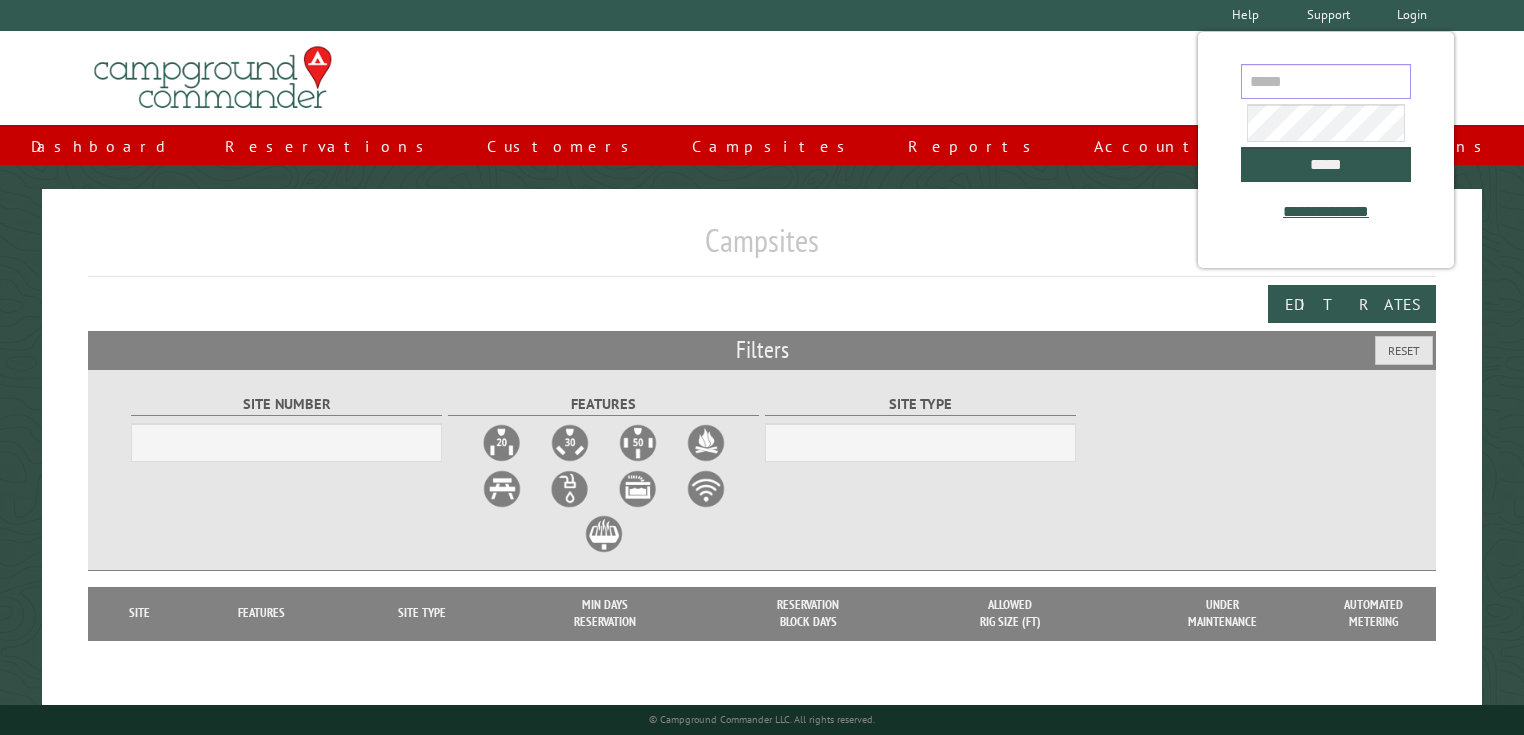 click at bounding box center [1326, 81] 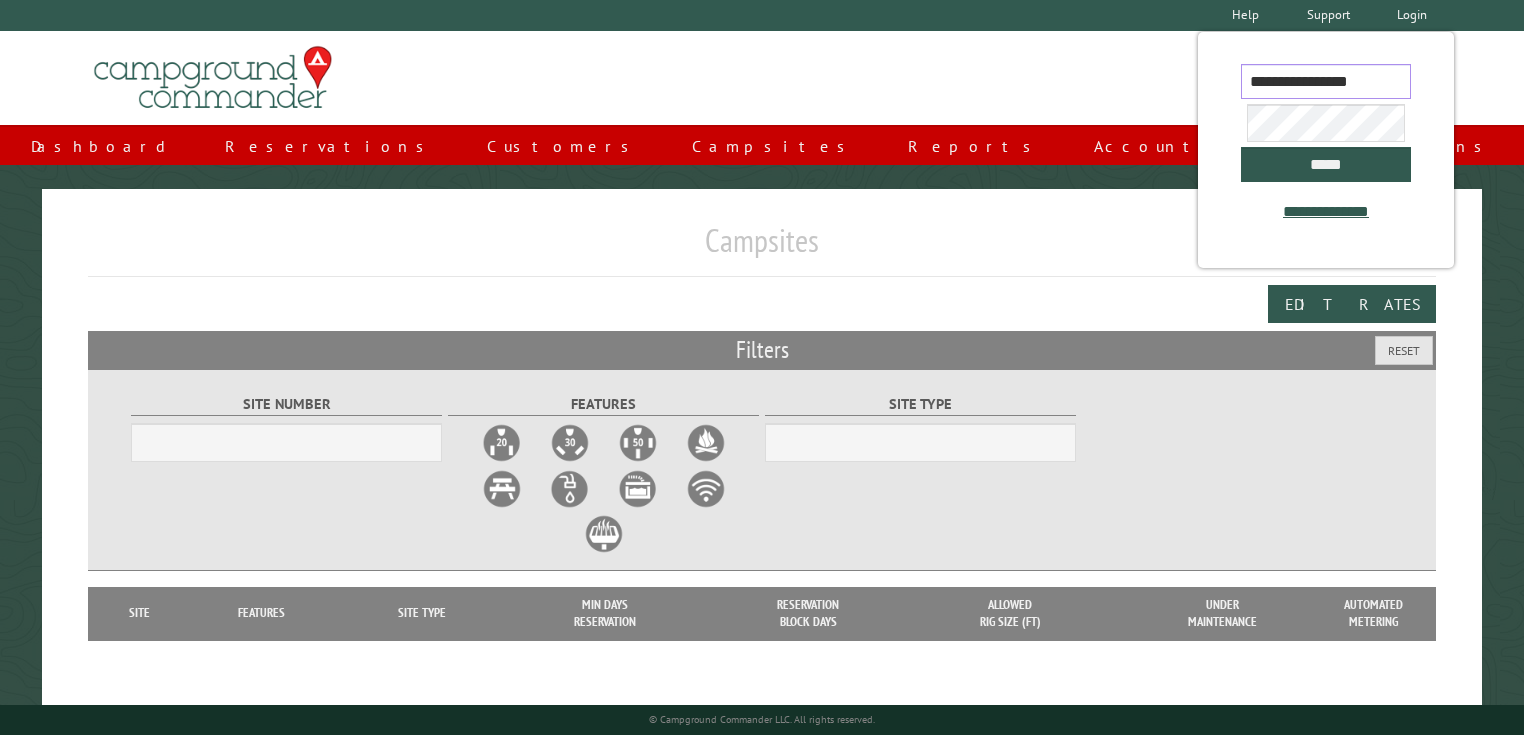 scroll, scrollTop: 0, scrollLeft: 5, axis: horizontal 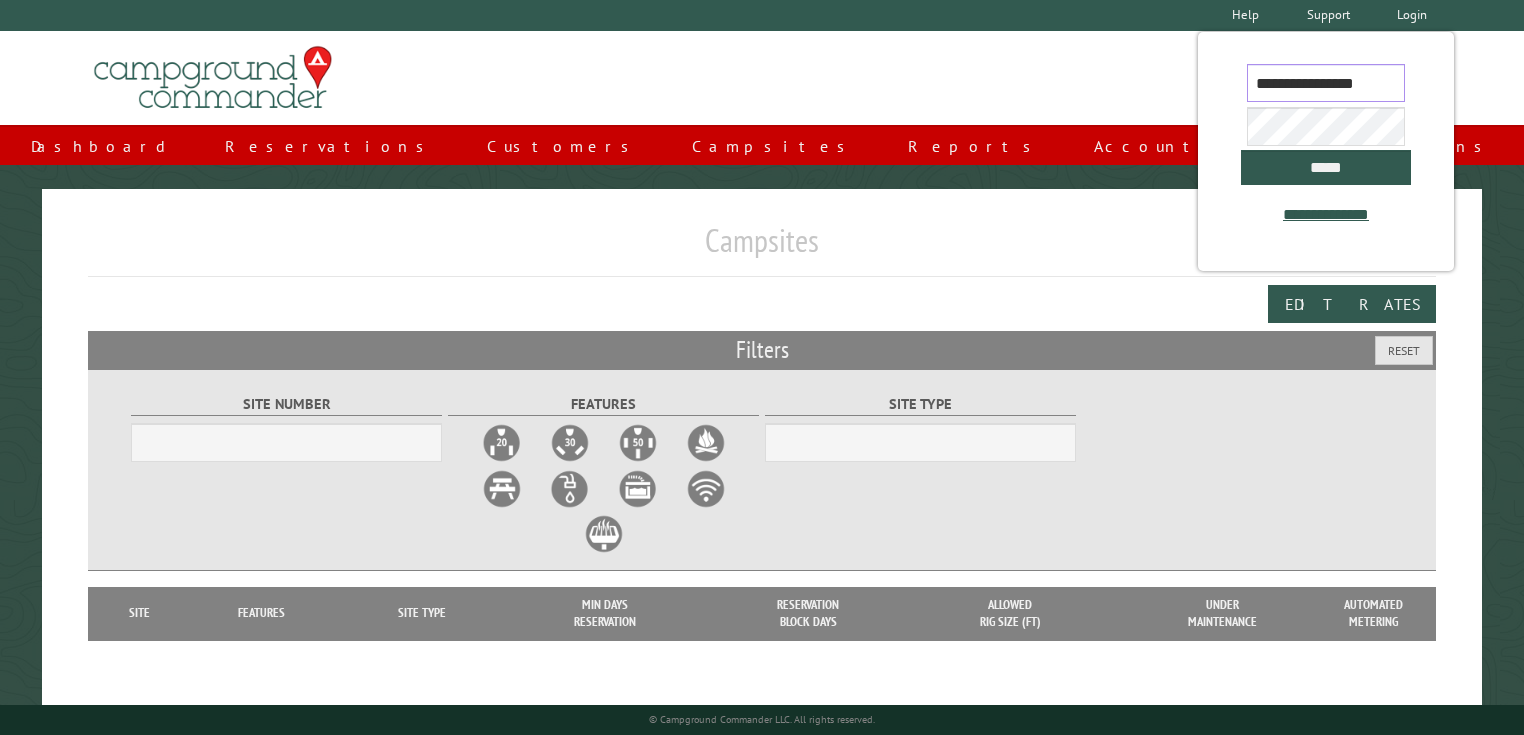 type on "**********" 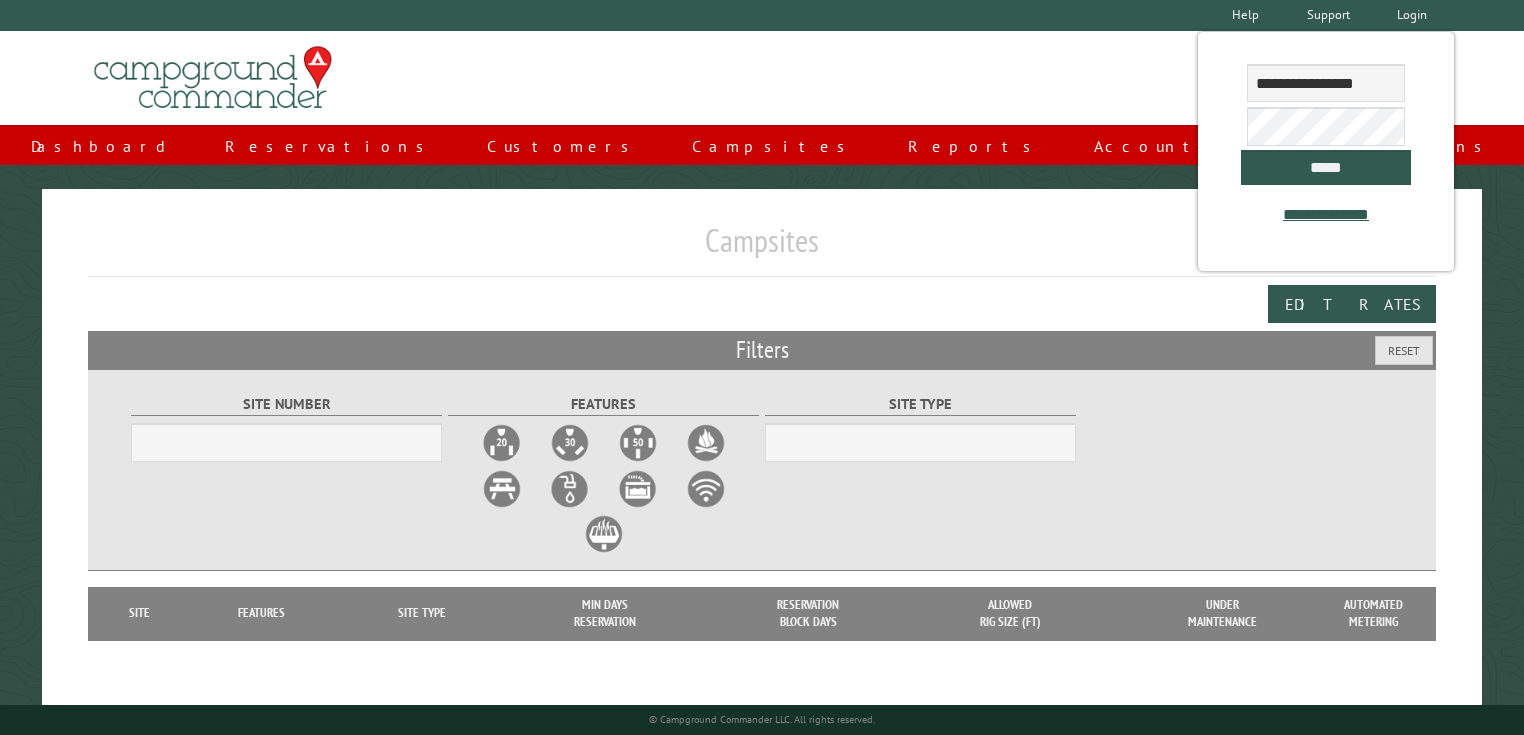 scroll, scrollTop: 0, scrollLeft: 0, axis: both 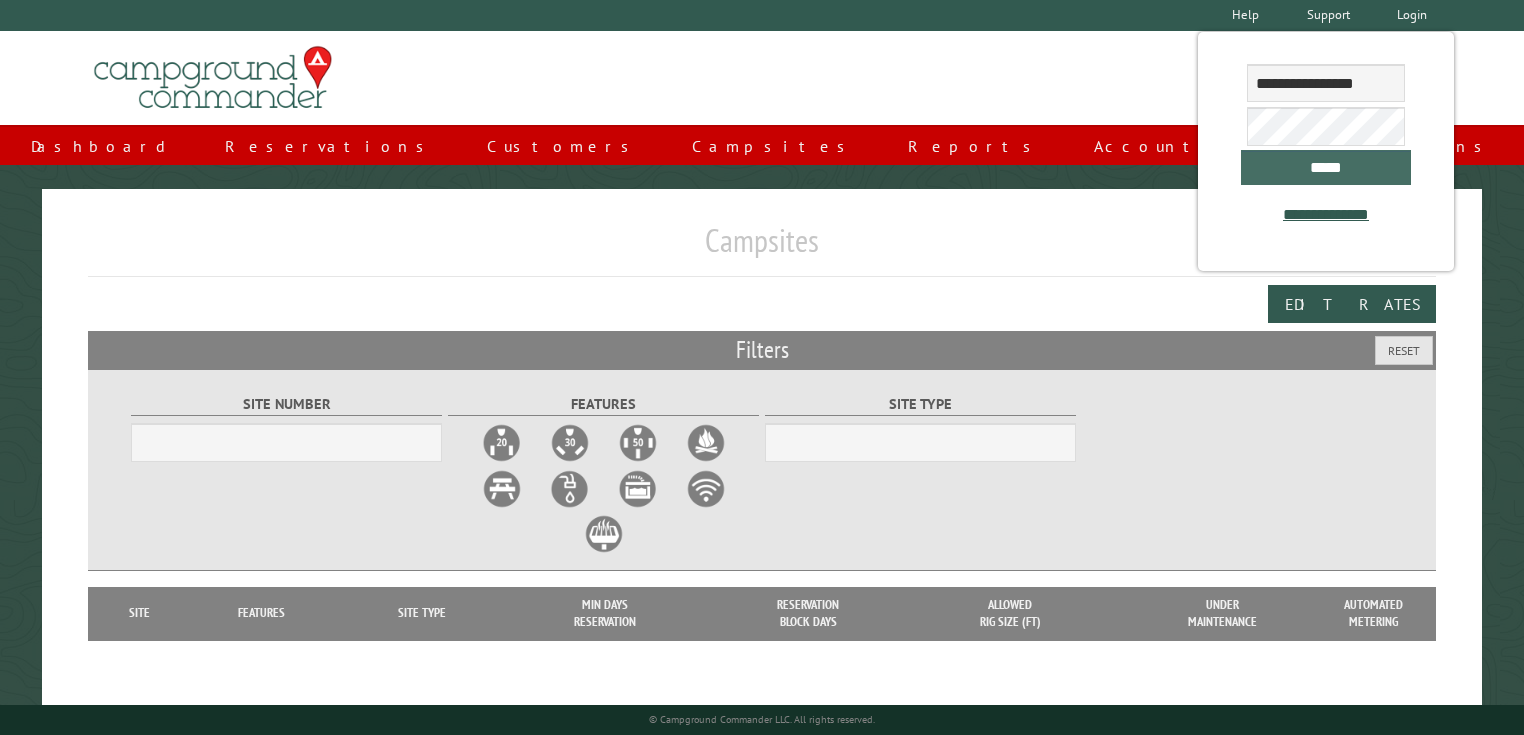 click on "*****" at bounding box center (1326, 167) 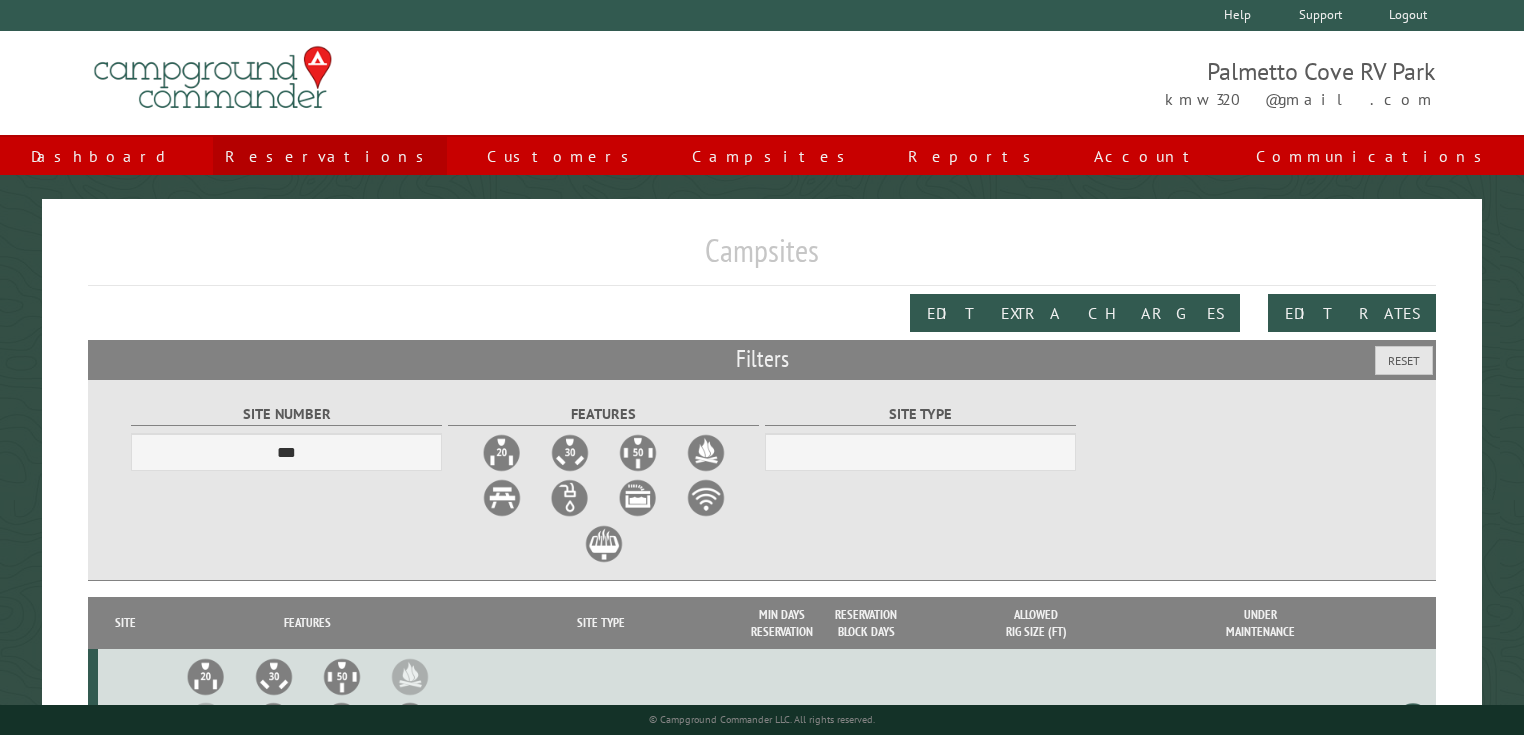 click on "Reservations" at bounding box center (330, 156) 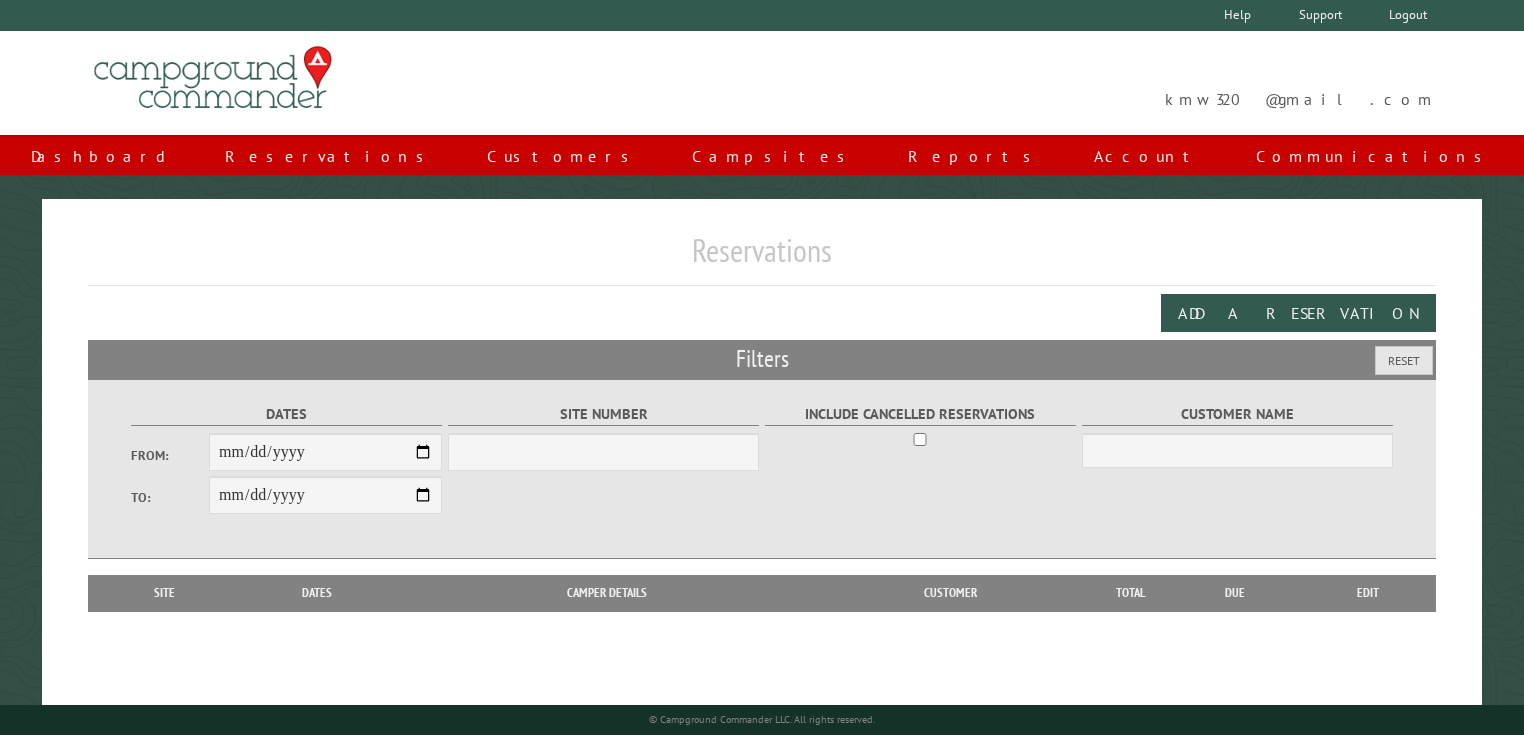 scroll, scrollTop: 0, scrollLeft: 0, axis: both 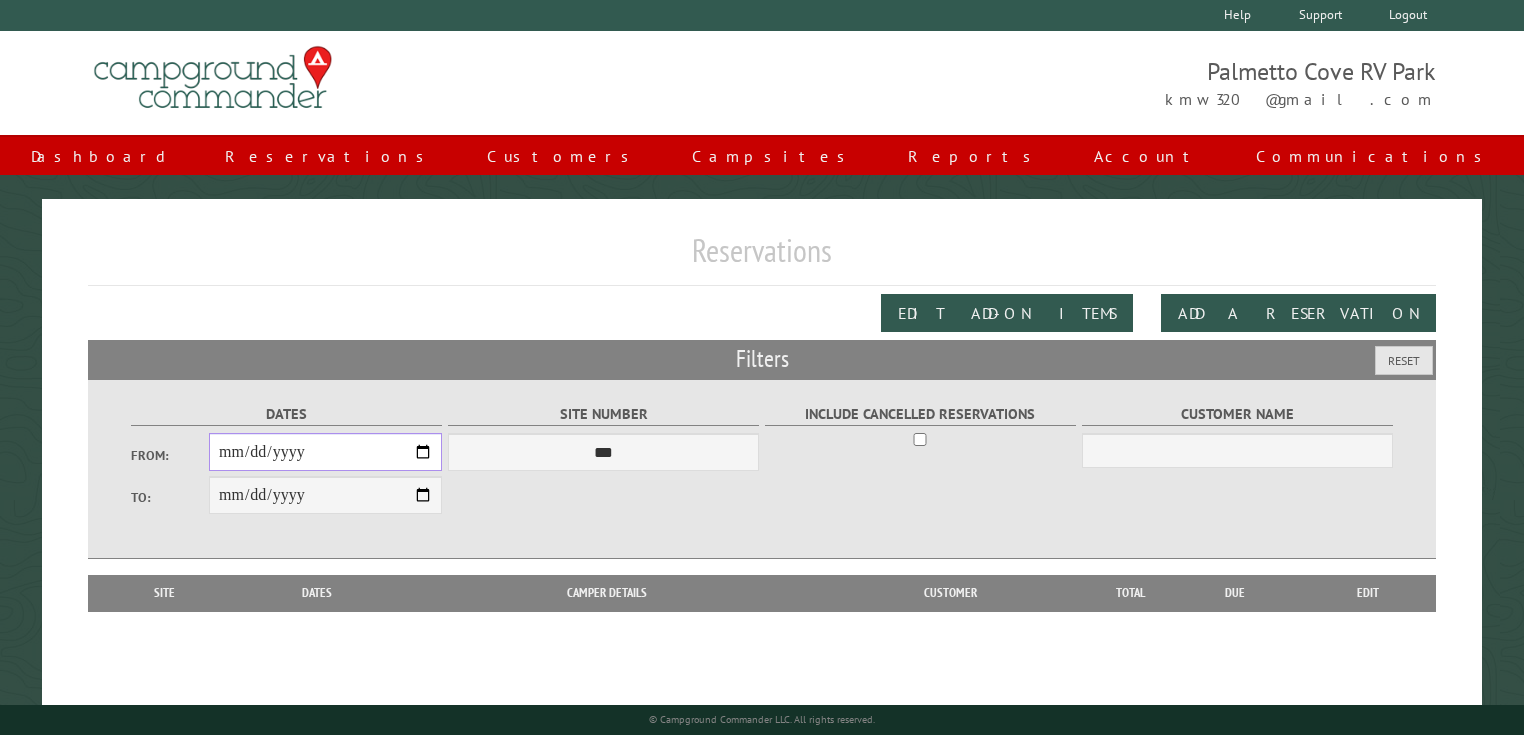 click on "From:" at bounding box center (325, 452) 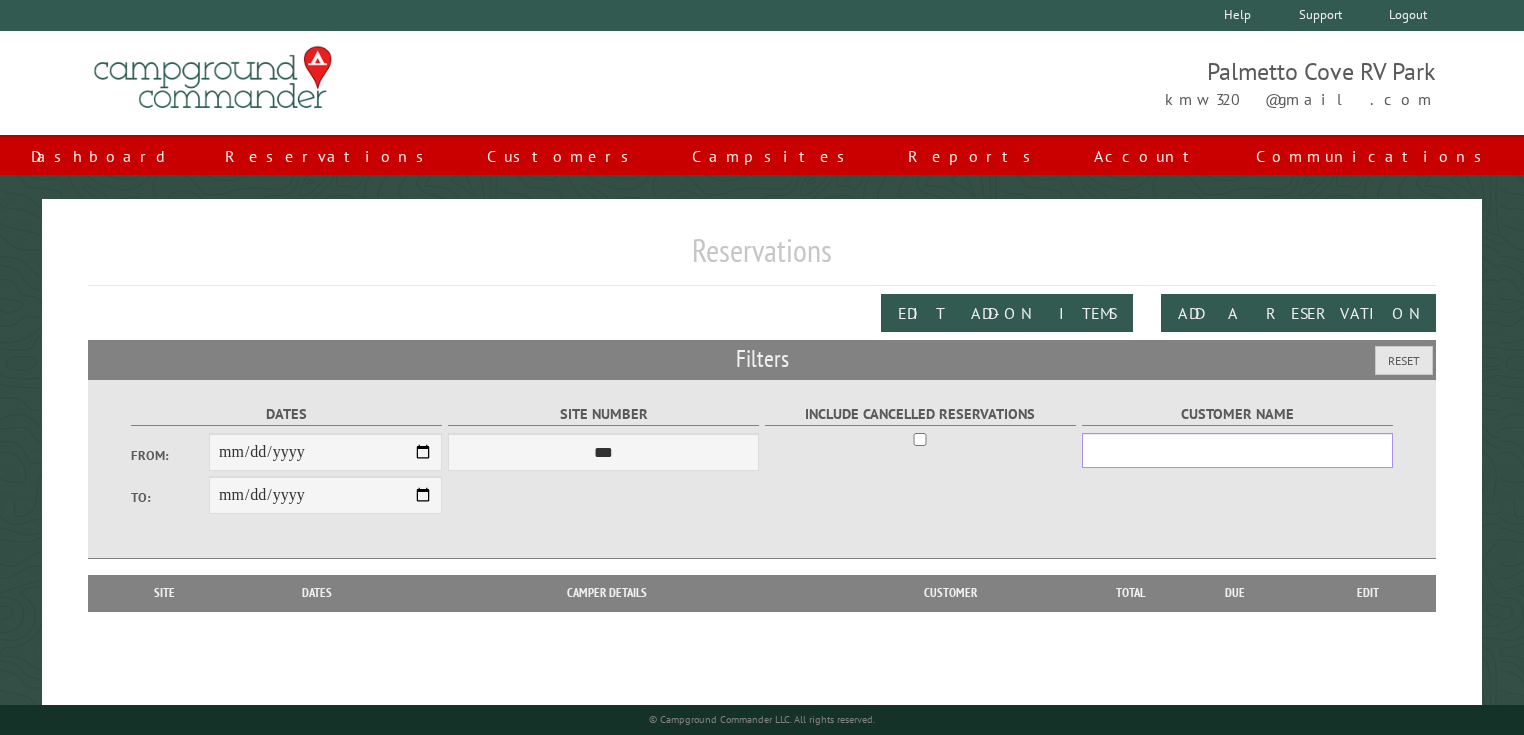 click on "Customer Name" at bounding box center [1237, 450] 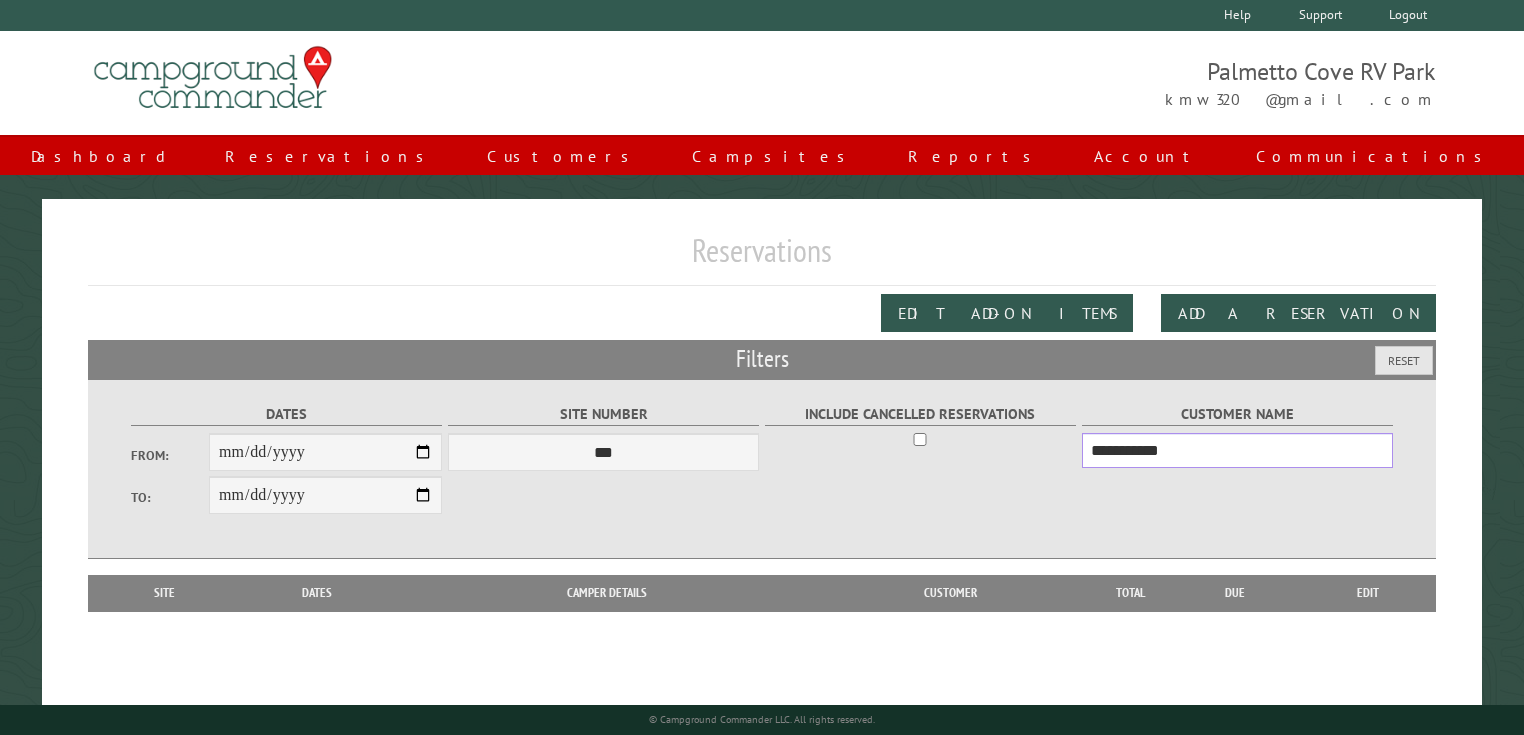 type on "**********" 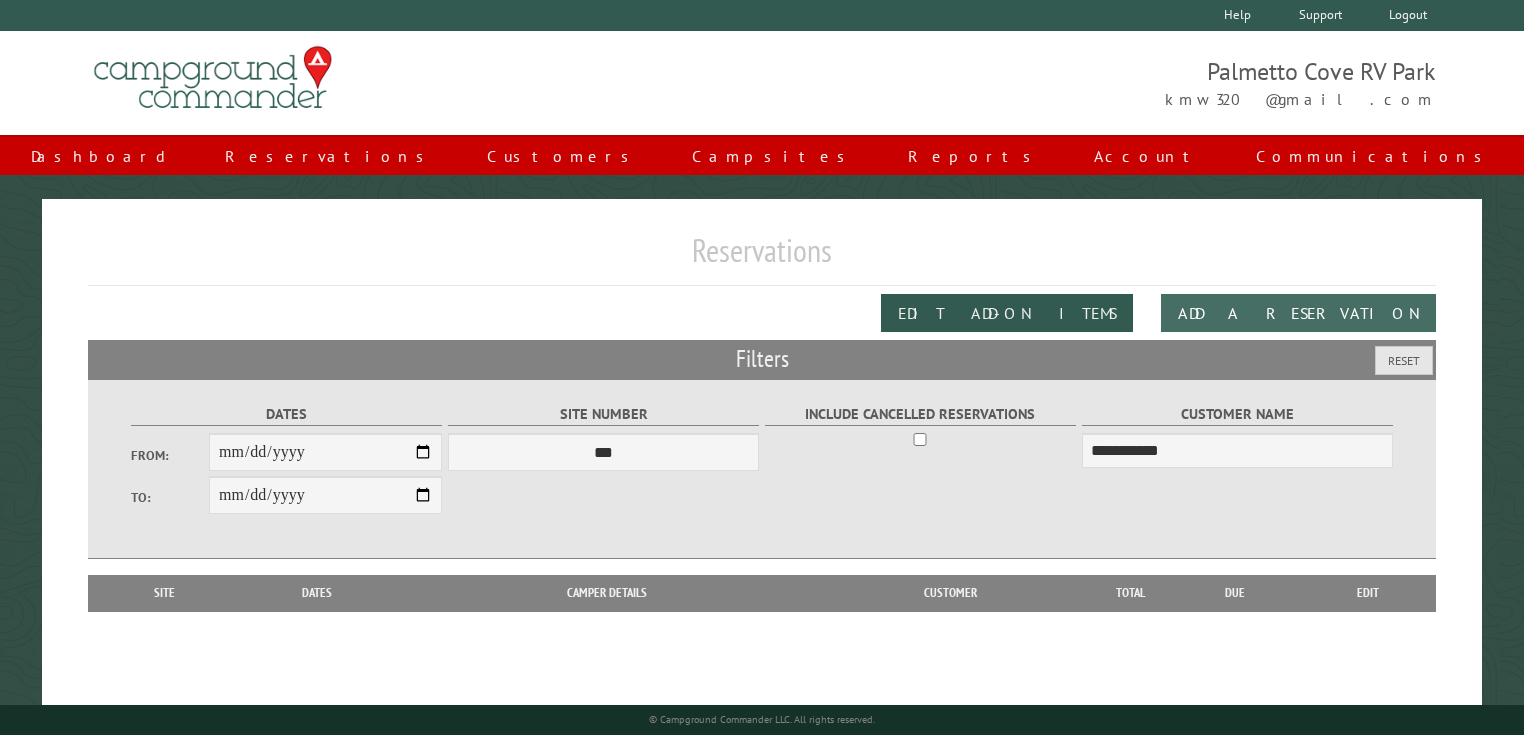 click on "Add a Reservation" at bounding box center [1298, 313] 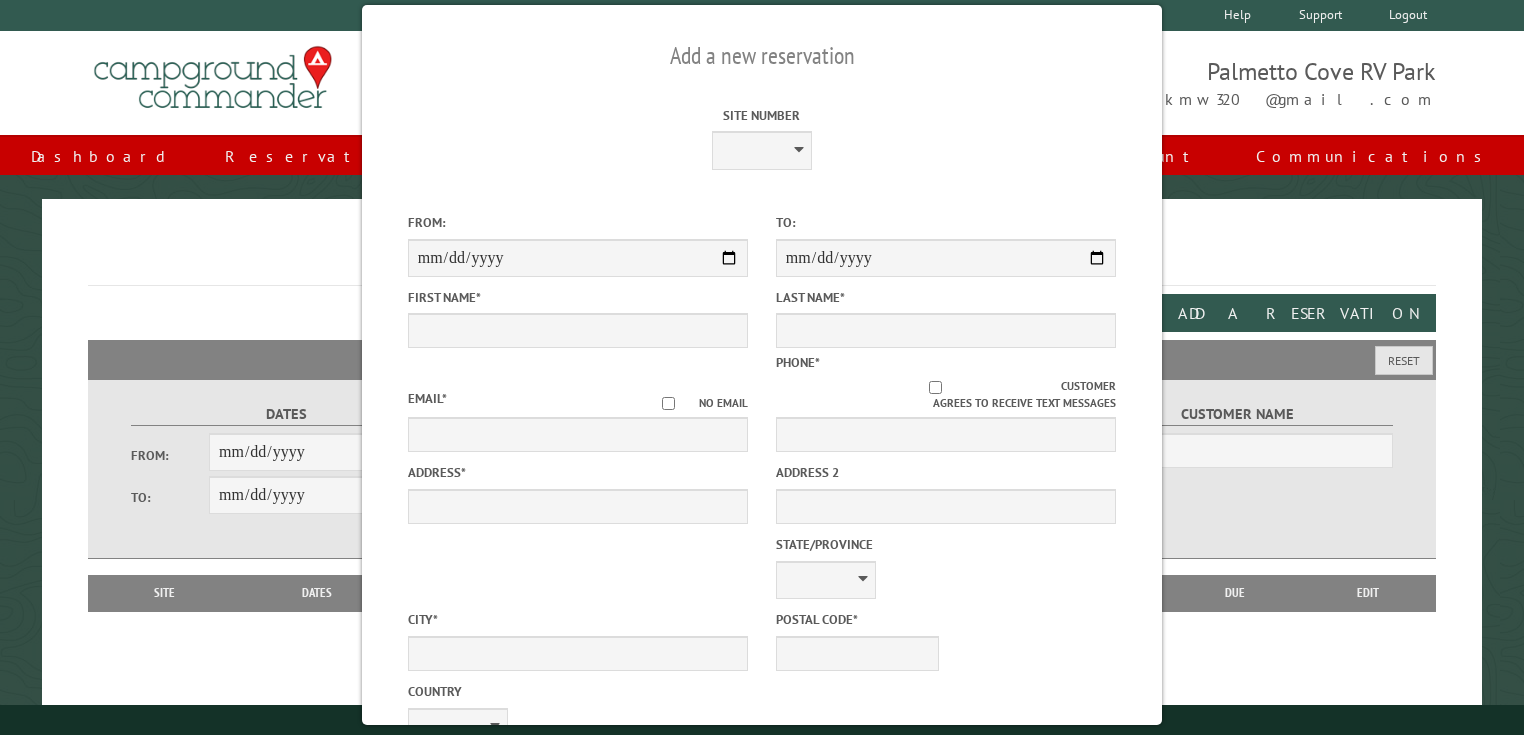 click on "**********" at bounding box center [762, 83] 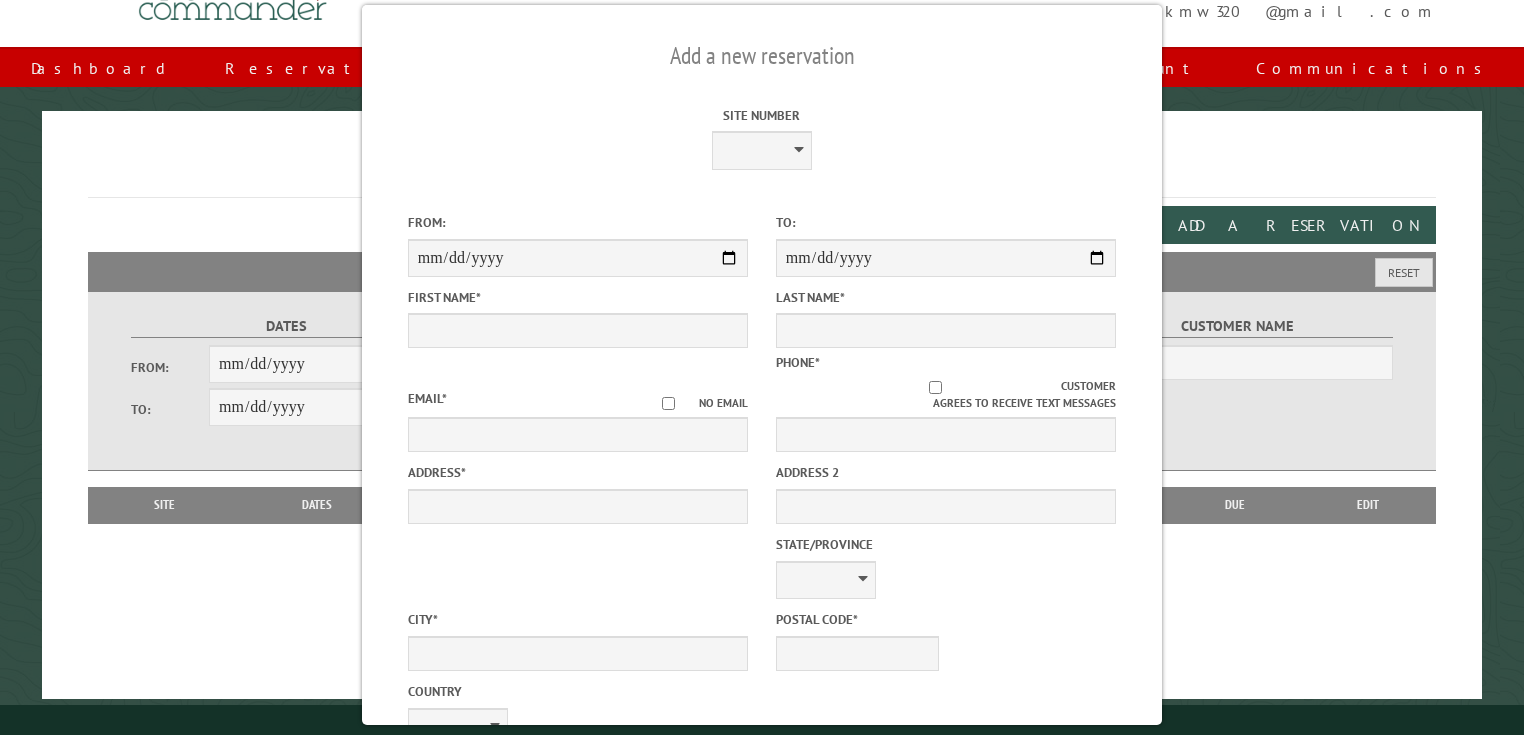 scroll, scrollTop: 100, scrollLeft: 0, axis: vertical 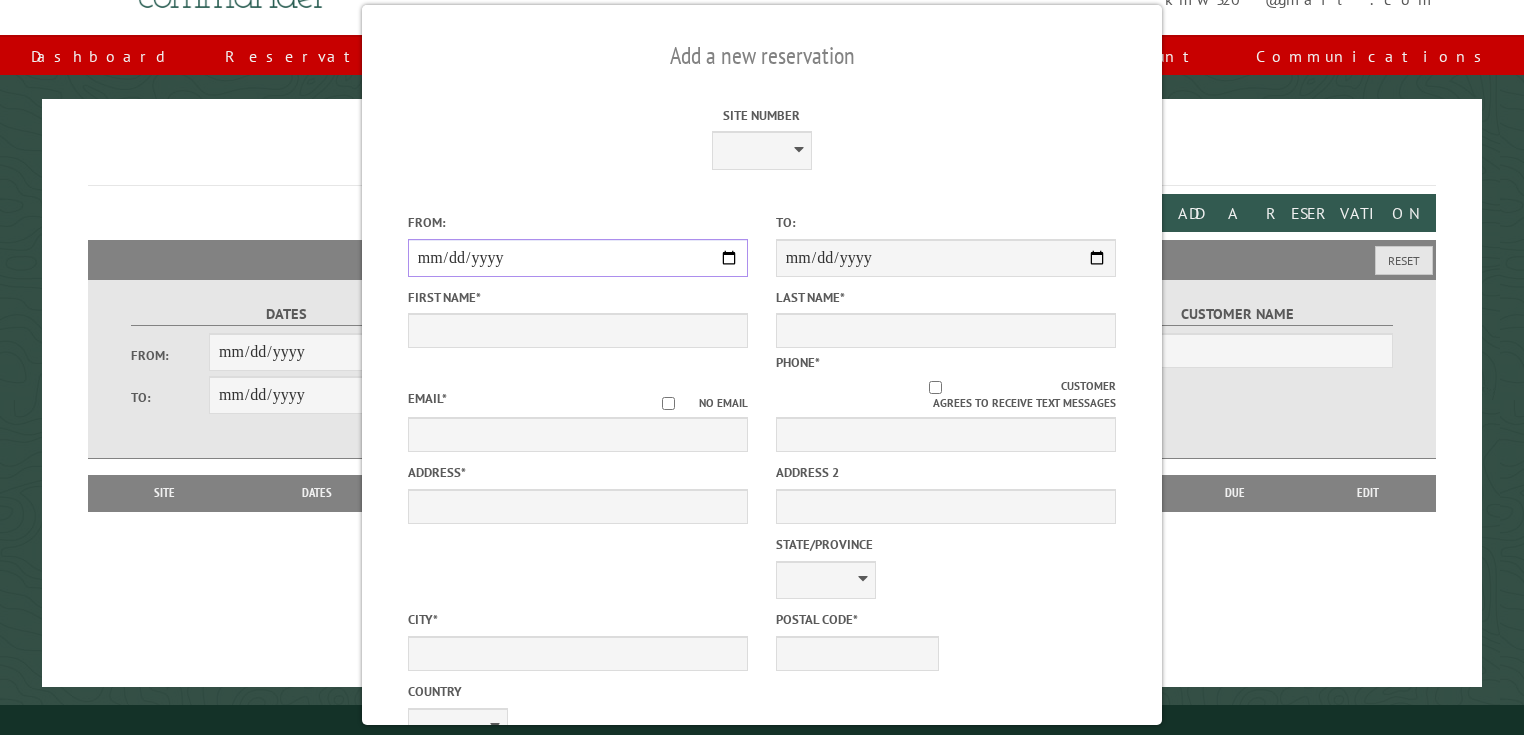 click on "From:" at bounding box center (578, 258) 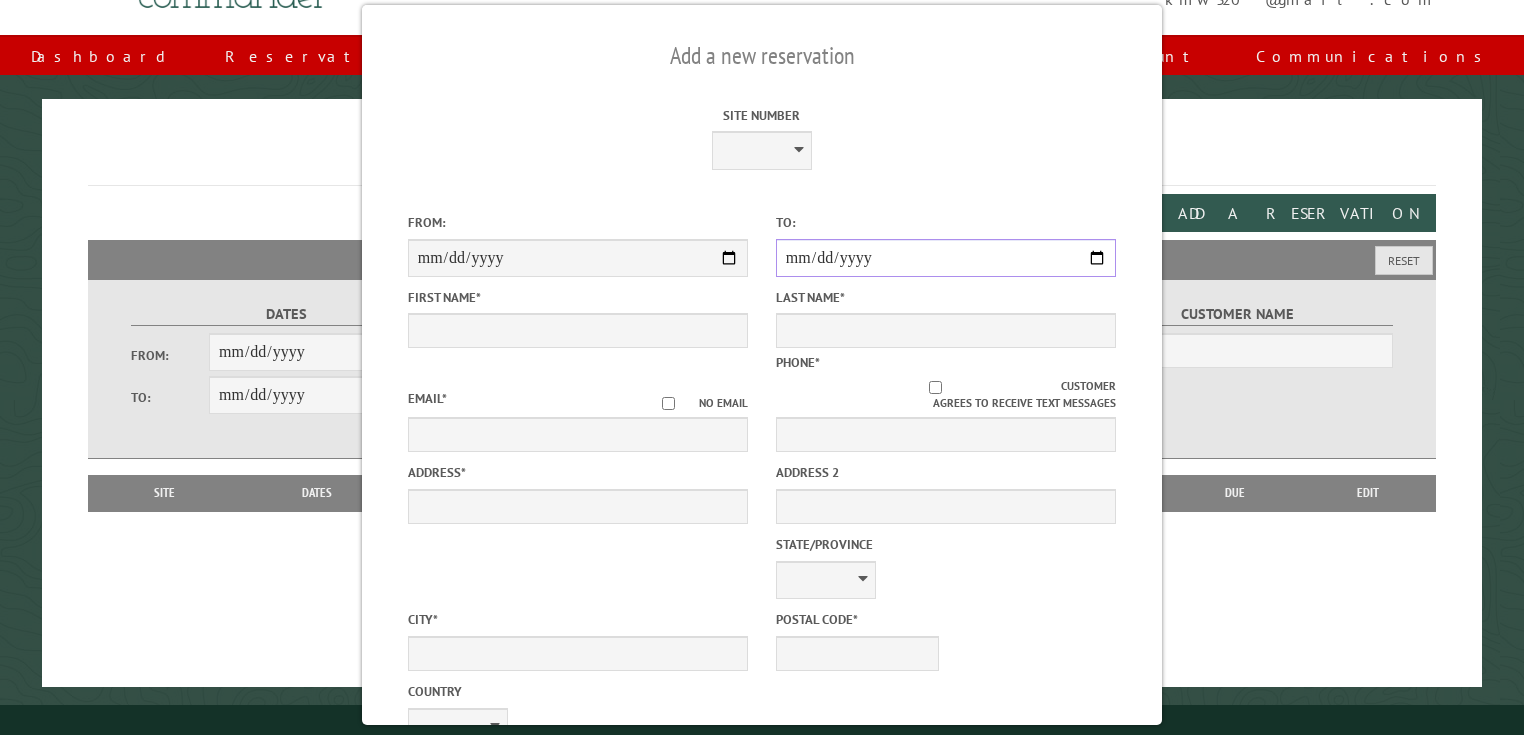 click on "**********" at bounding box center [946, 258] 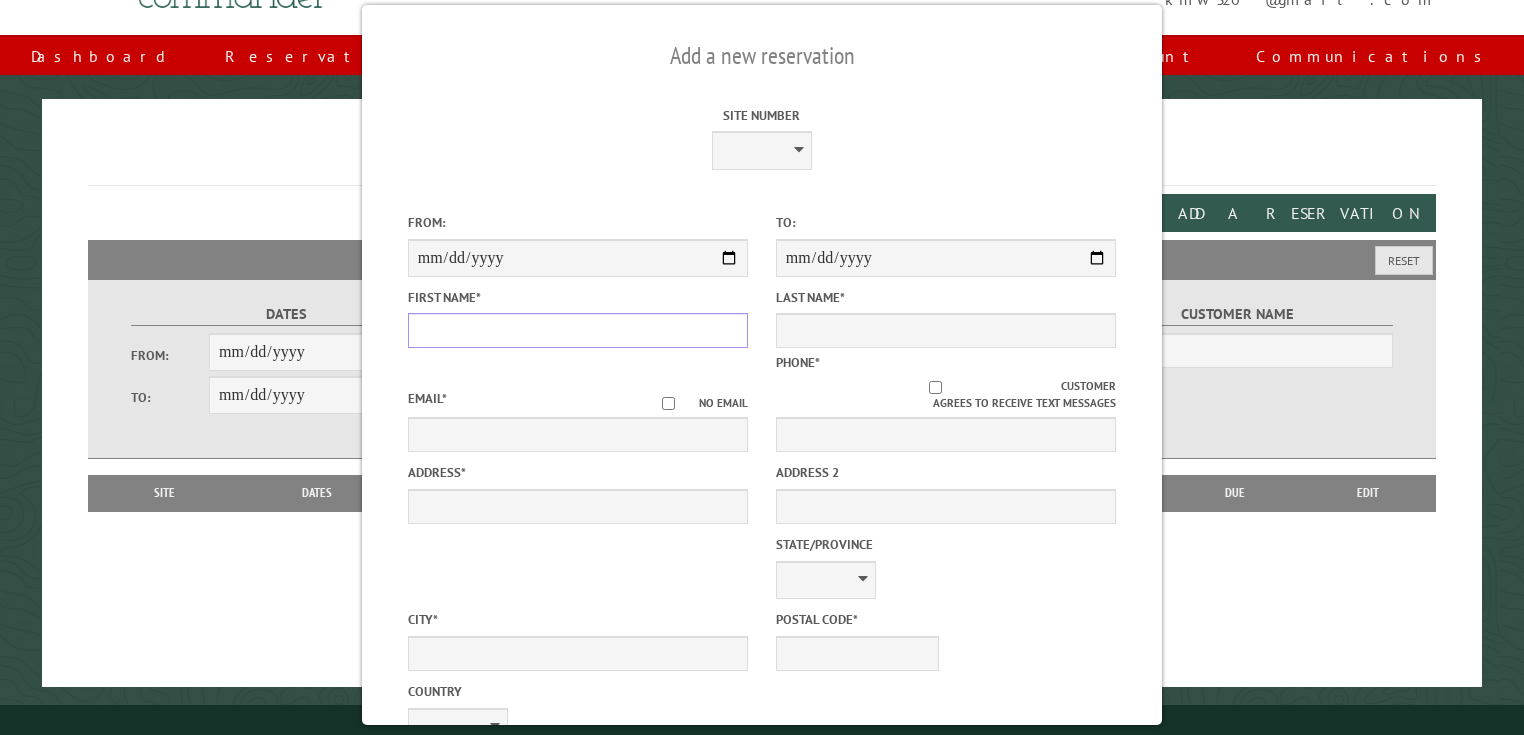 drag, startPoint x: 440, startPoint y: 337, endPoint x: 493, endPoint y: 320, distance: 55.65968 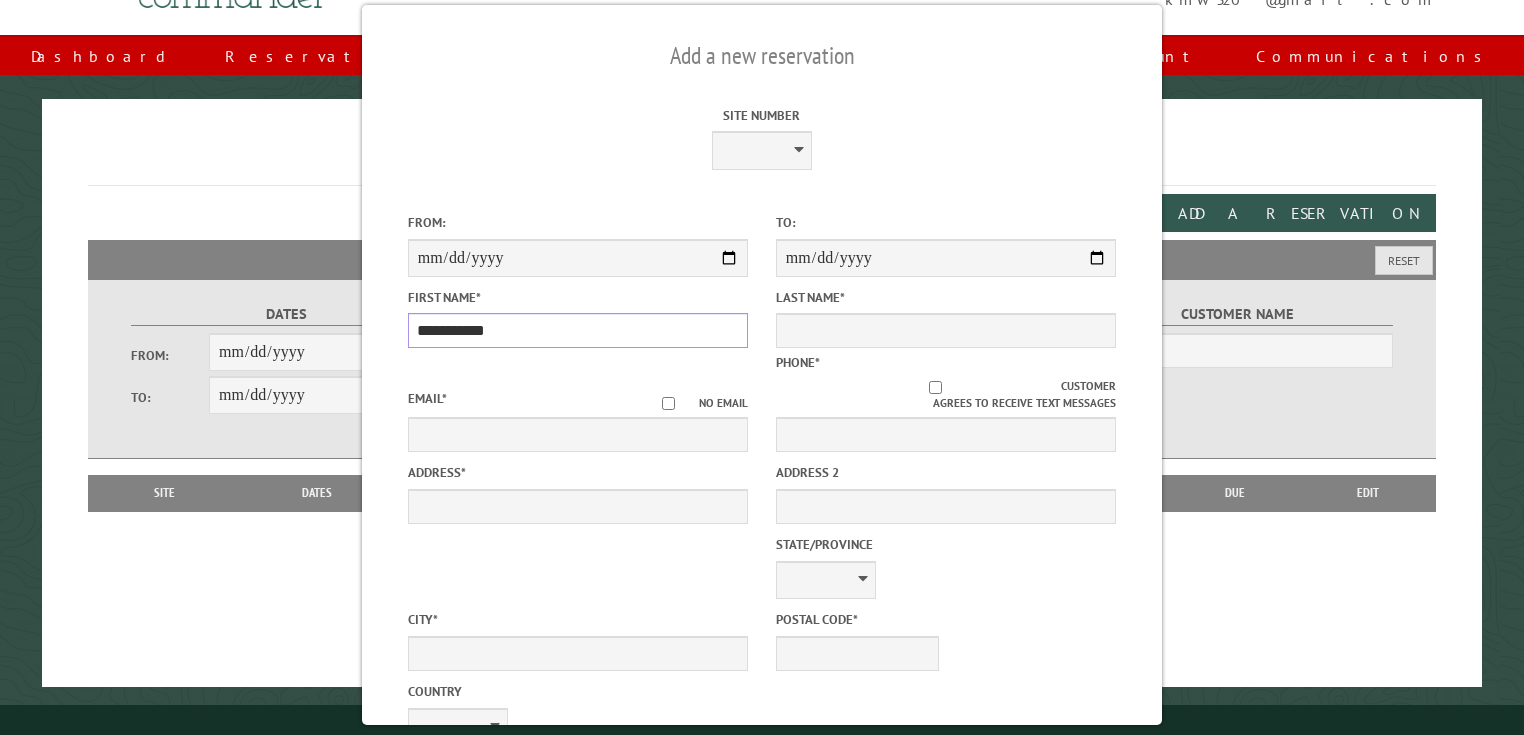 drag, startPoint x: 488, startPoint y: 336, endPoint x: 461, endPoint y: 339, distance: 27.166155 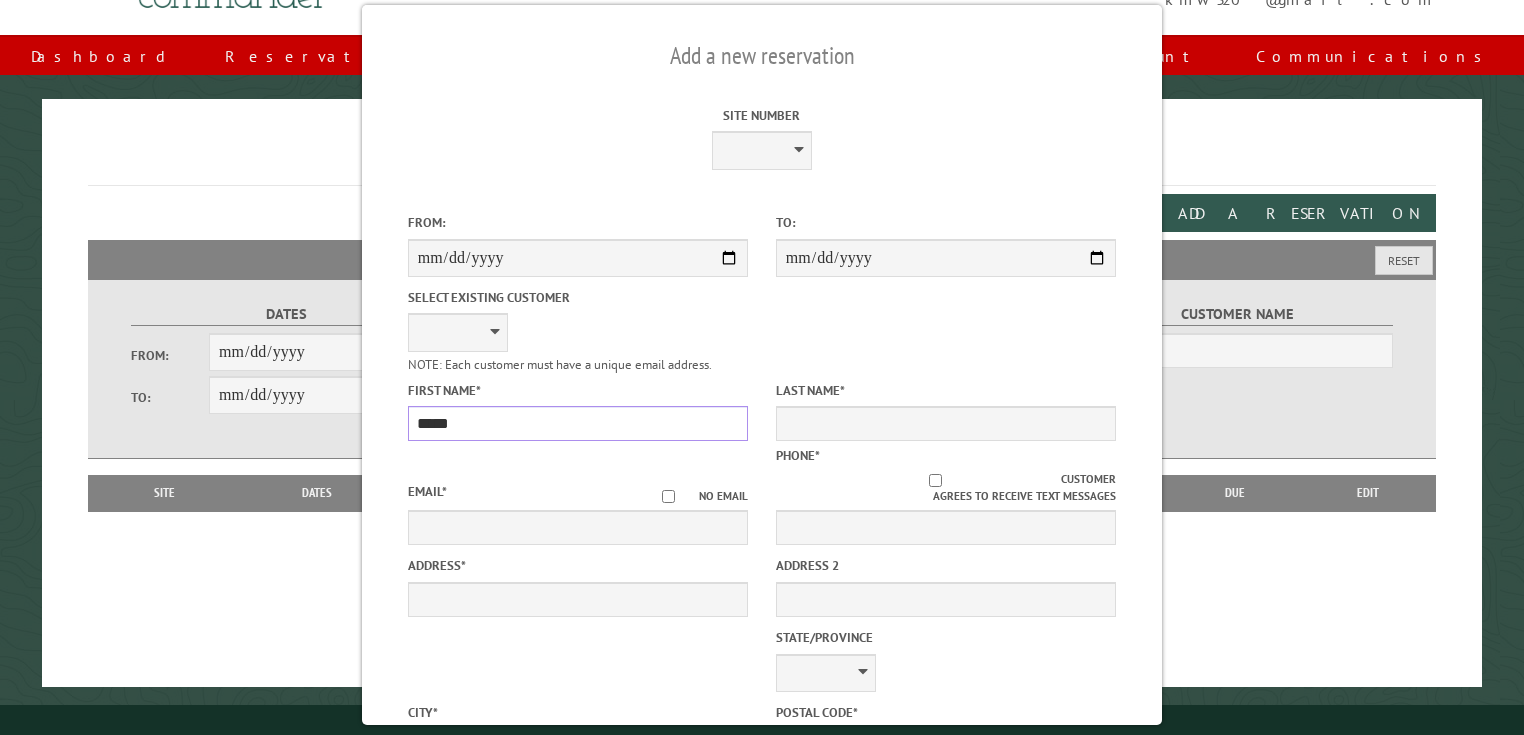 type on "****" 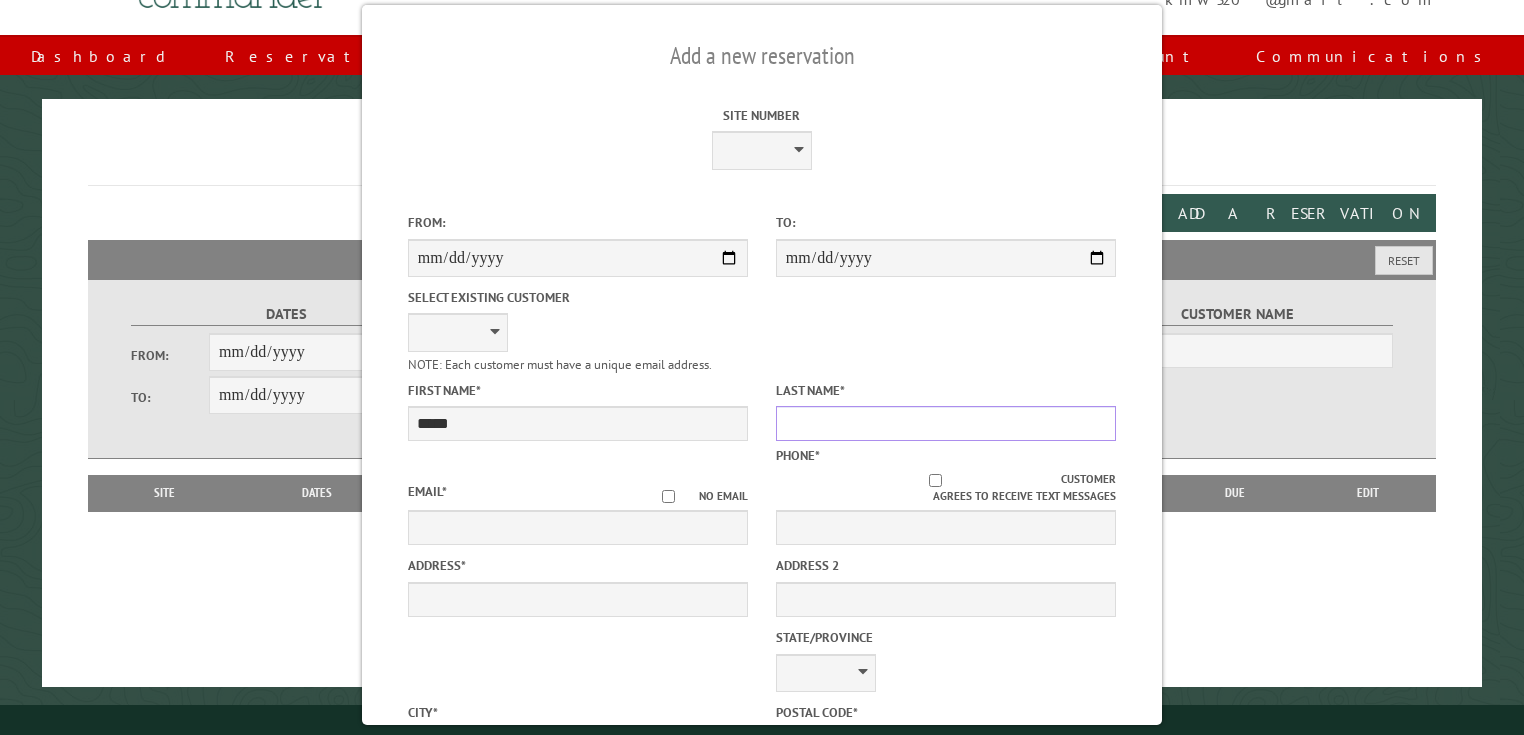 click on "Last Name *" at bounding box center [946, 423] 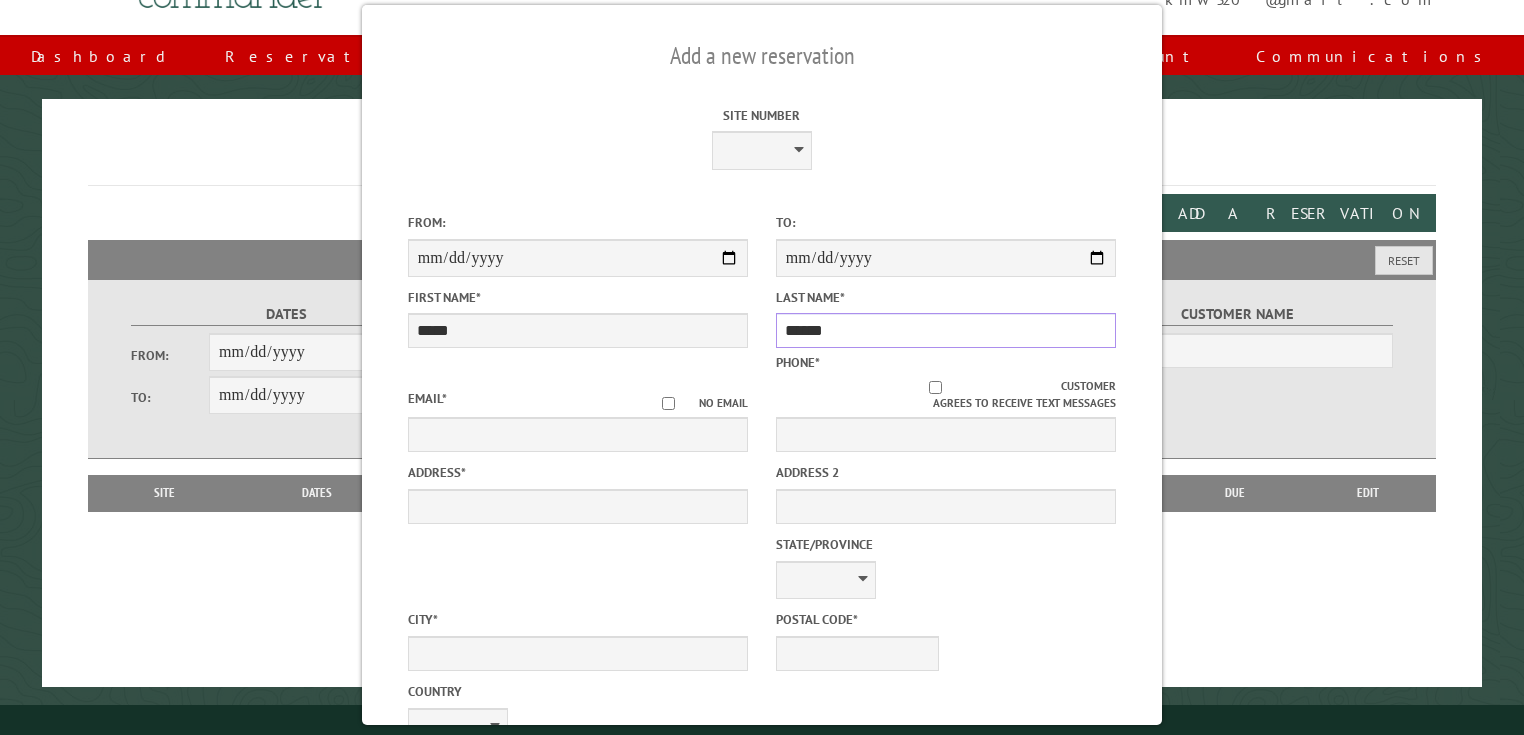 type on "******" 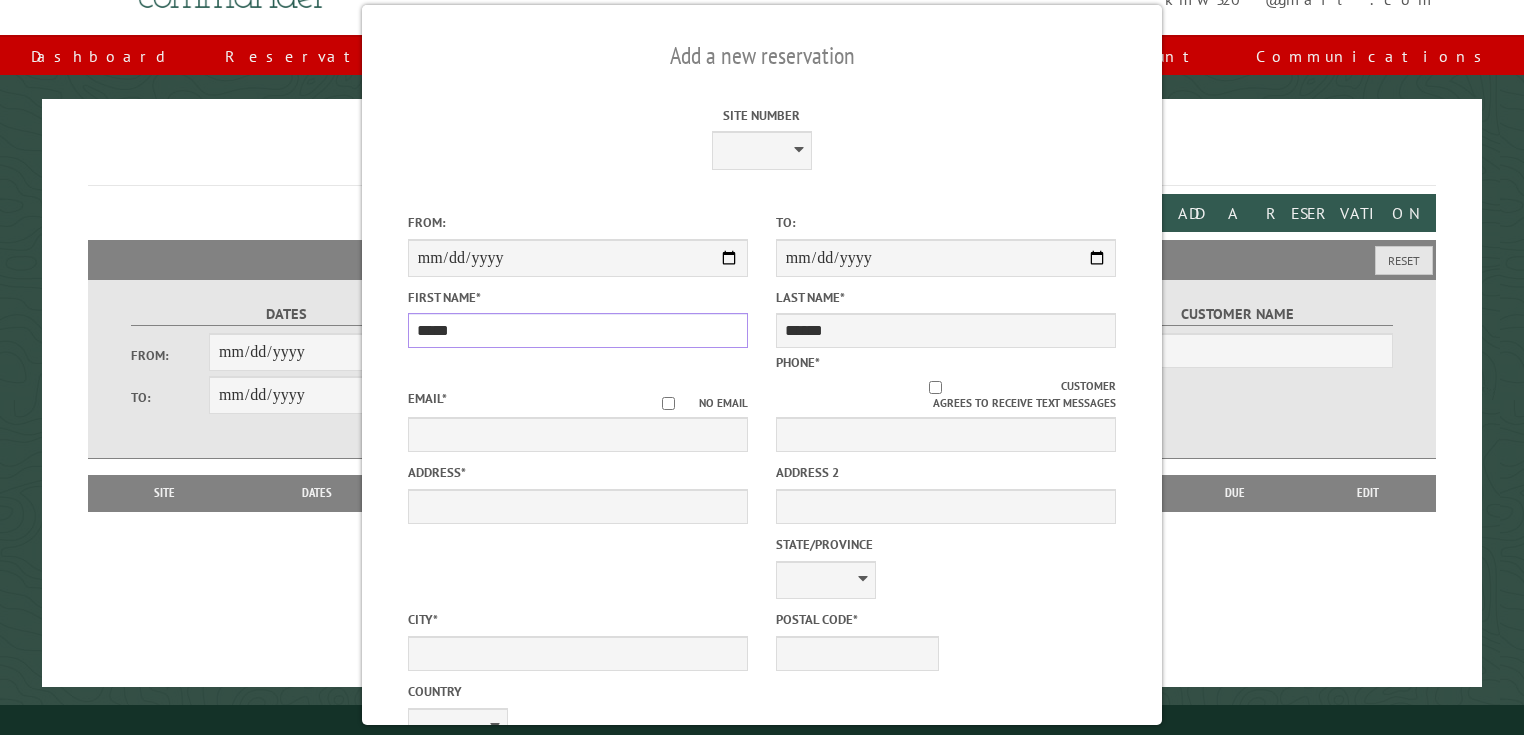 click on "****" at bounding box center [578, 330] 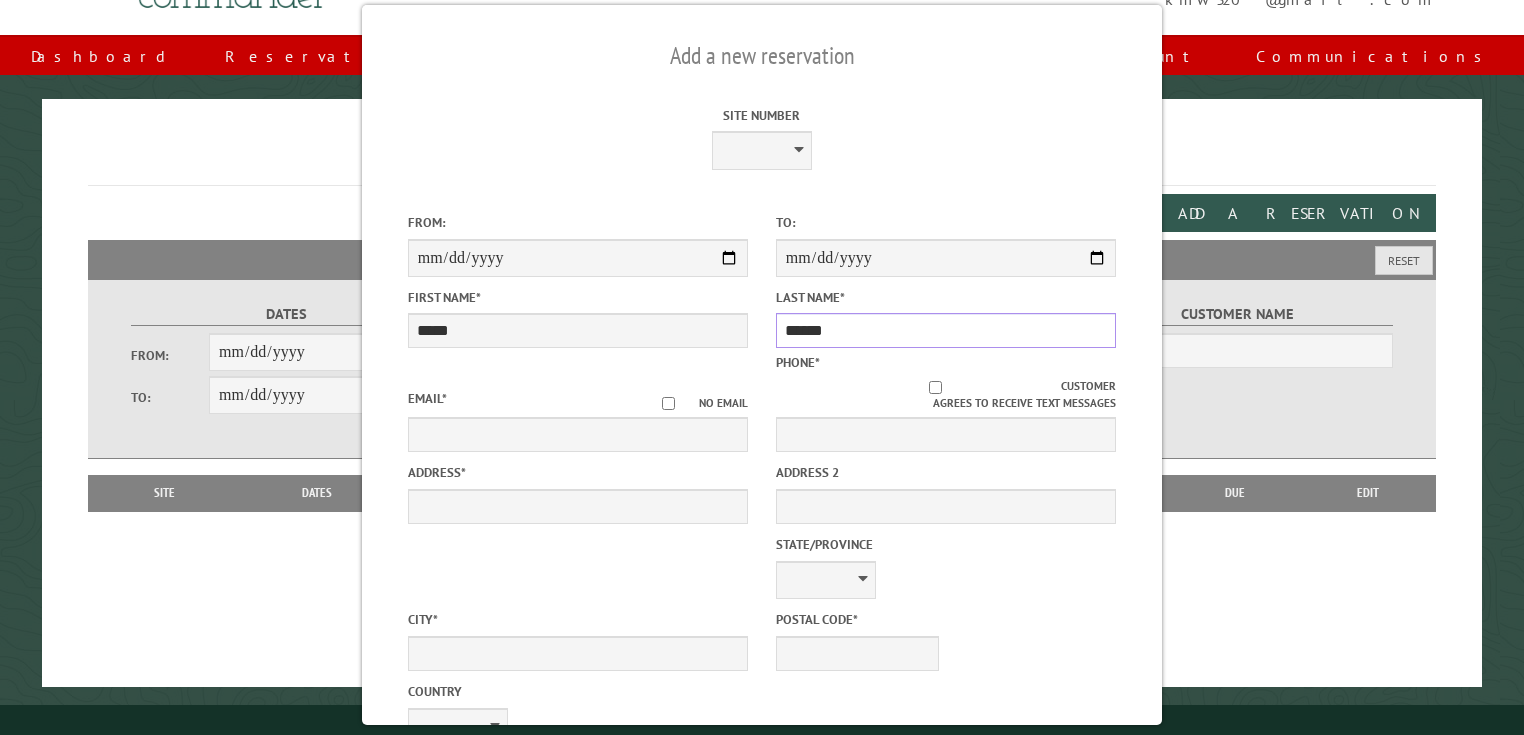 click on "******" at bounding box center [946, 330] 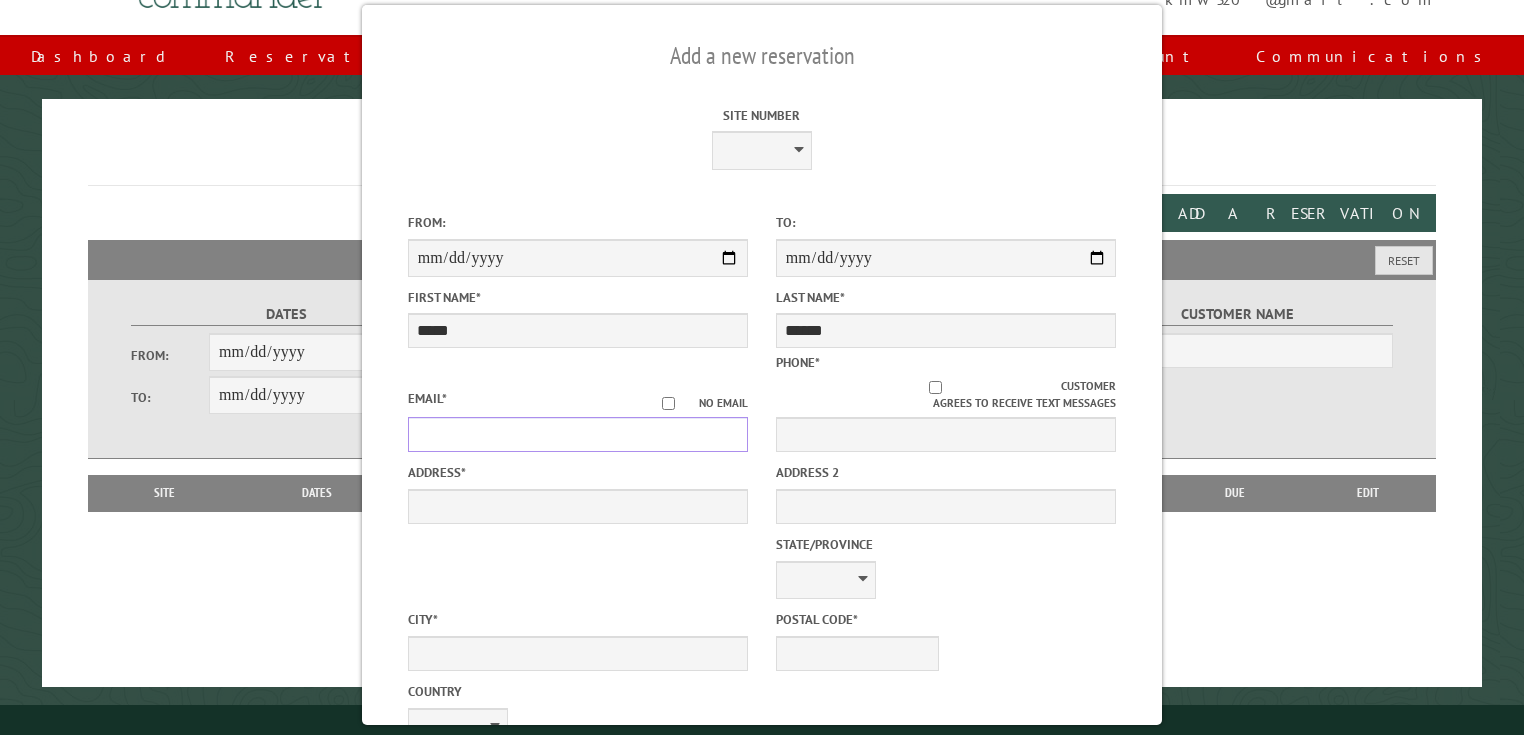click on "Email *" at bounding box center [578, 434] 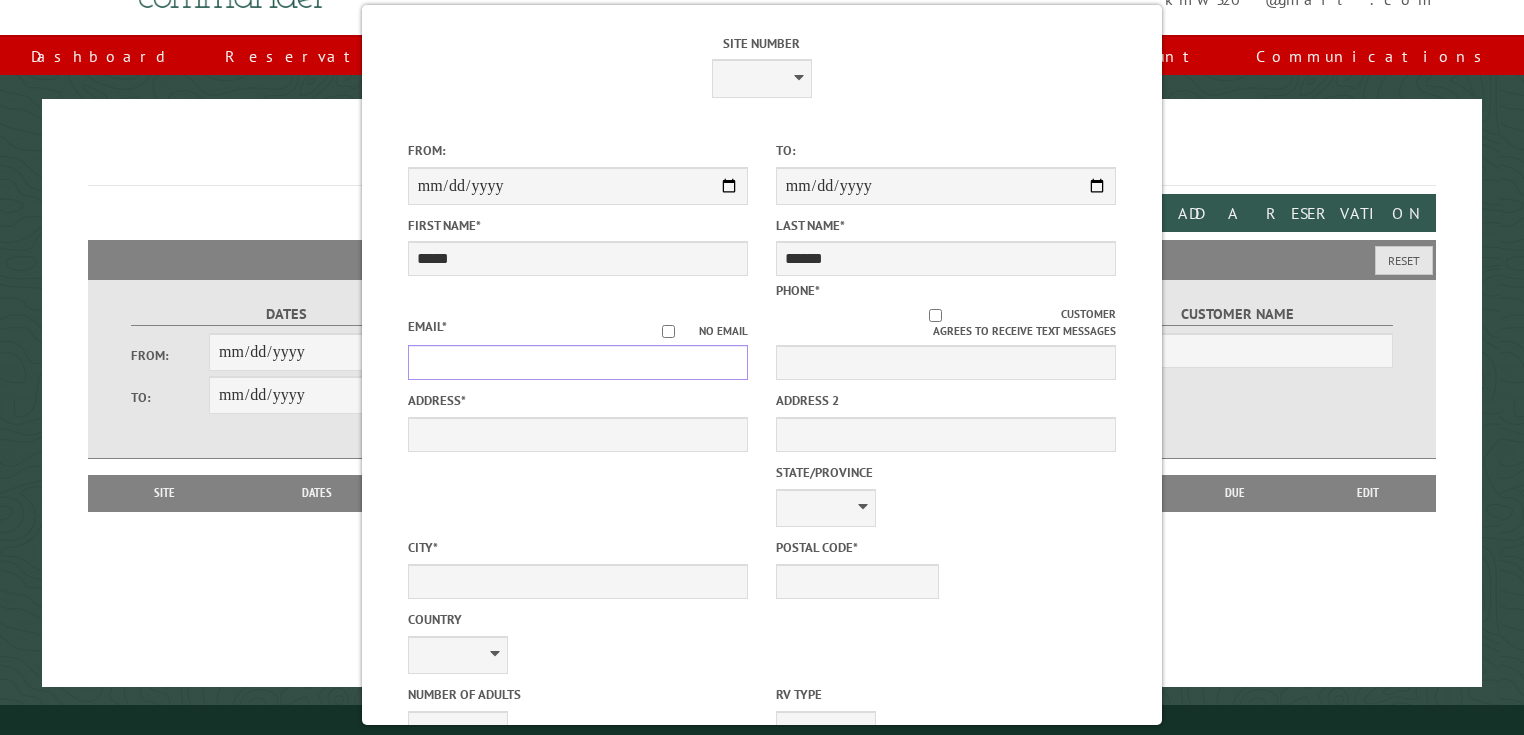 scroll, scrollTop: 0, scrollLeft: 0, axis: both 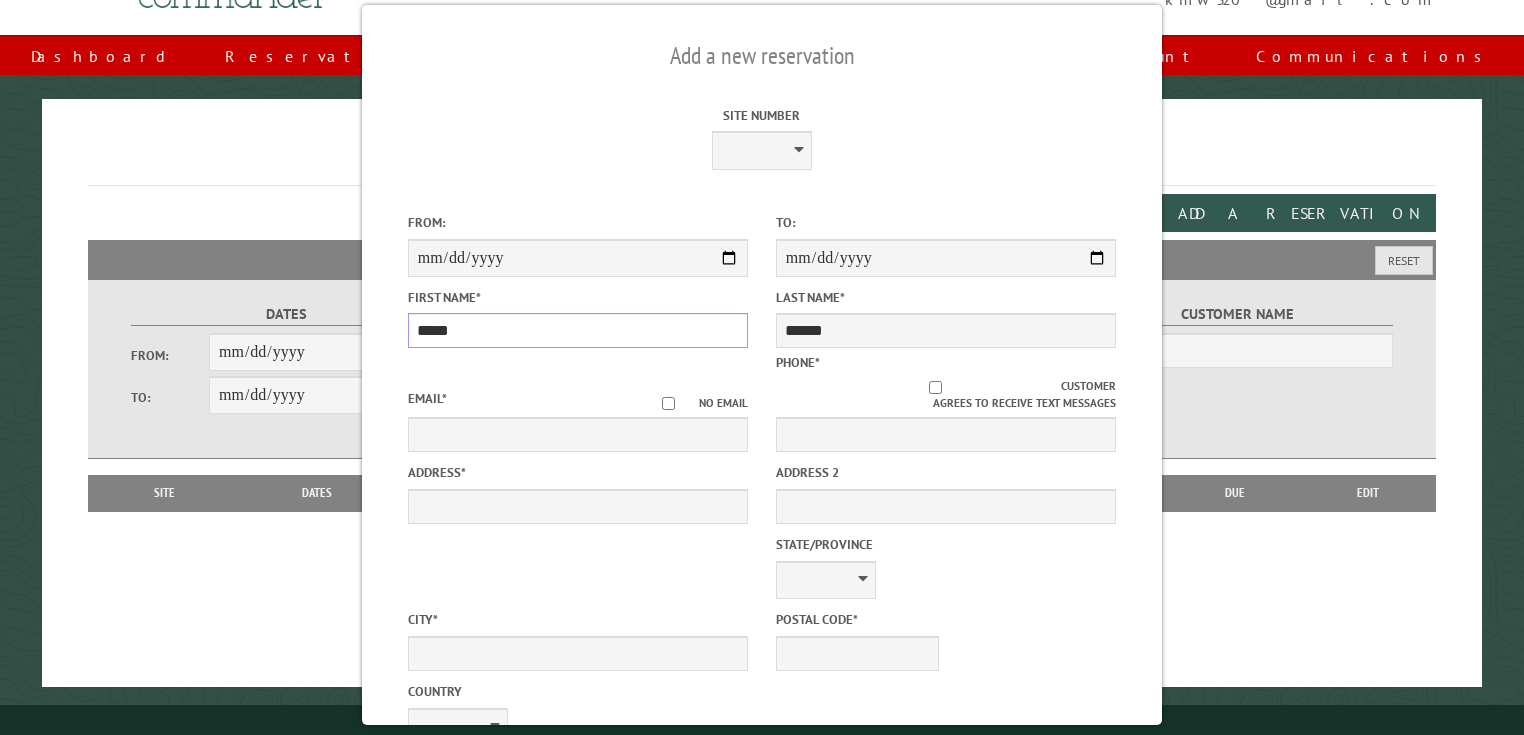 click on "****" at bounding box center (578, 330) 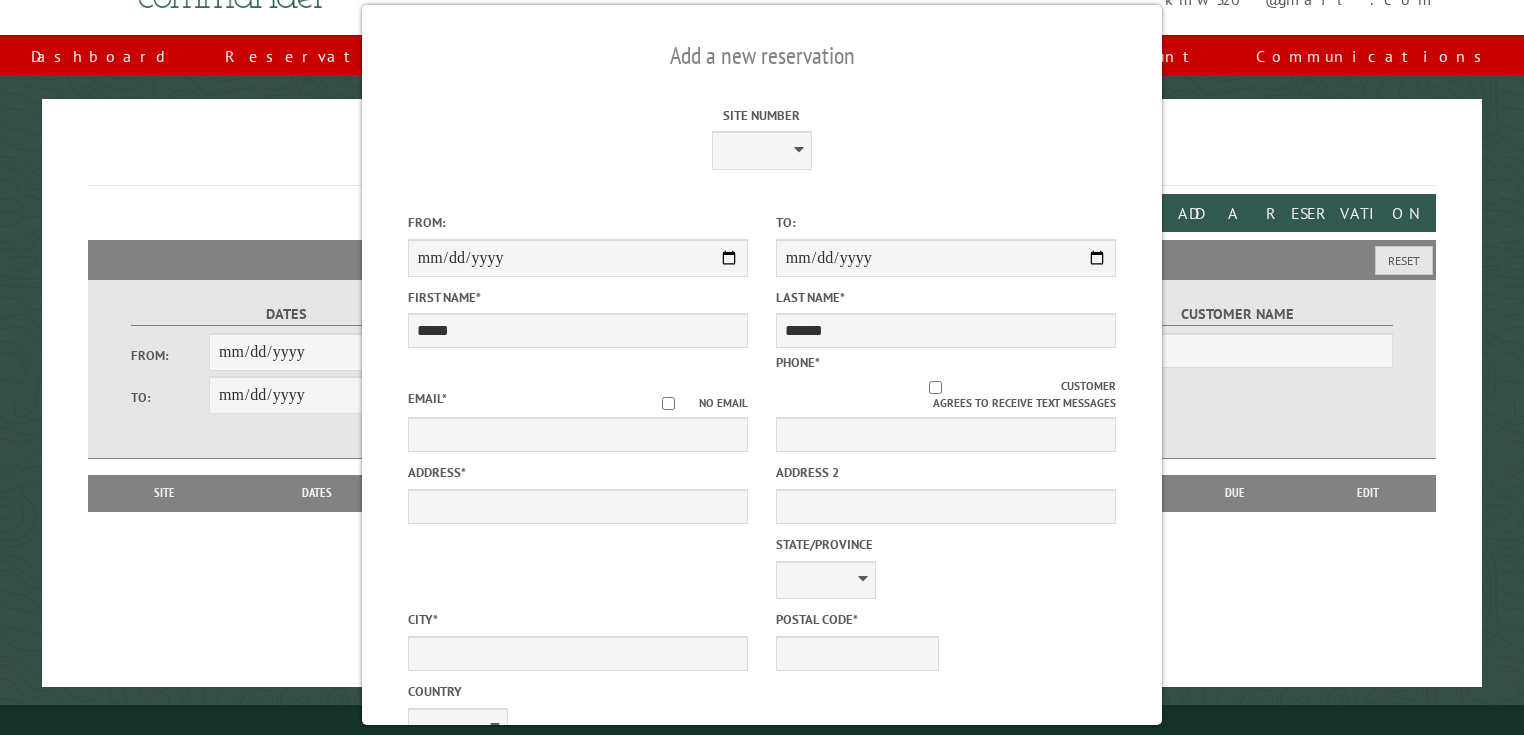 click on "Last Name *
******" at bounding box center (946, 244) 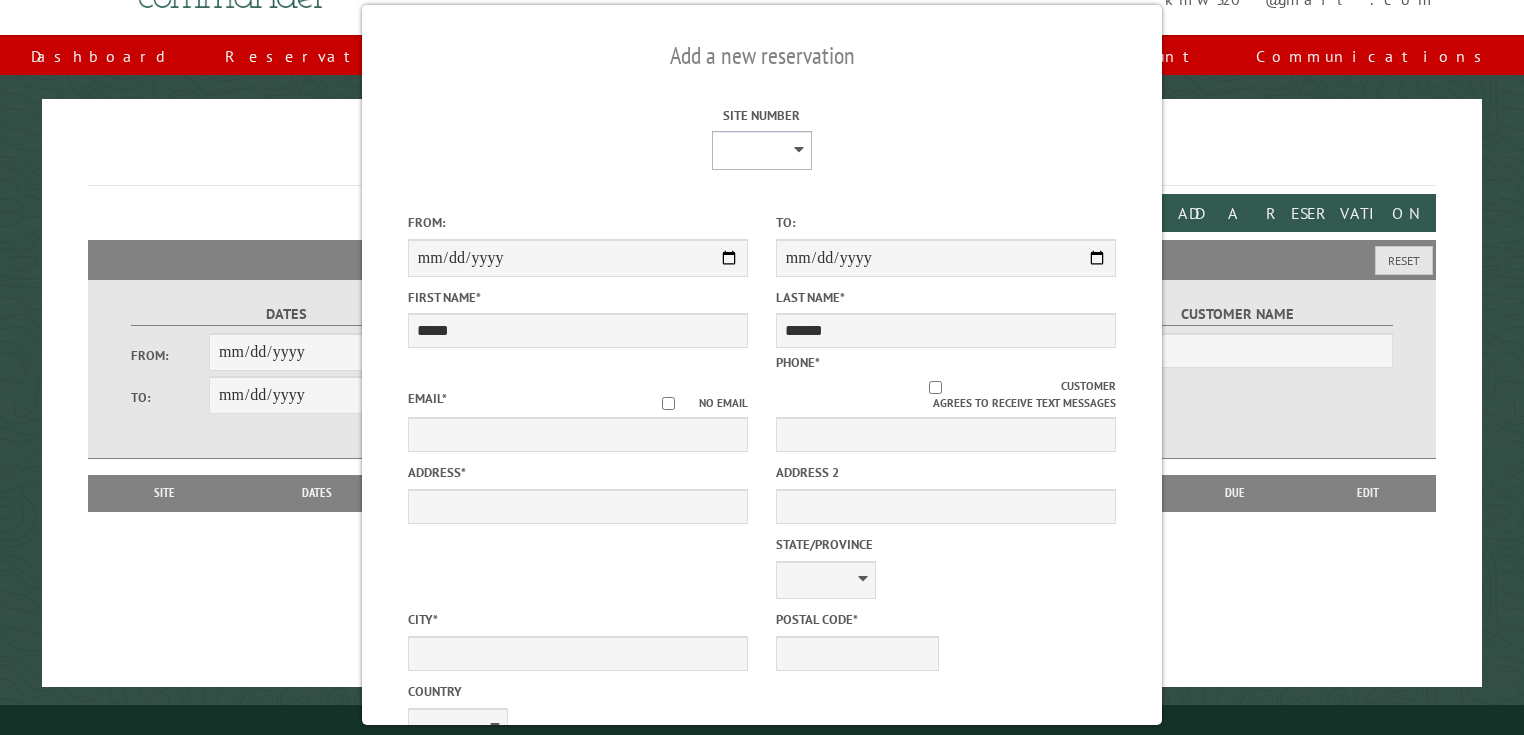 click on "**** **** **** **** **** **** **** **** **** **** **** **** **** **** **** **** **** **** **** **** **** **** **** **** **** **** **** **** **** **** **** **** **** **** **** **** **** **** **** **** **** **** **** **** **** **** **** **** **** **** **** **** **** **** **** **** **** **** **** **** **** **** **** **** **** **** **** **** **** **** **** **** **** **** **** **** **** **** **** **** **** **** **** **** **** **** **** **** **** **** **** **** **** **** **** **** **** **** **** **** **** **** **** **** **** **** **** **** **** **** **** **** **** **** **** **** **** **** **** **** **** **** **** **** **** **** **** **** **** **** **** **** **** **** **** **** **** **** **** **** **** **** **** **** **** ****" at bounding box center [762, 150] 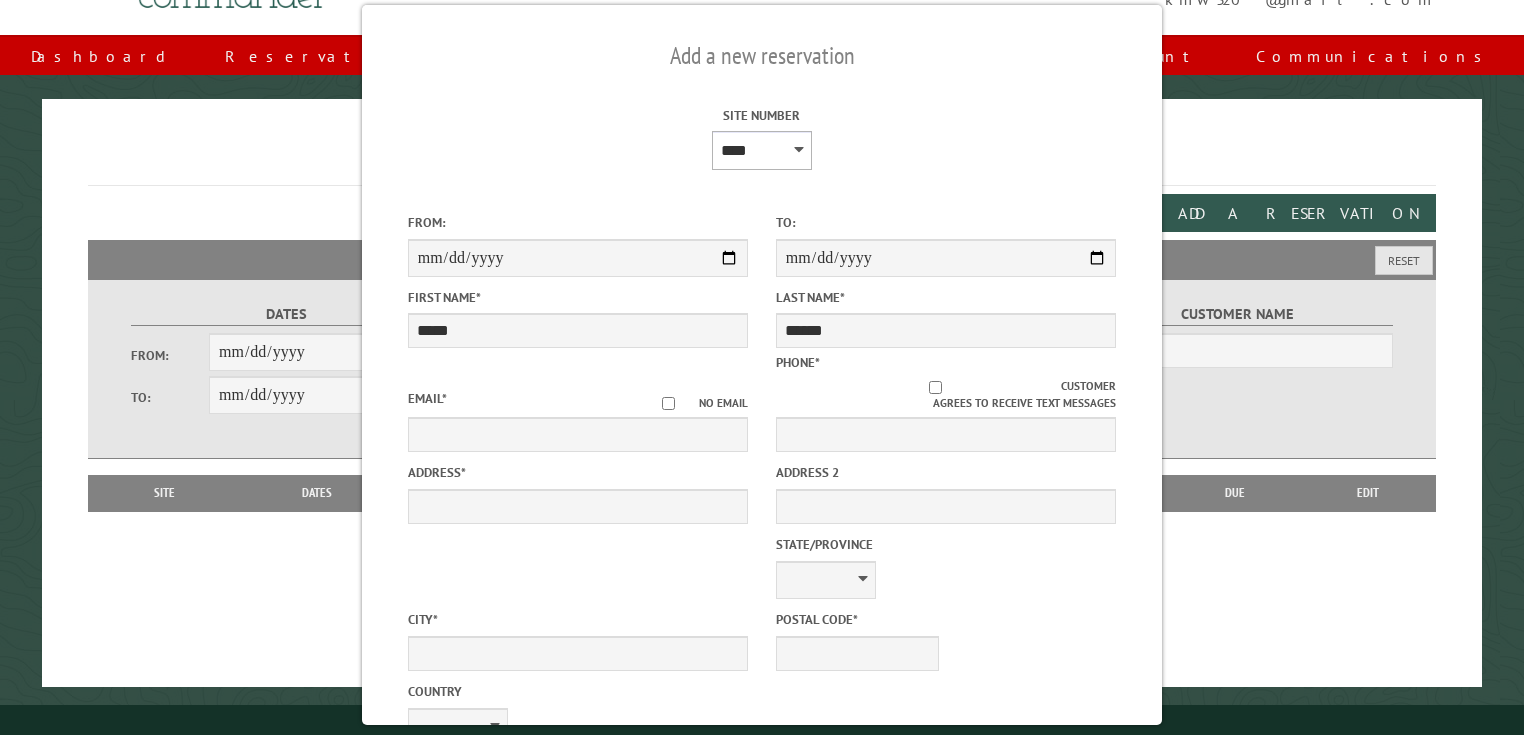 click on "**** **** **** **** **** **** **** **** **** **** **** **** **** **** **** **** **** **** **** **** **** **** **** **** **** **** **** **** **** **** **** **** **** **** **** **** **** **** **** **** **** **** **** **** **** **** **** **** **** **** **** **** **** **** **** **** **** **** **** **** **** **** **** **** **** **** **** **** **** **** **** **** **** **** **** **** **** **** **** **** **** **** **** **** **** **** **** **** **** **** **** **** **** **** **** **** **** **** **** **** **** **** **** **** **** **** **** **** **** **** **** **** **** **** **** **** **** **** **** **** **** **** **** **** **** **** **** **** **** **** **** **** **** **** **** **** **** **** **** **** **** **** **** **** **** ****" at bounding box center (762, 150) 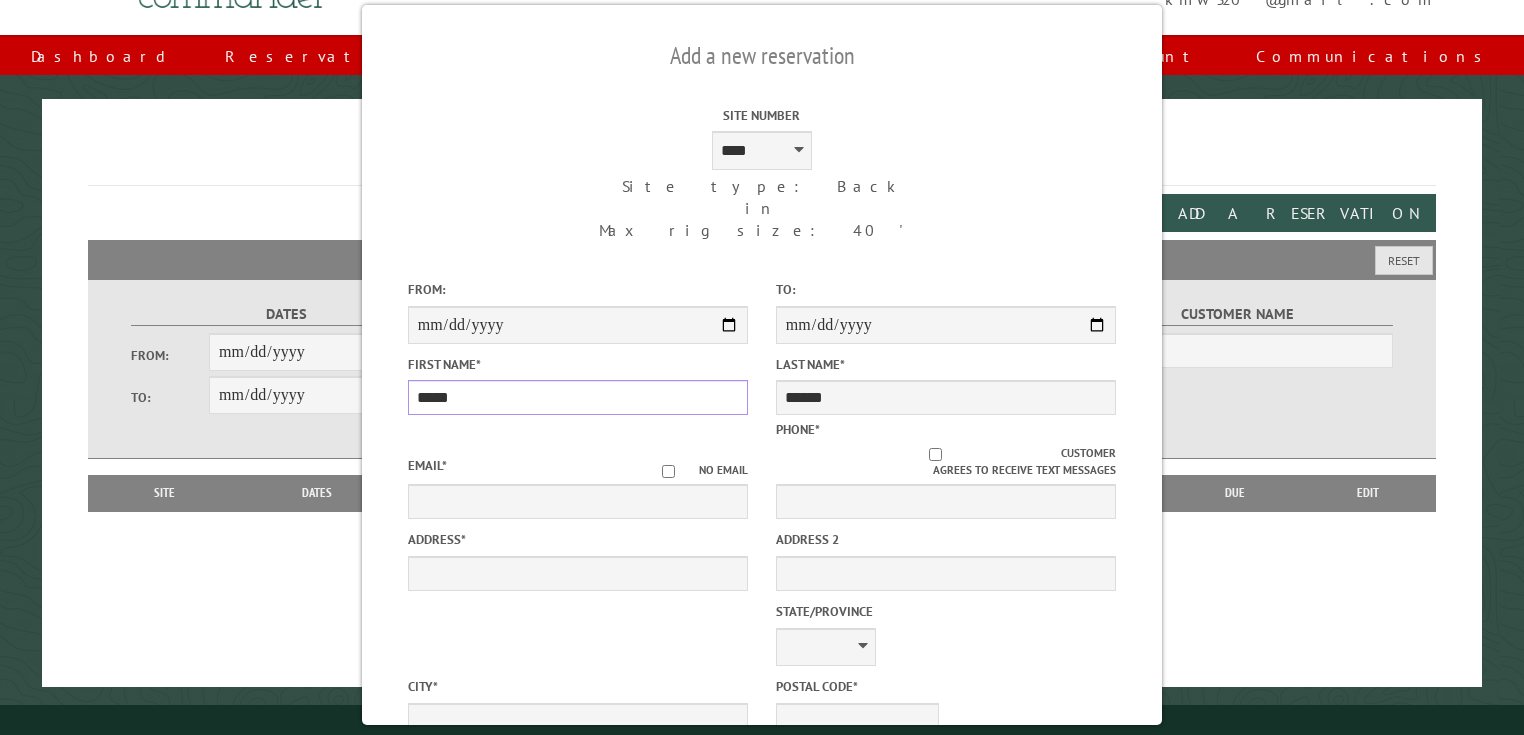 click on "****" at bounding box center (578, 397) 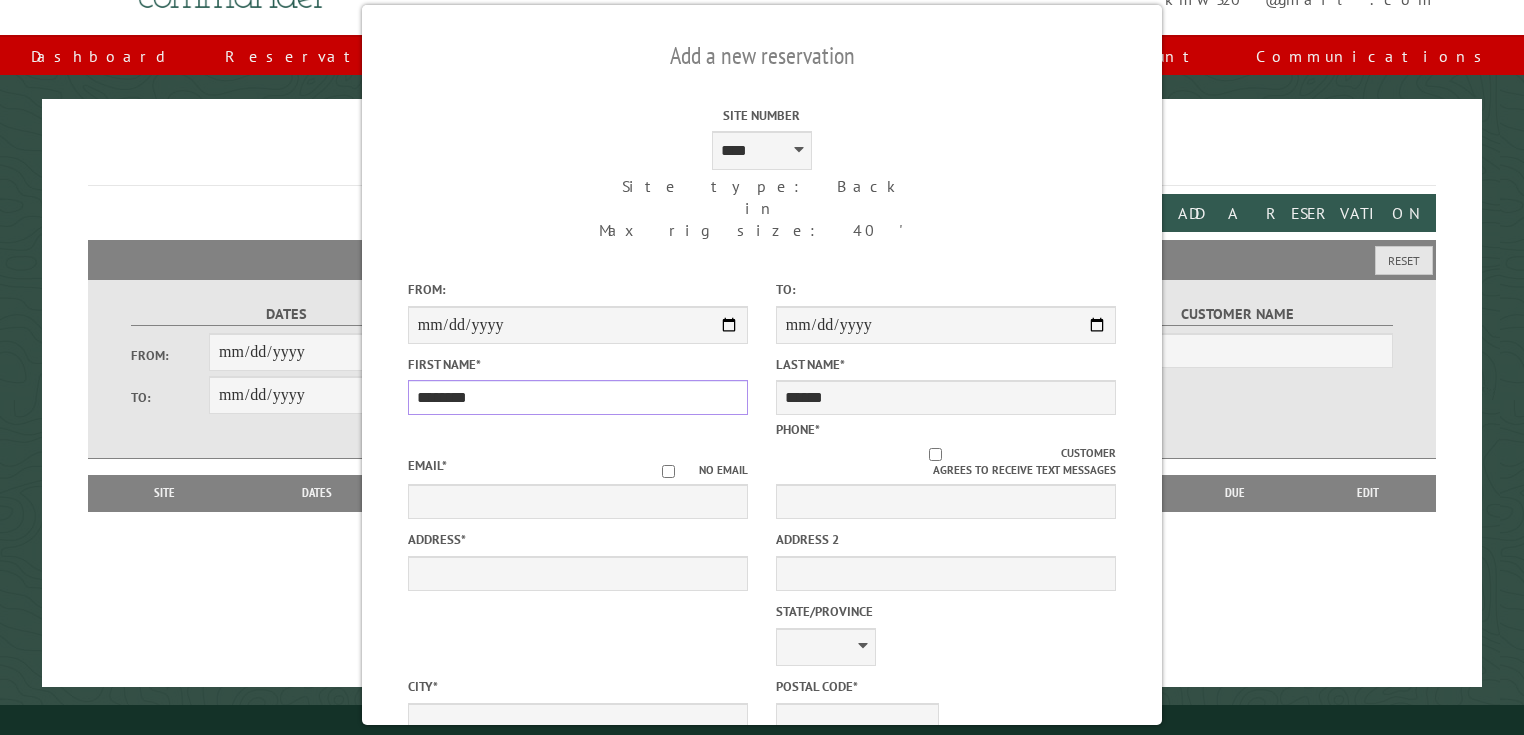 type on "********" 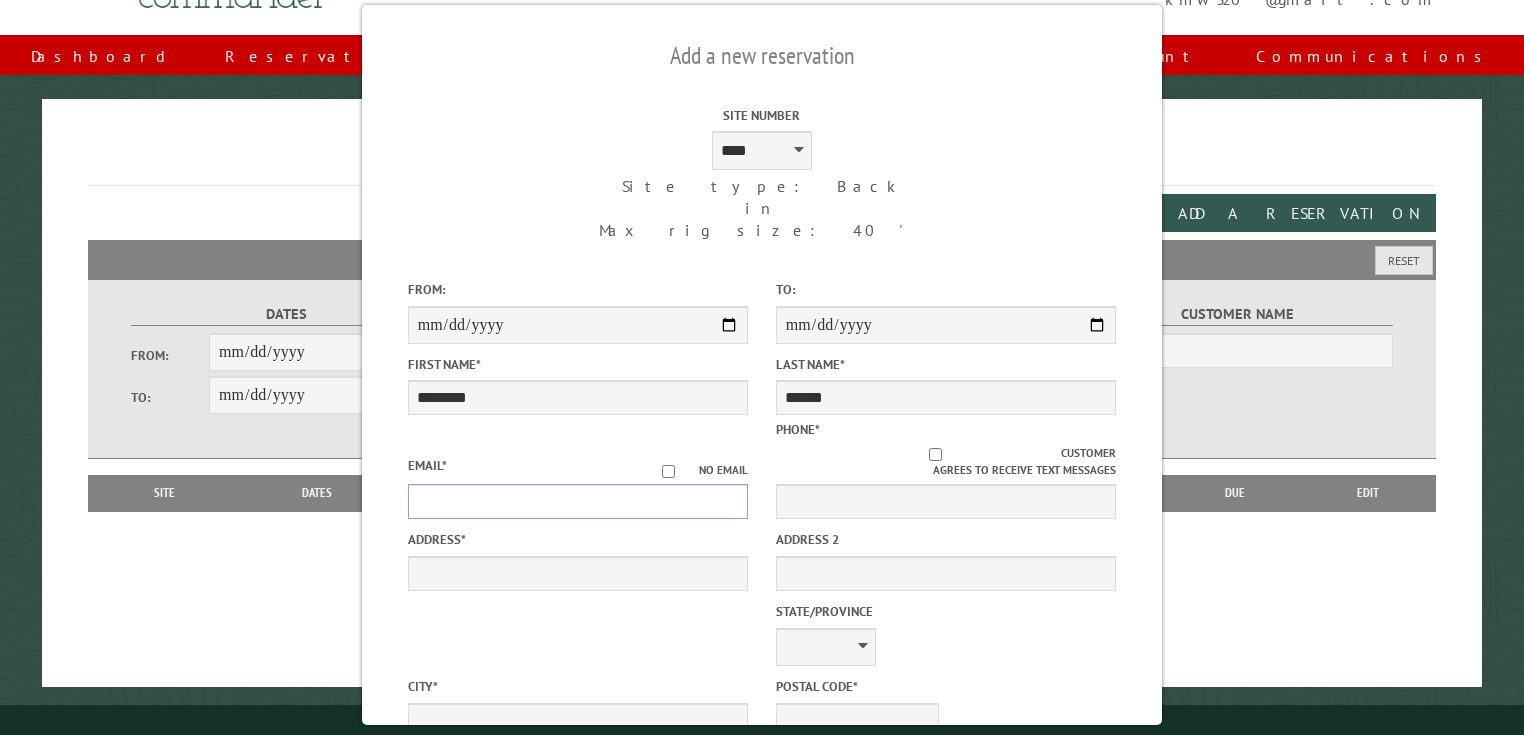 click on "Email *" at bounding box center (578, 501) 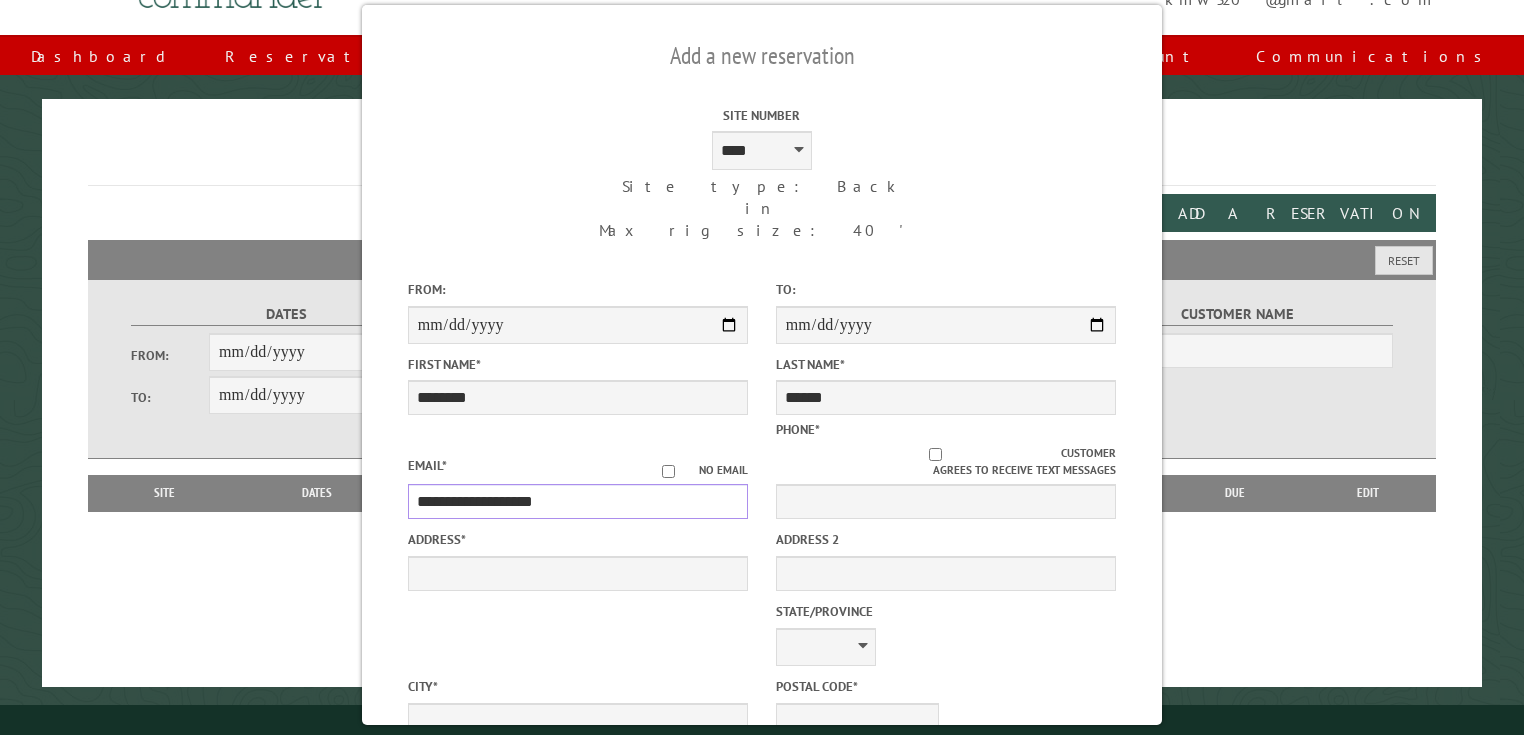 type on "**********" 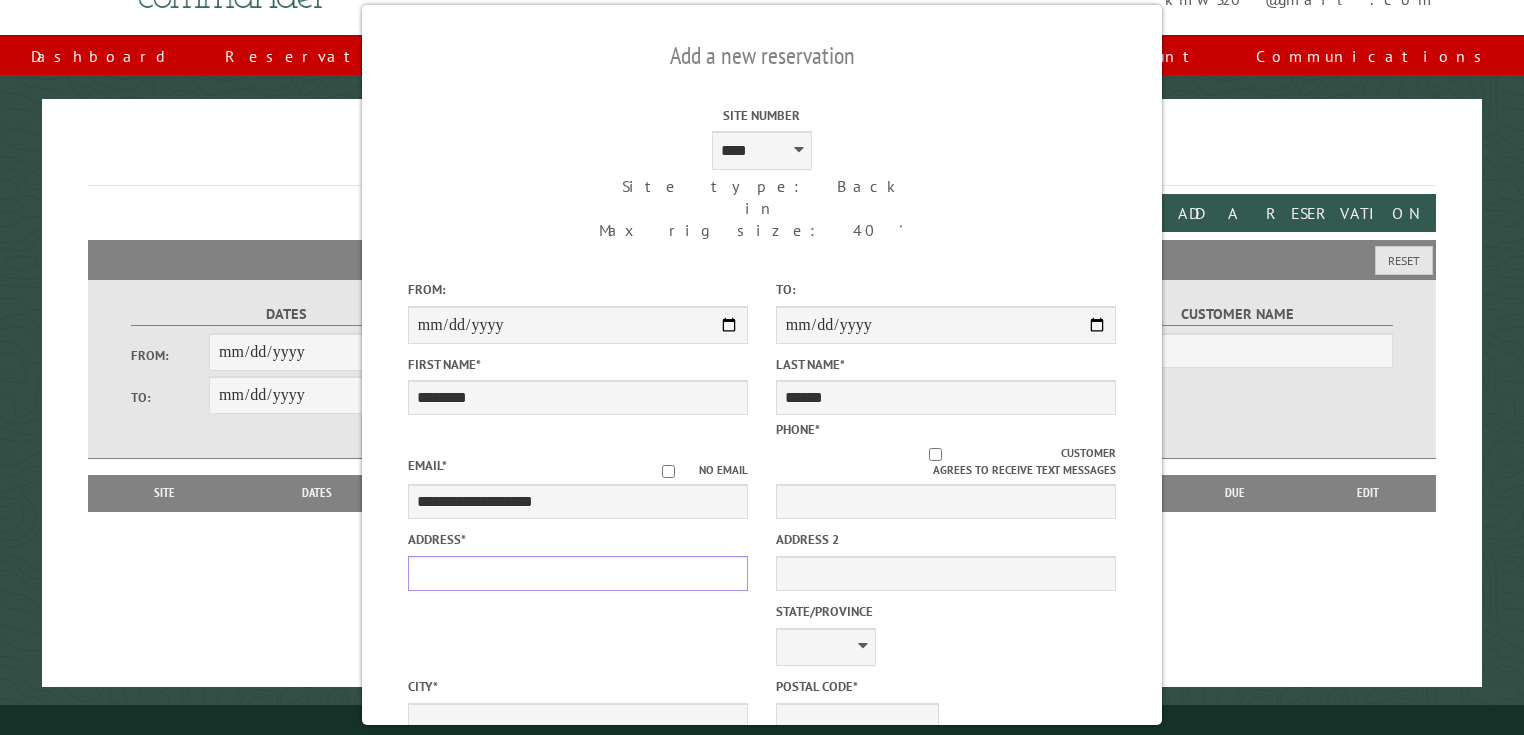click on "Address *" at bounding box center [578, 573] 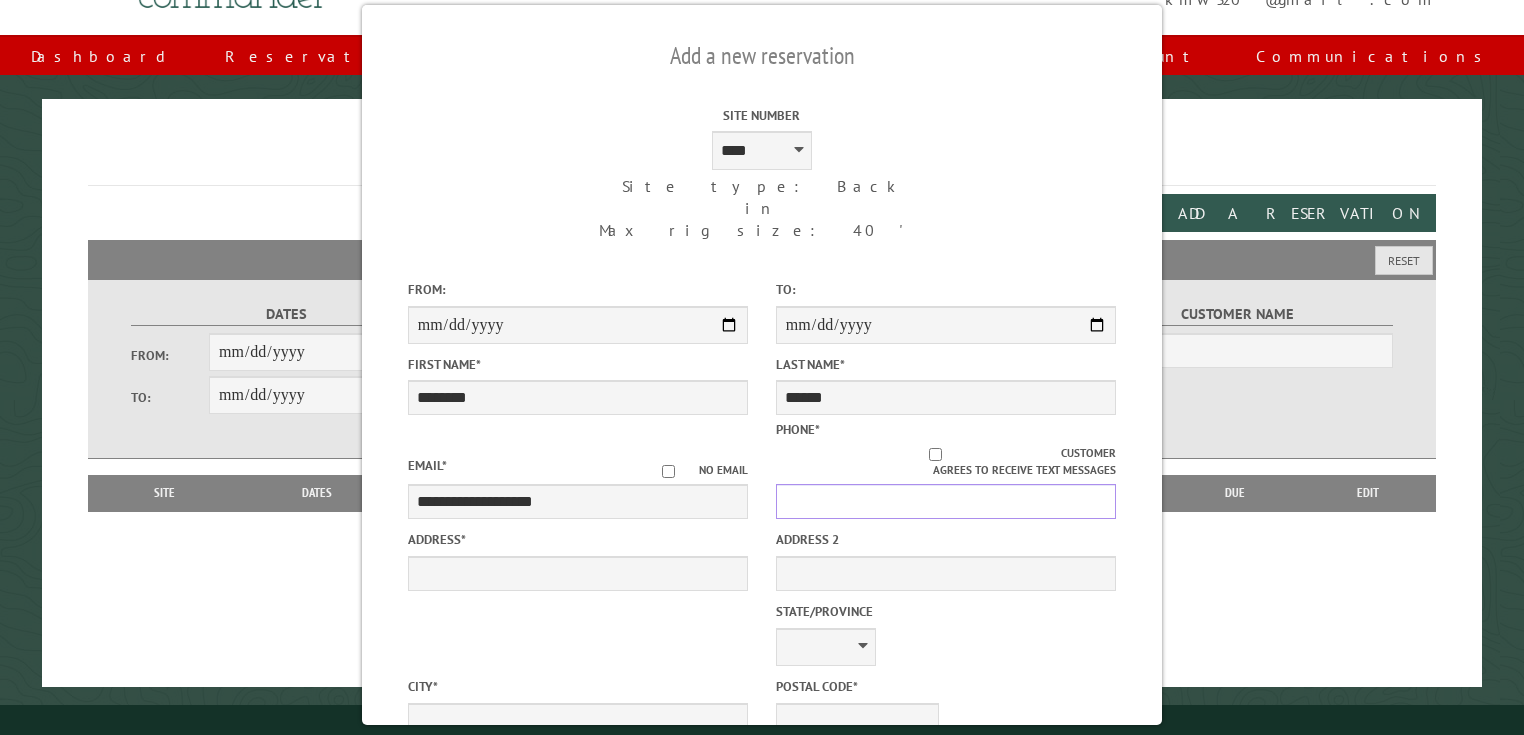 click on "Phone *" at bounding box center [946, 501] 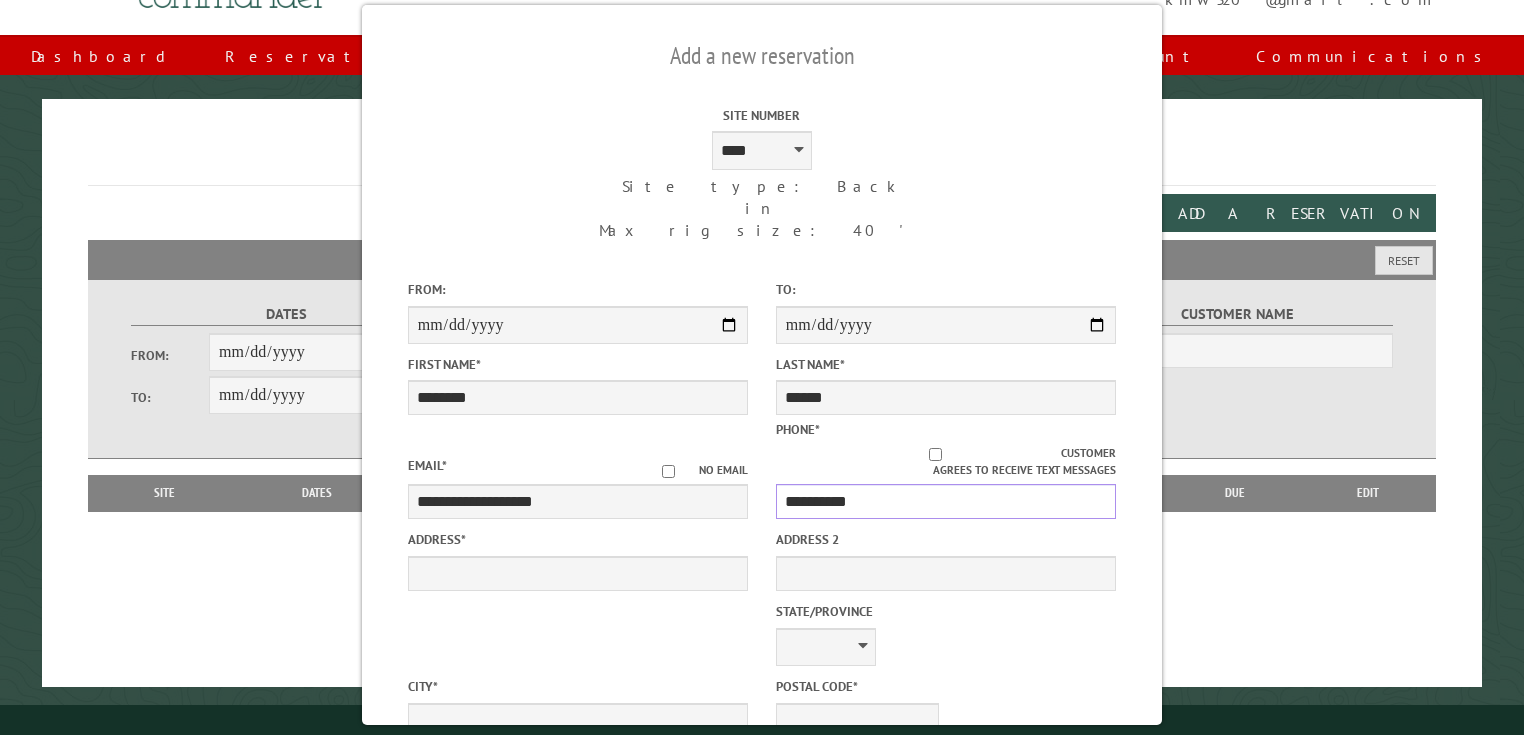 click on "**********" at bounding box center [946, 501] 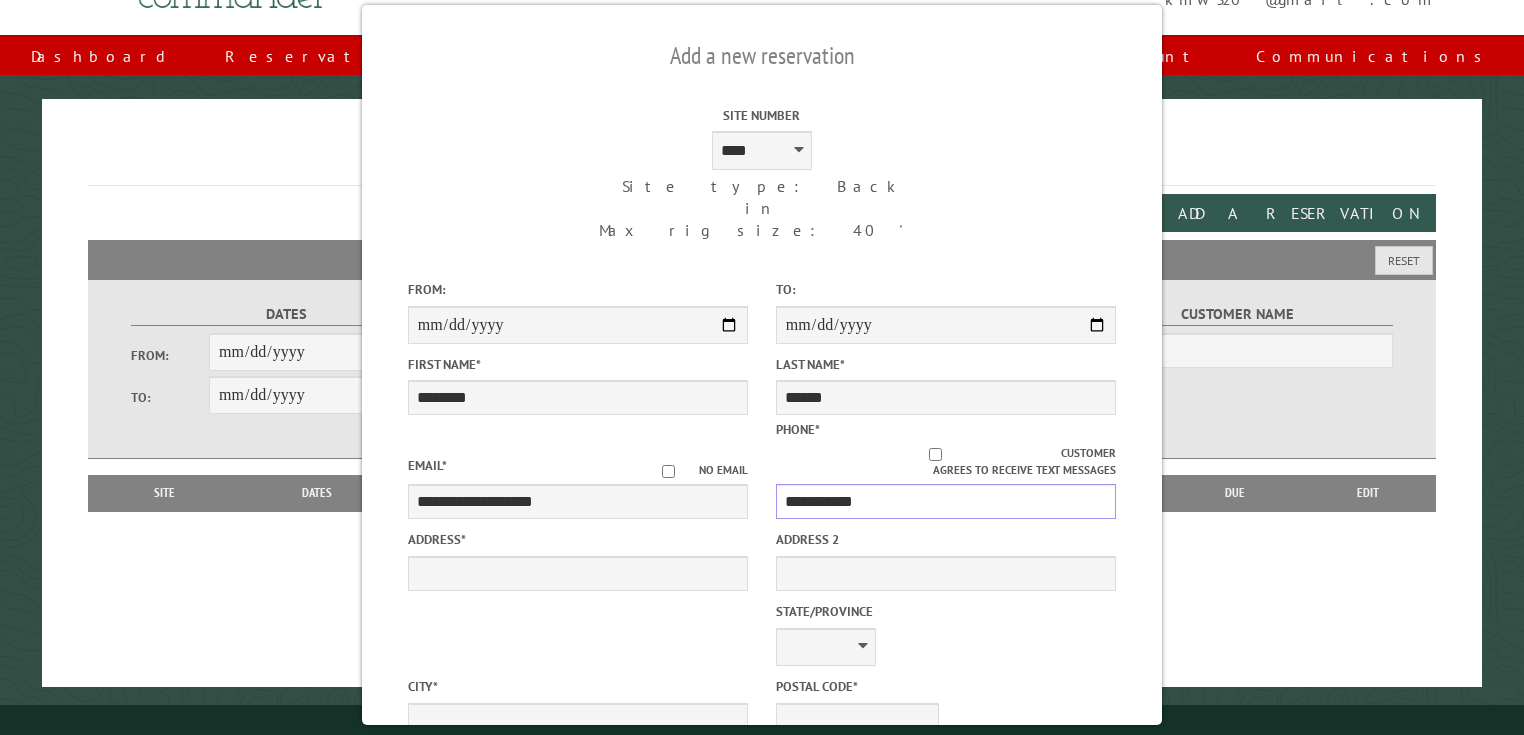 click on "**********" at bounding box center [946, 501] 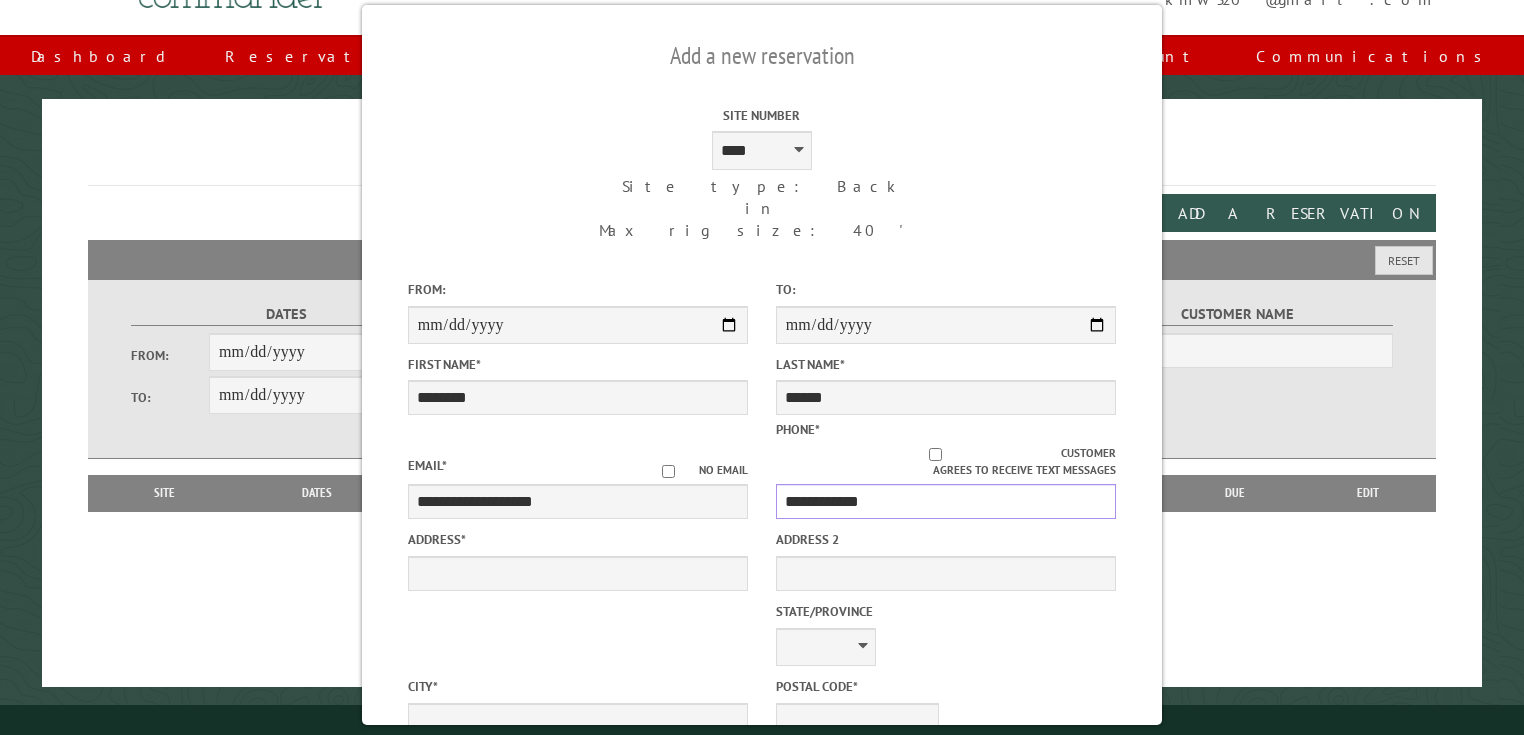 type on "**********" 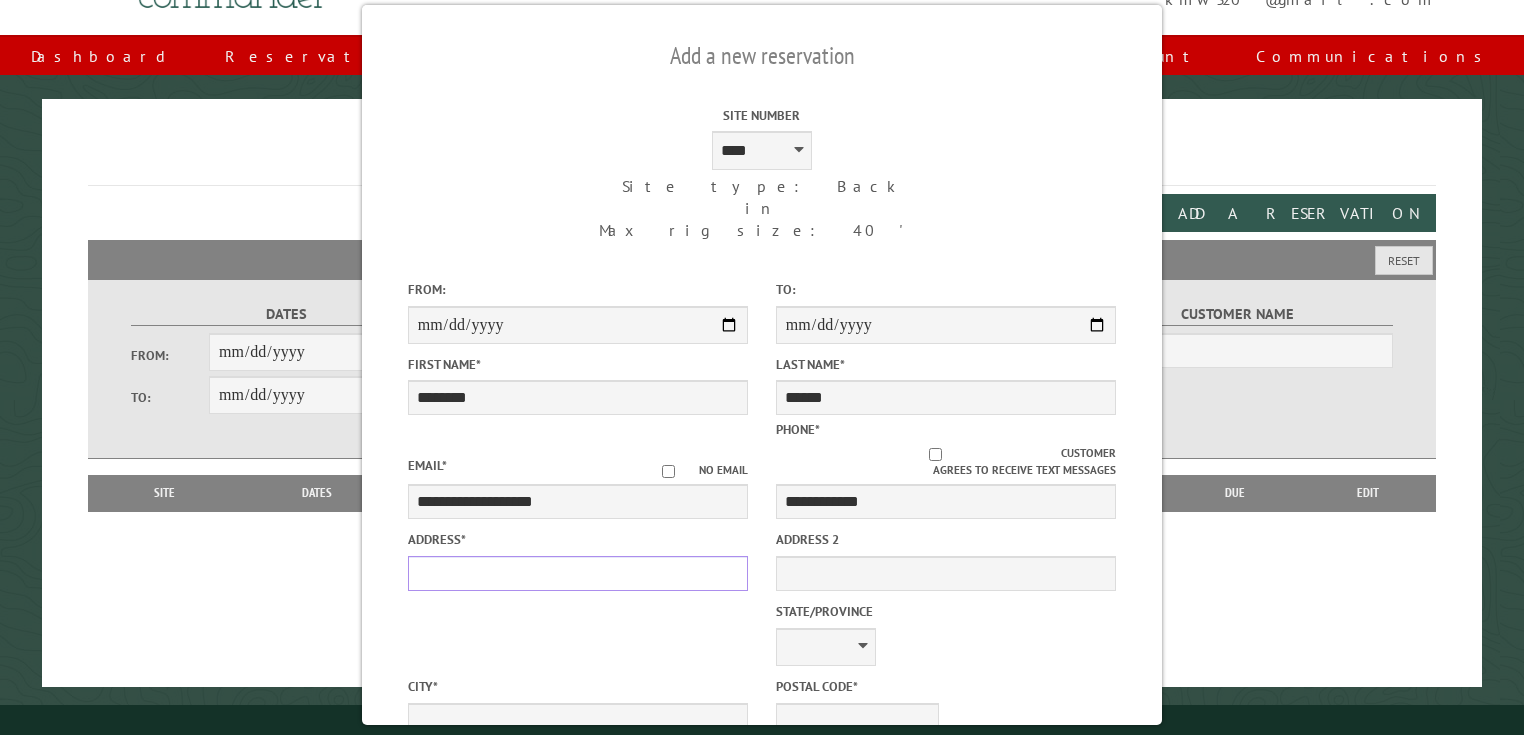 drag, startPoint x: 440, startPoint y: 544, endPoint x: 476, endPoint y: 532, distance: 37.94733 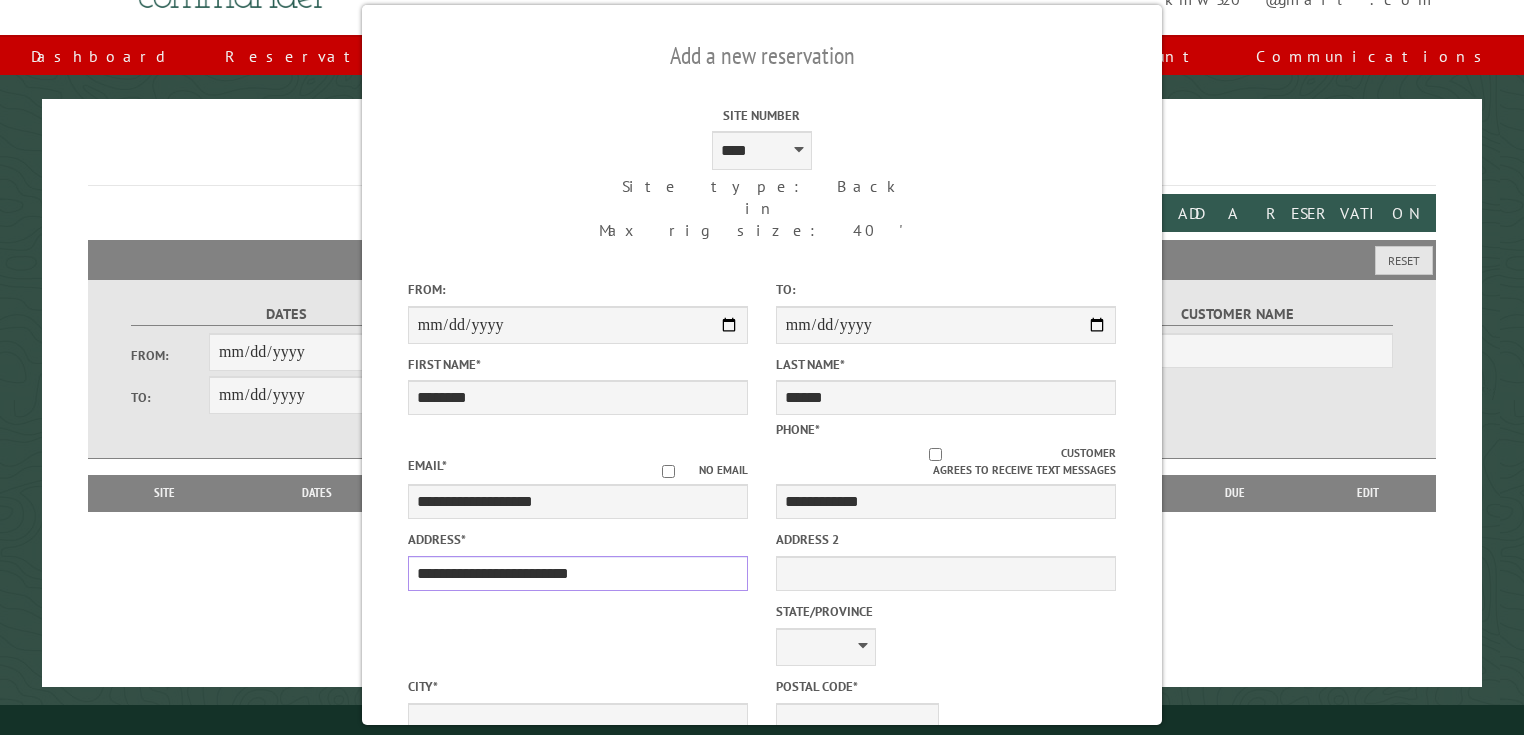 type on "**********" 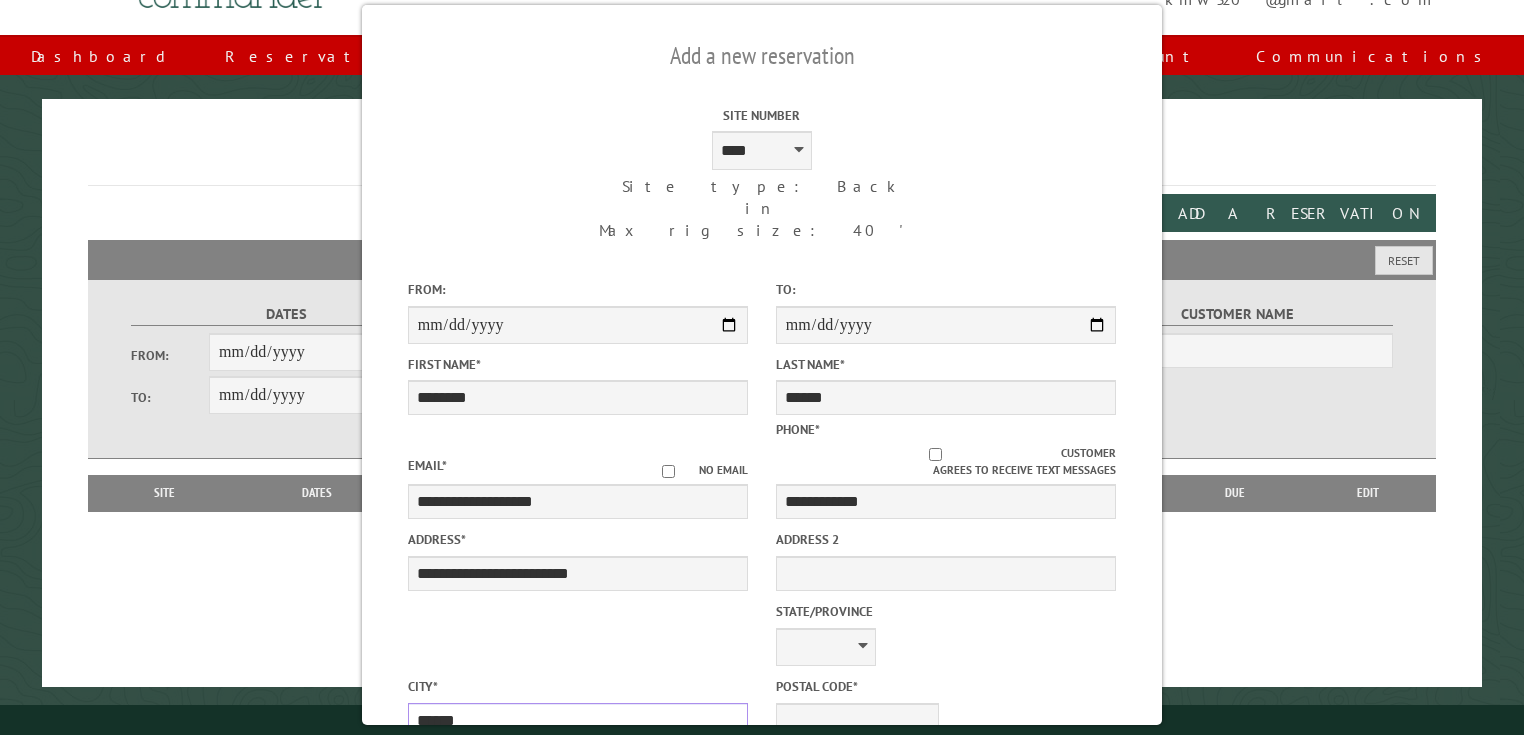 type on "******" 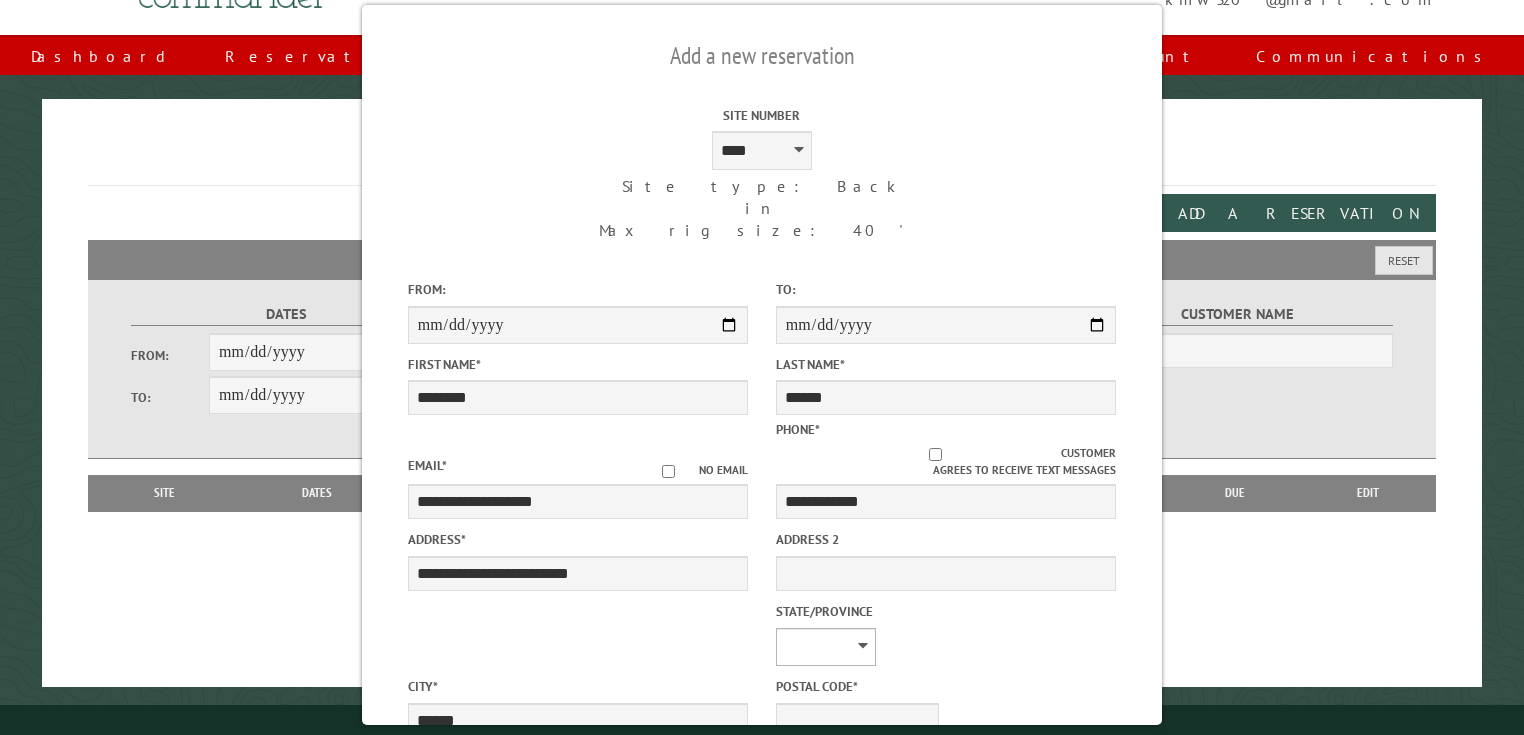 select on "**" 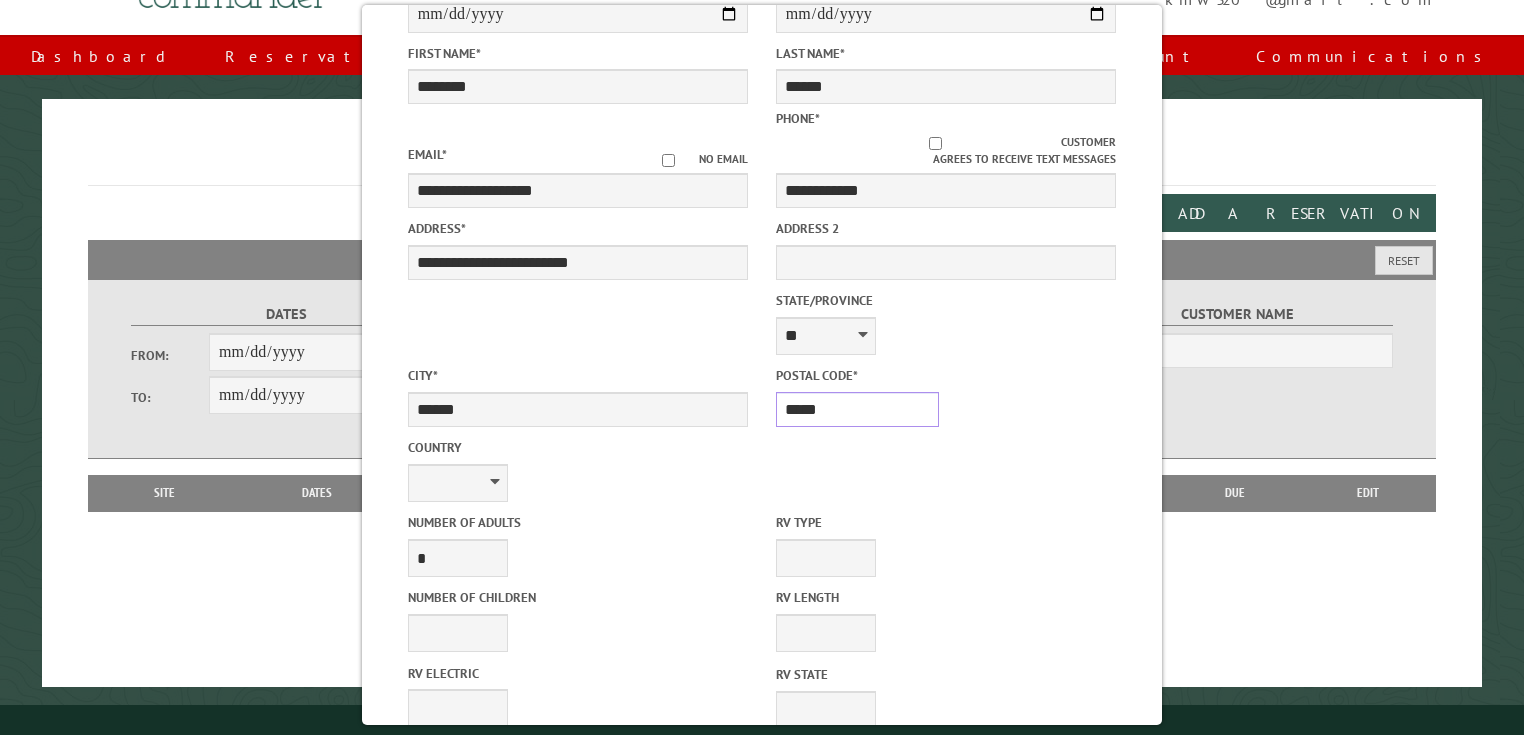 scroll, scrollTop: 312, scrollLeft: 0, axis: vertical 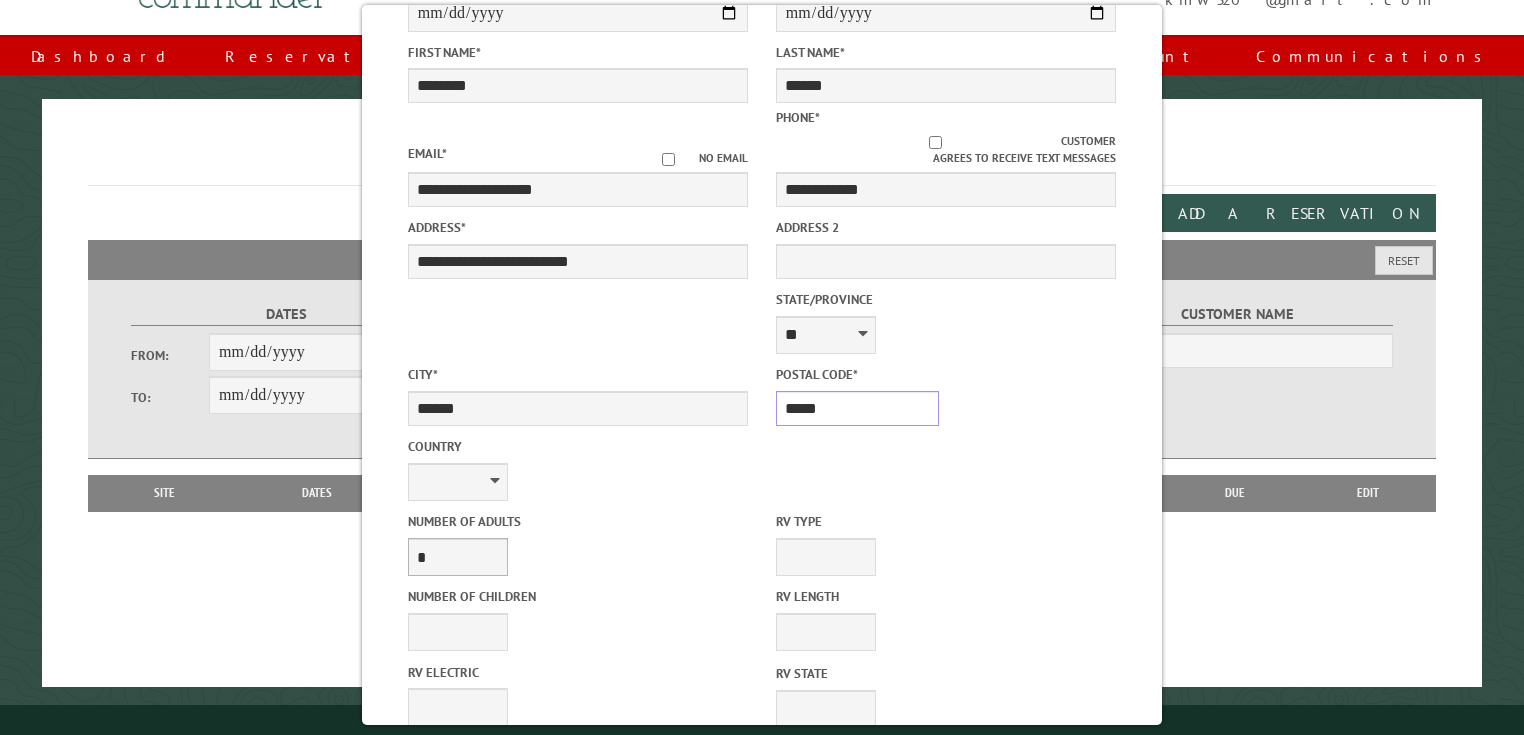 type on "*****" 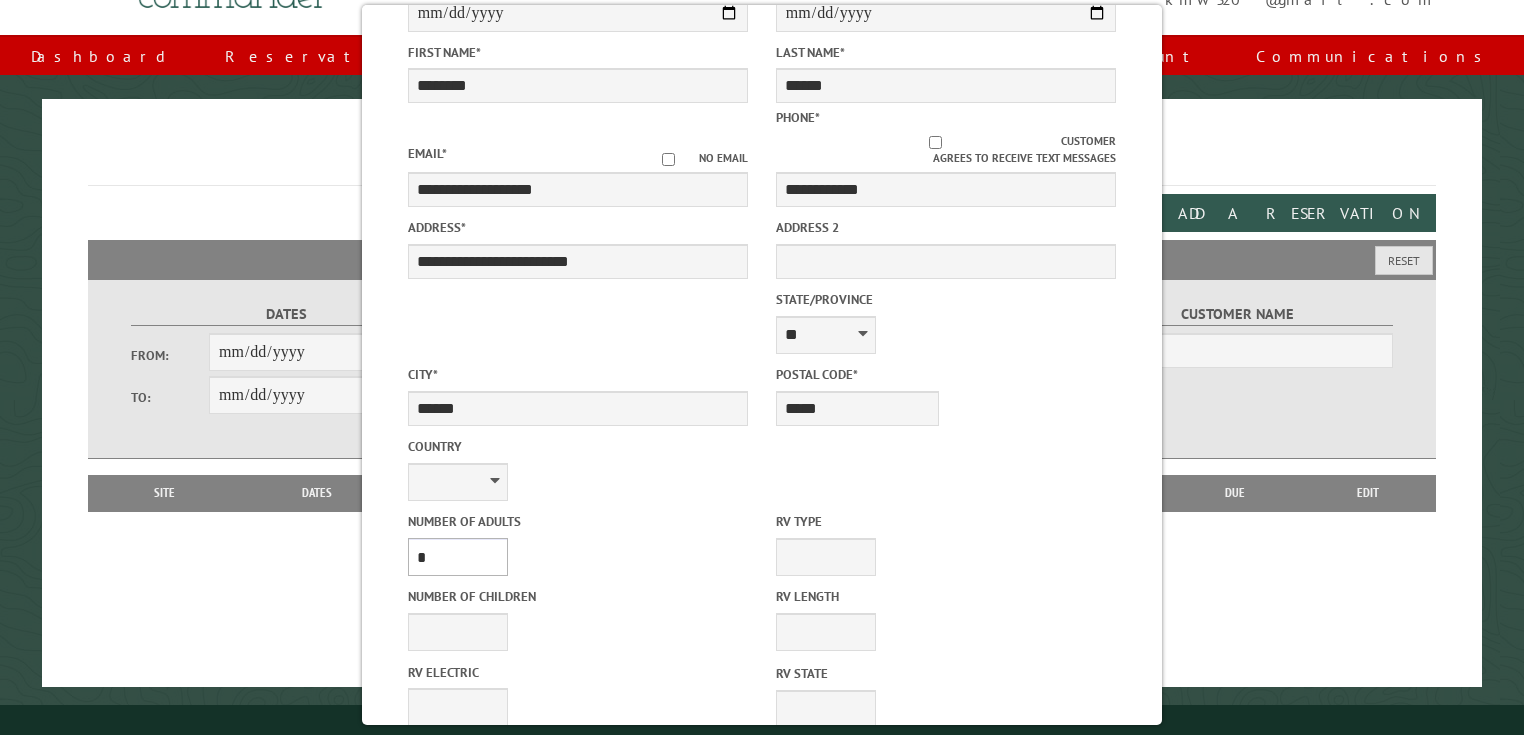 click on "* * * * * * * * * * **" at bounding box center [458, 557] 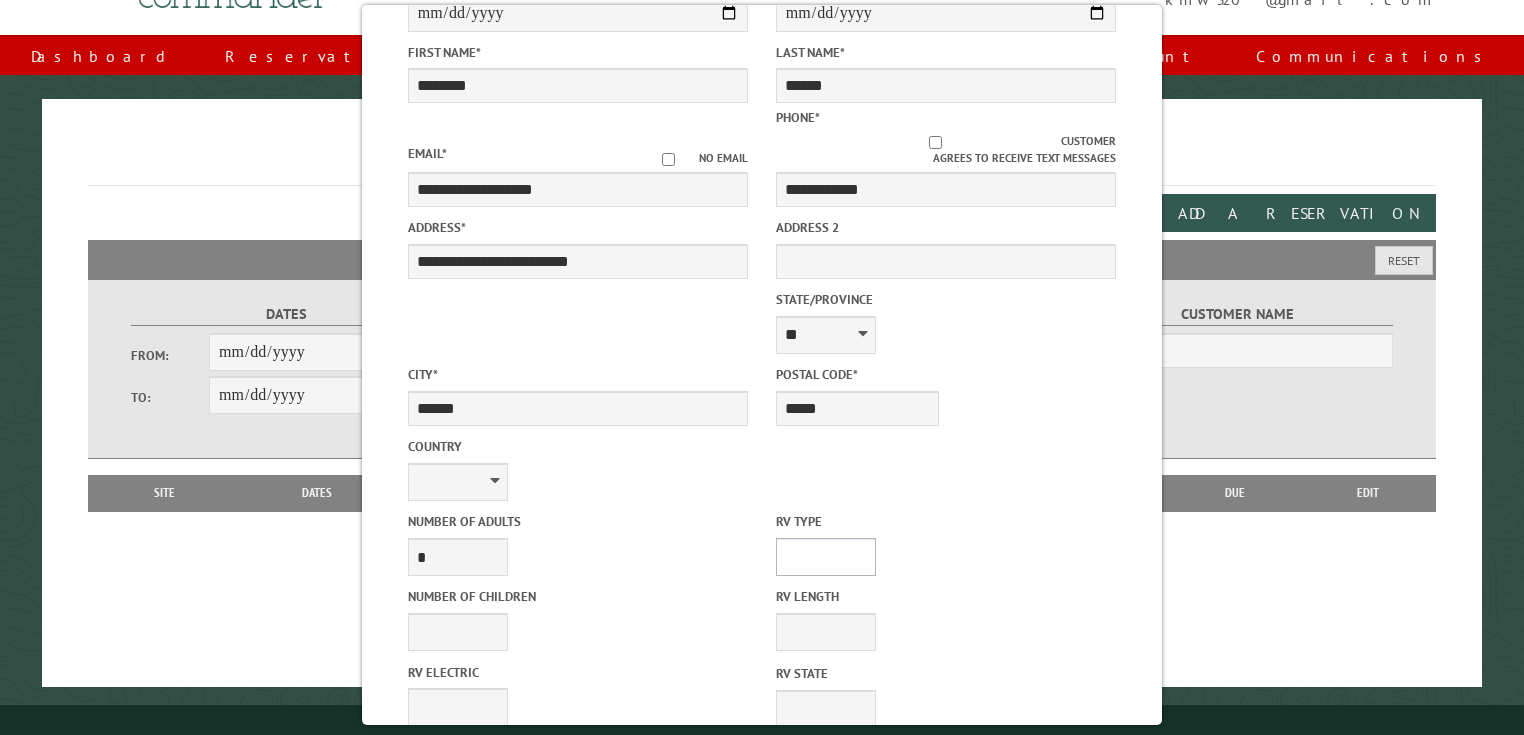 click on "**********" at bounding box center (826, 557) 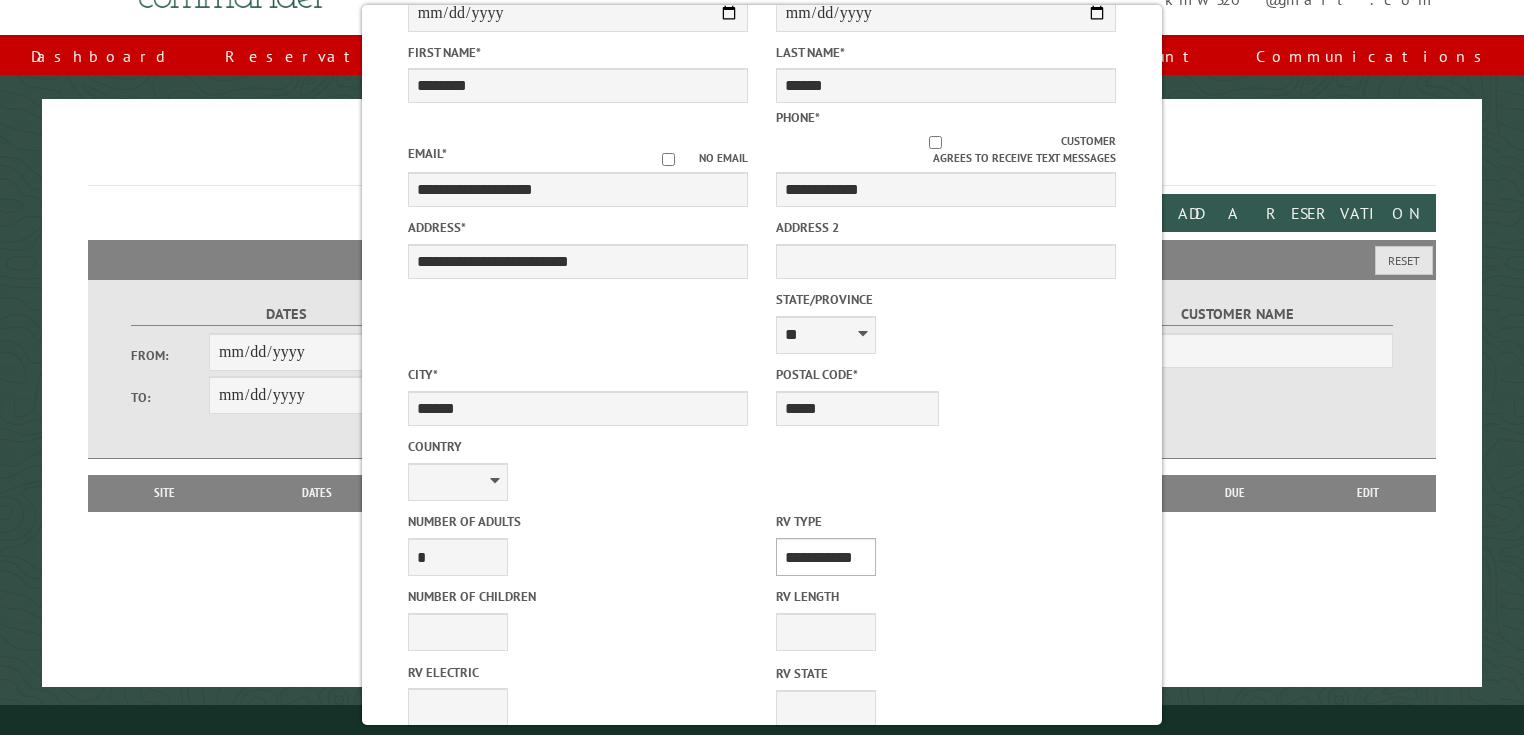 click on "**********" at bounding box center [826, 557] 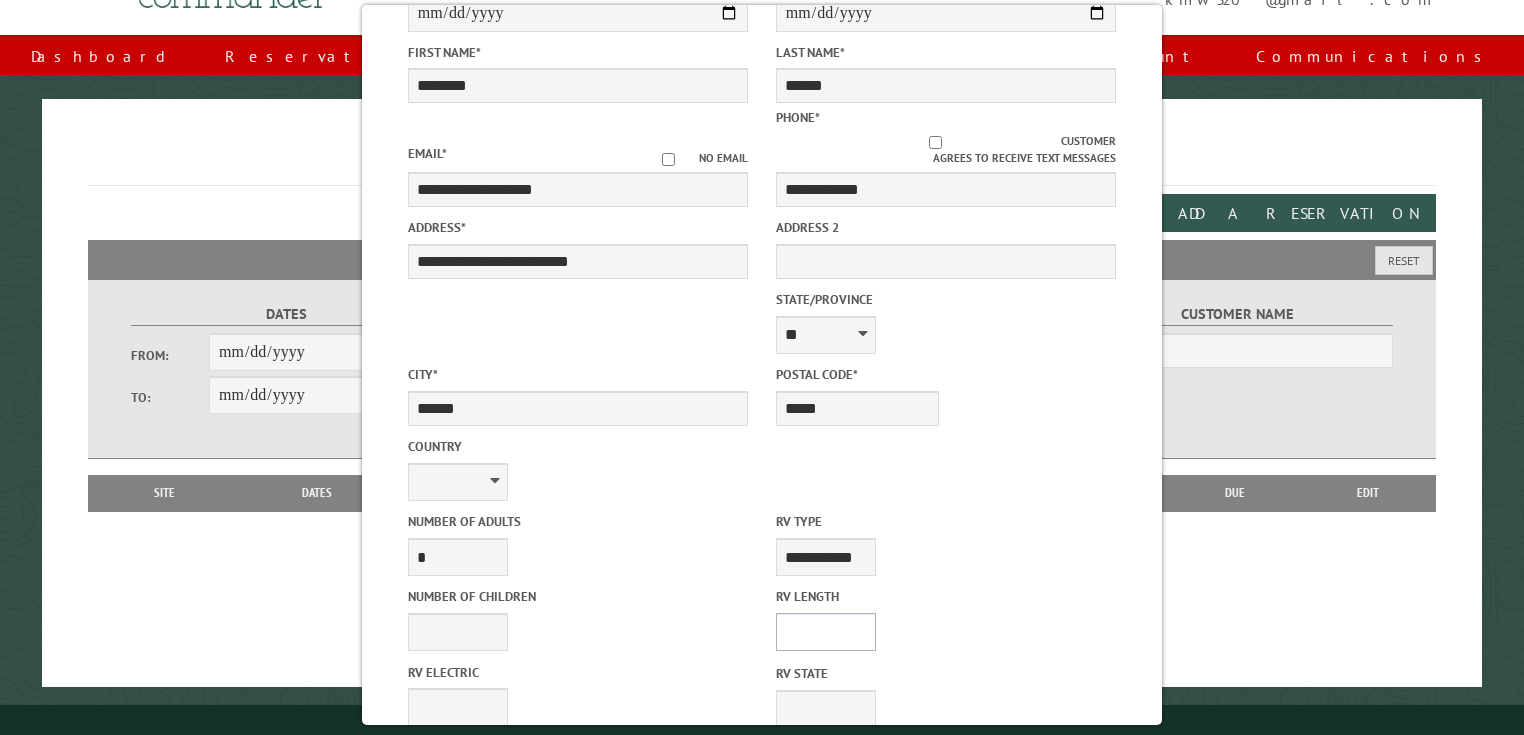 click on "* ** ** ** ** ** ** ** ** ** ** **" at bounding box center (826, 632) 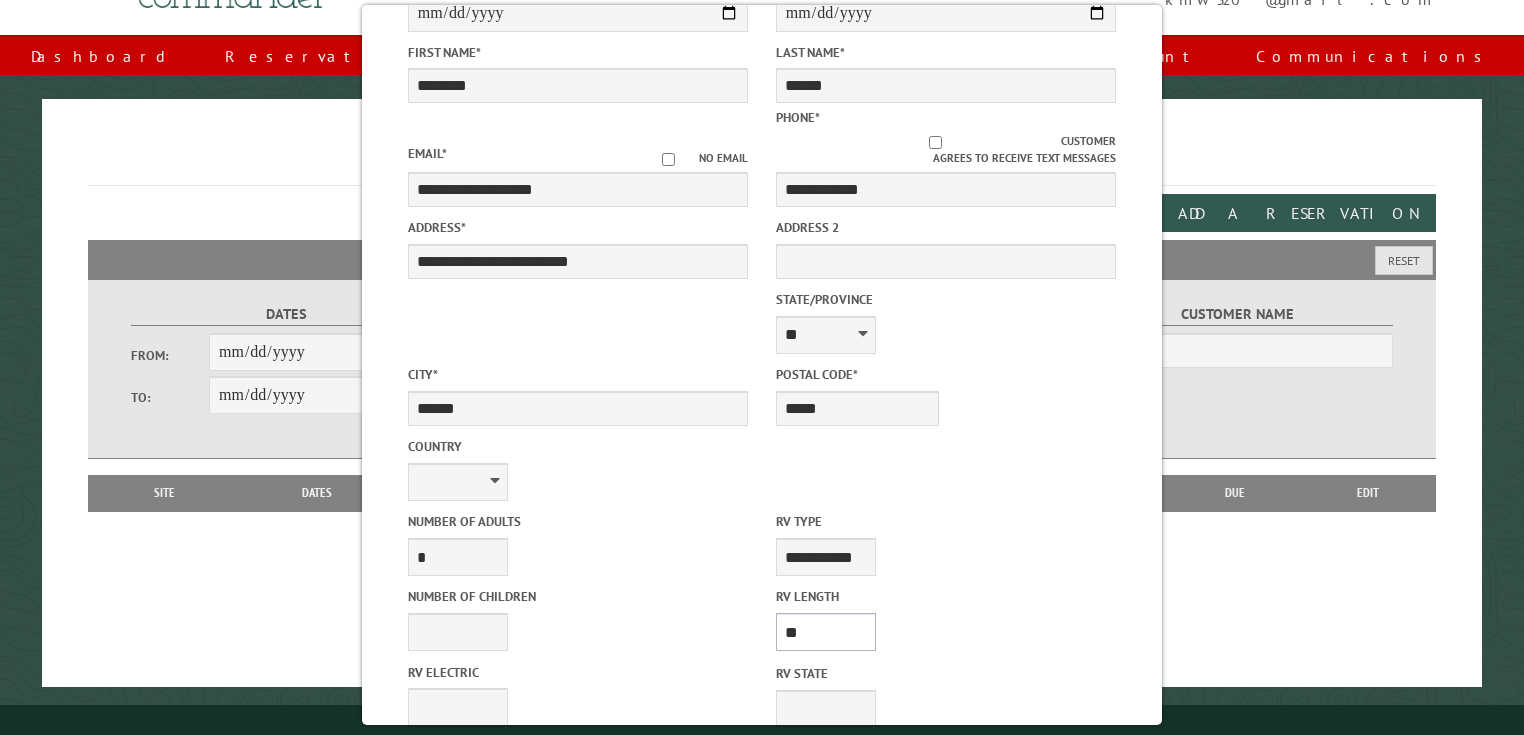 click on "* ** ** ** ** ** ** ** ** ** ** **" at bounding box center [826, 632] 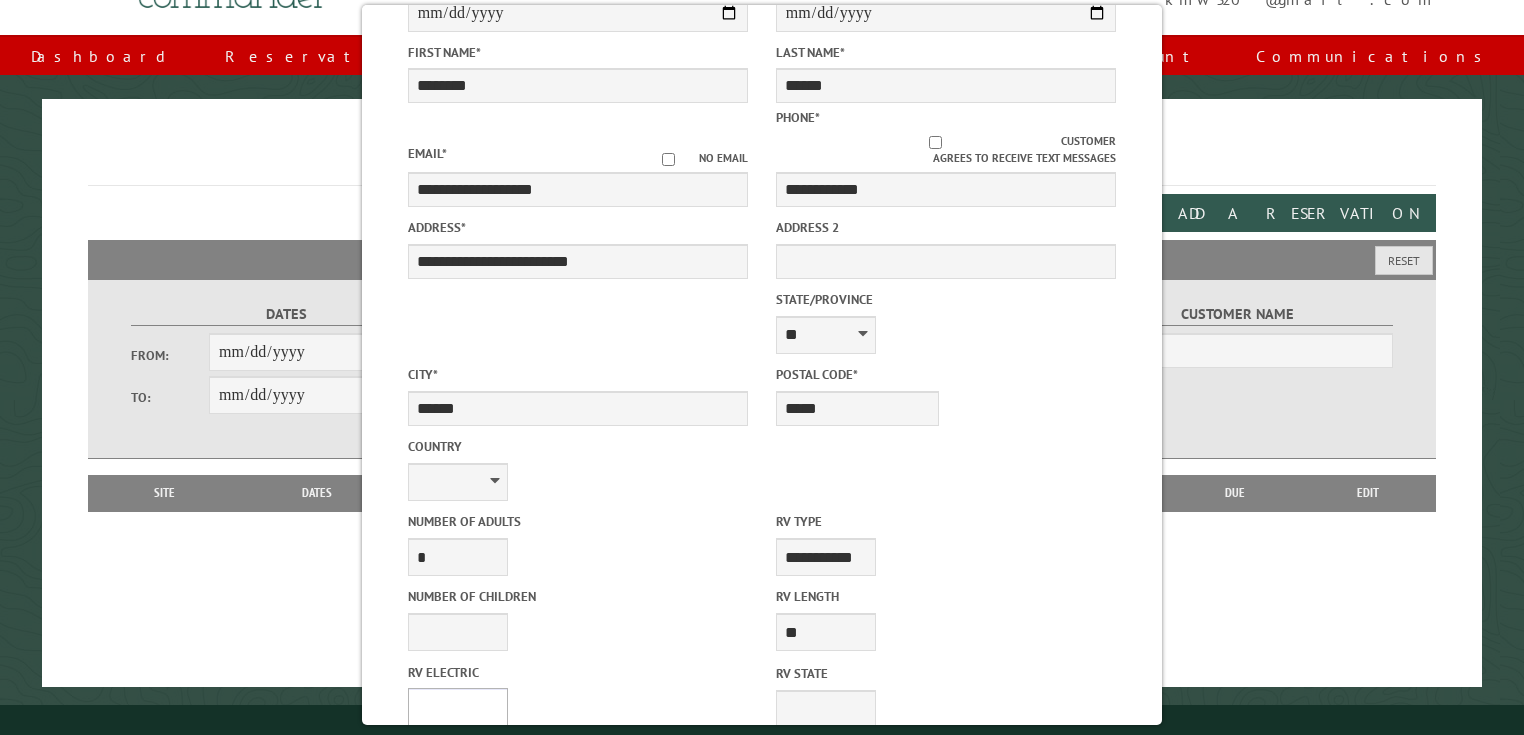 click on "**** *** *** ***" at bounding box center (458, 707) 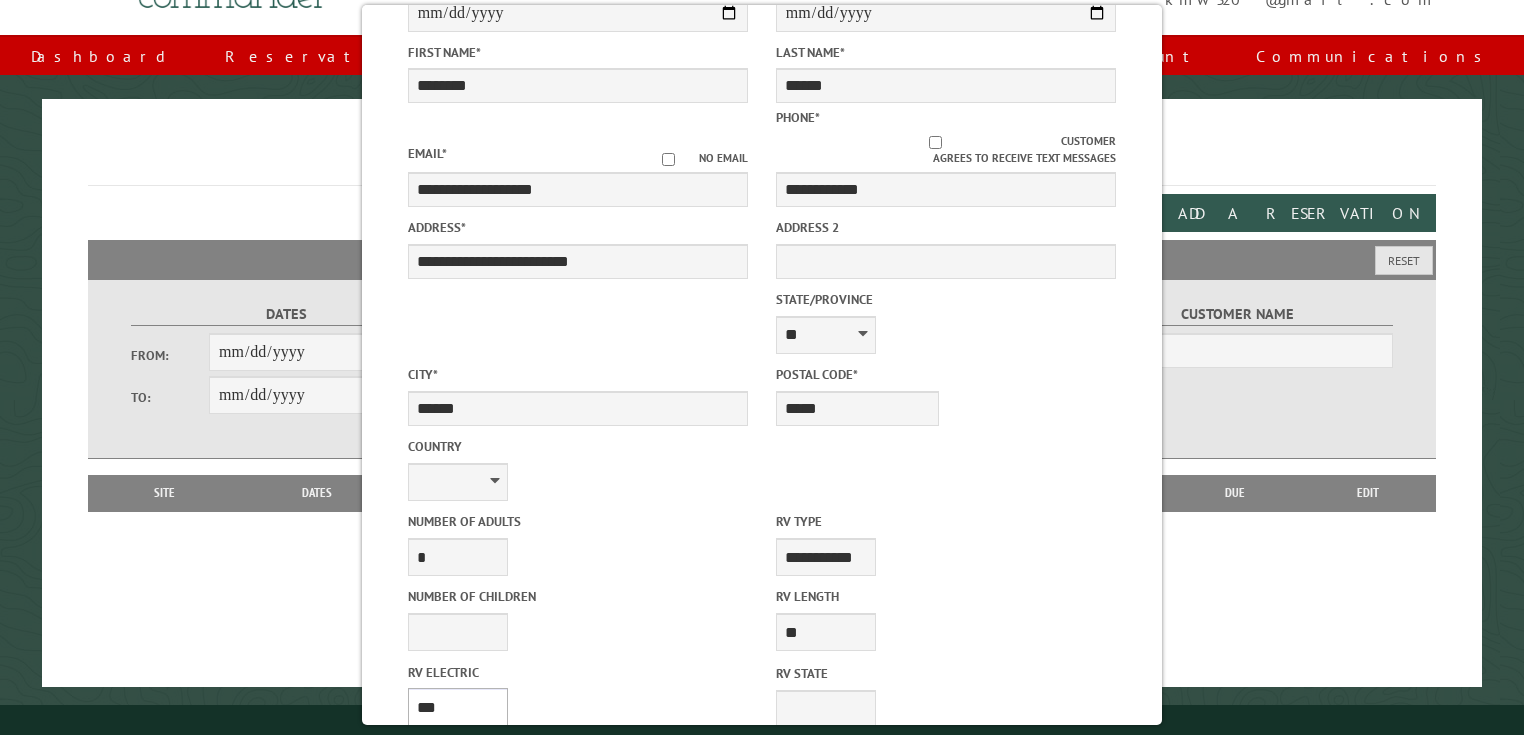 click on "**** *** *** ***" at bounding box center [458, 707] 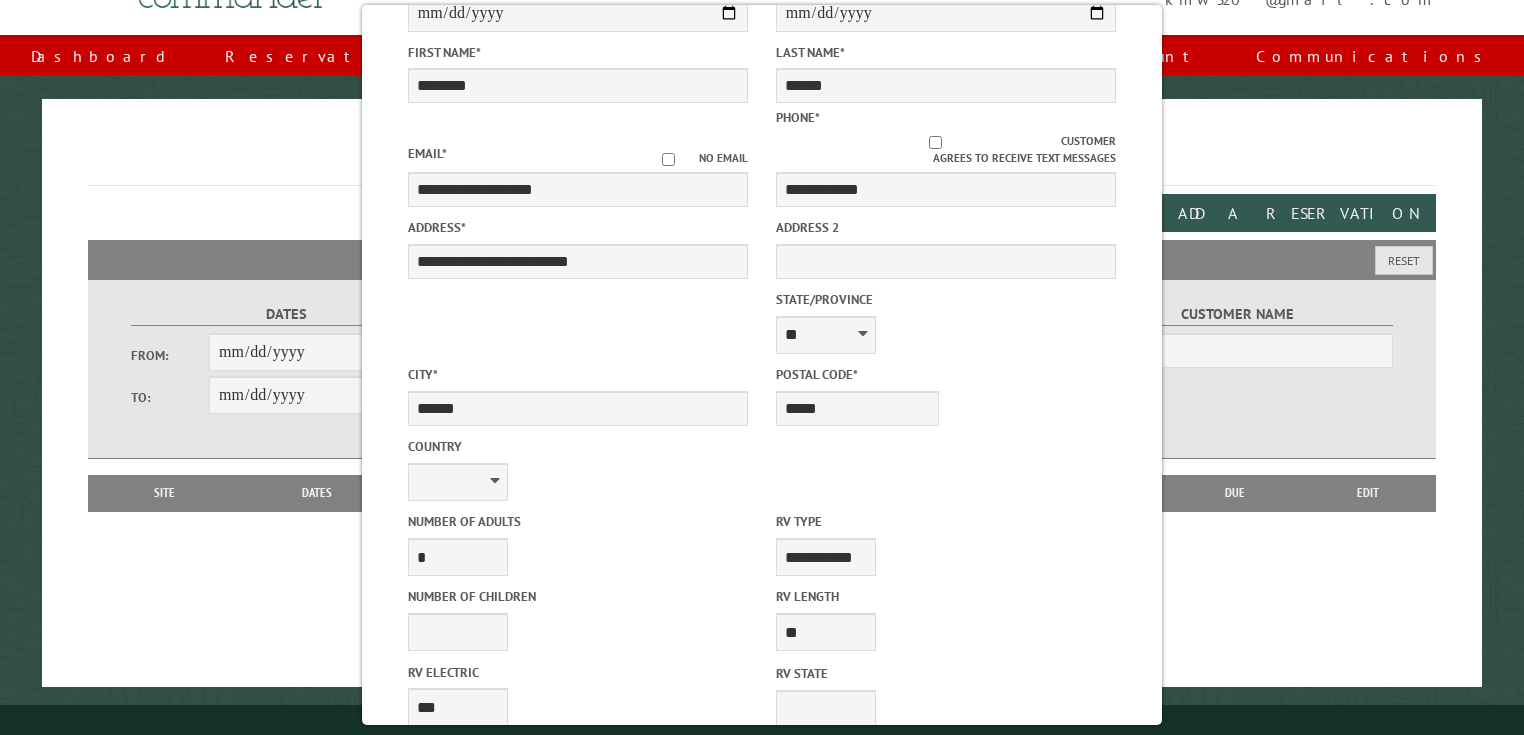 click on "* * * * * * * * * * **" at bounding box center (458, 782) 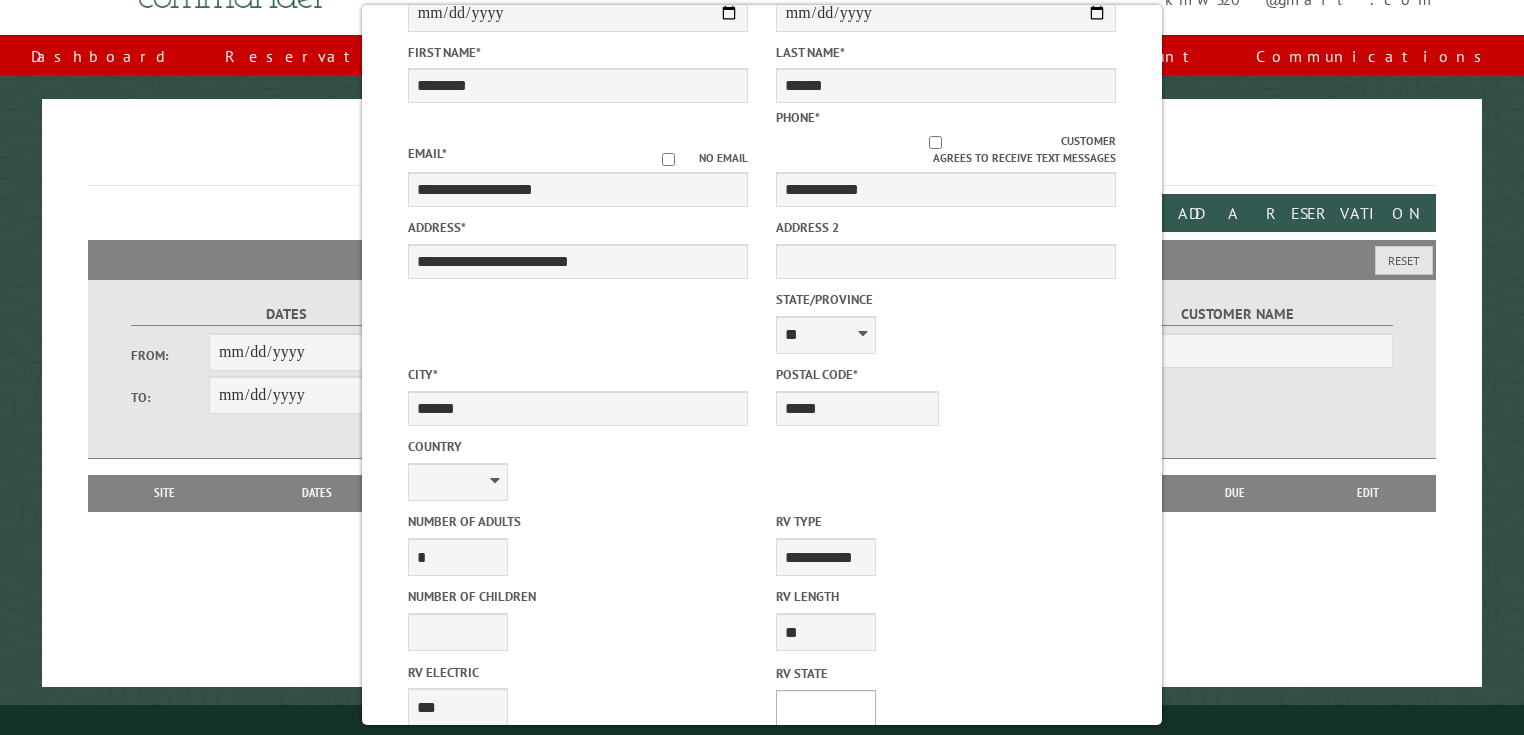 click on "** ** ** ** ** ** ** ** ** ** ** ** ** ** ** ** ** ** ** ** ** ** ** ** ** ** ** ** ** ** ** ** ** ** ** ** ** ** ** ** ** ** ** ** ** ** ** ** ** ** ** ** ** ** ** ** ** ** ** ** ** ** ** **" at bounding box center (826, 709) 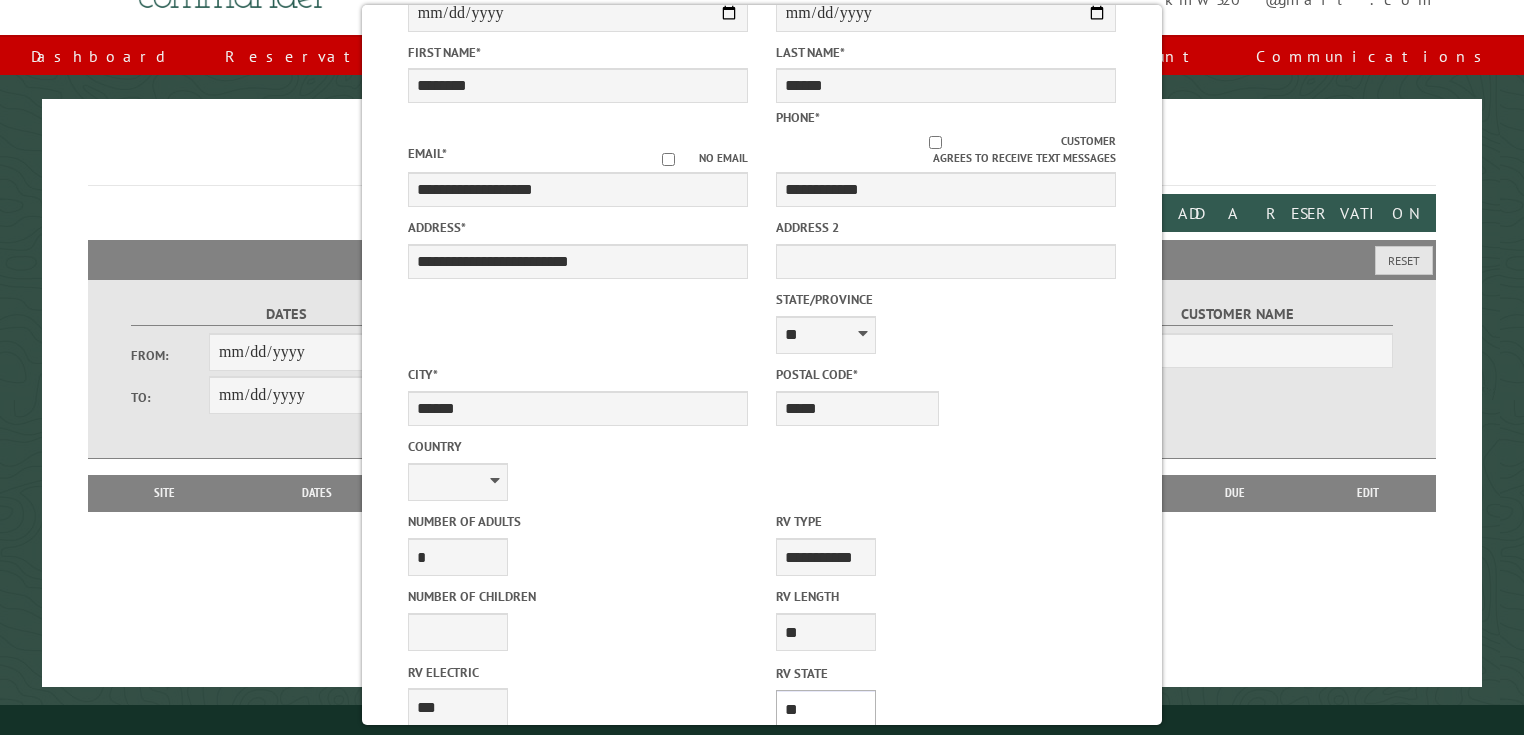 click on "** ** ** ** ** ** ** ** ** ** ** ** ** ** ** ** ** ** ** ** ** ** ** ** ** ** ** ** ** ** ** ** ** ** ** ** ** ** ** ** ** ** ** ** ** ** ** ** ** ** ** ** ** ** ** ** ** ** ** ** ** ** ** **" at bounding box center (826, 709) 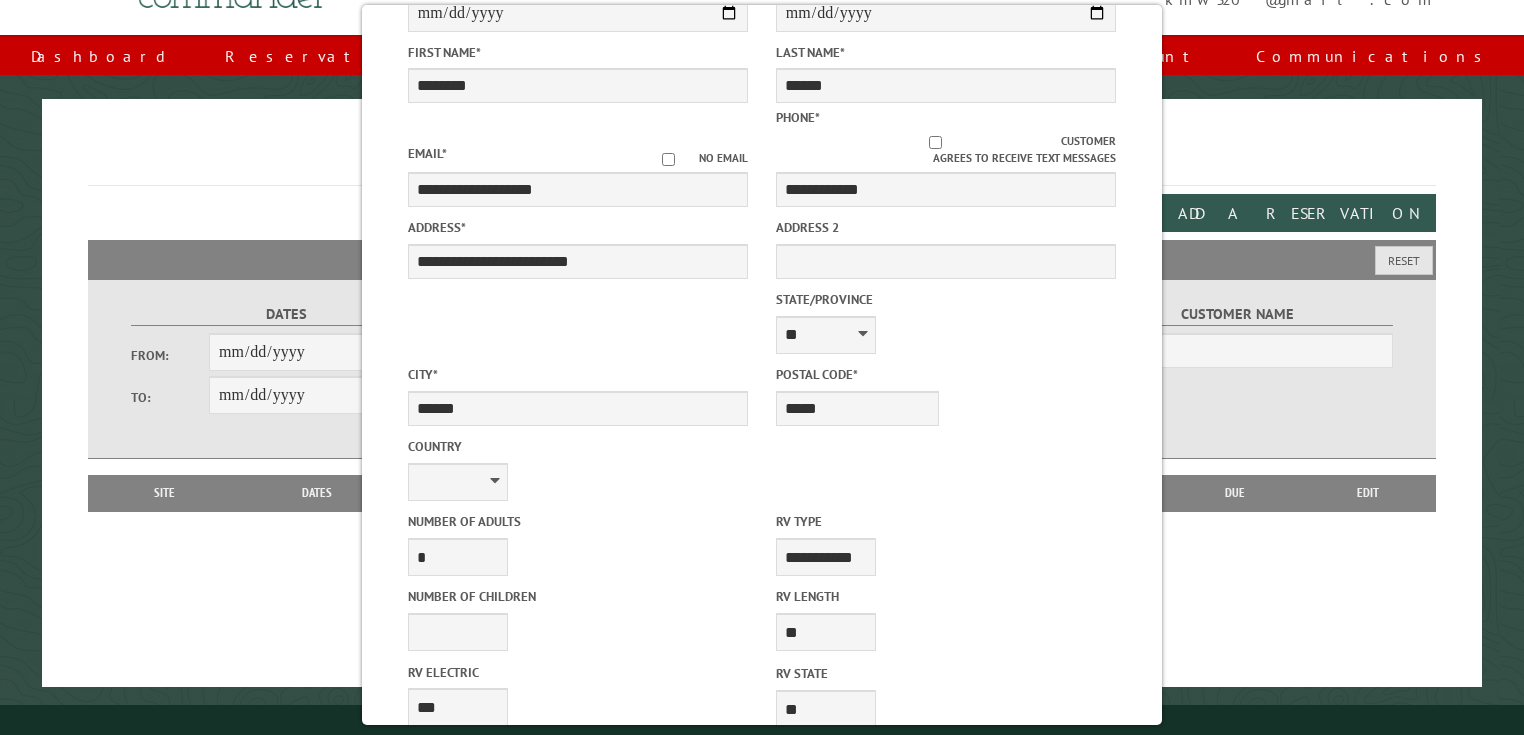 click on "* * * * * * * * * * **" at bounding box center (458, 857) 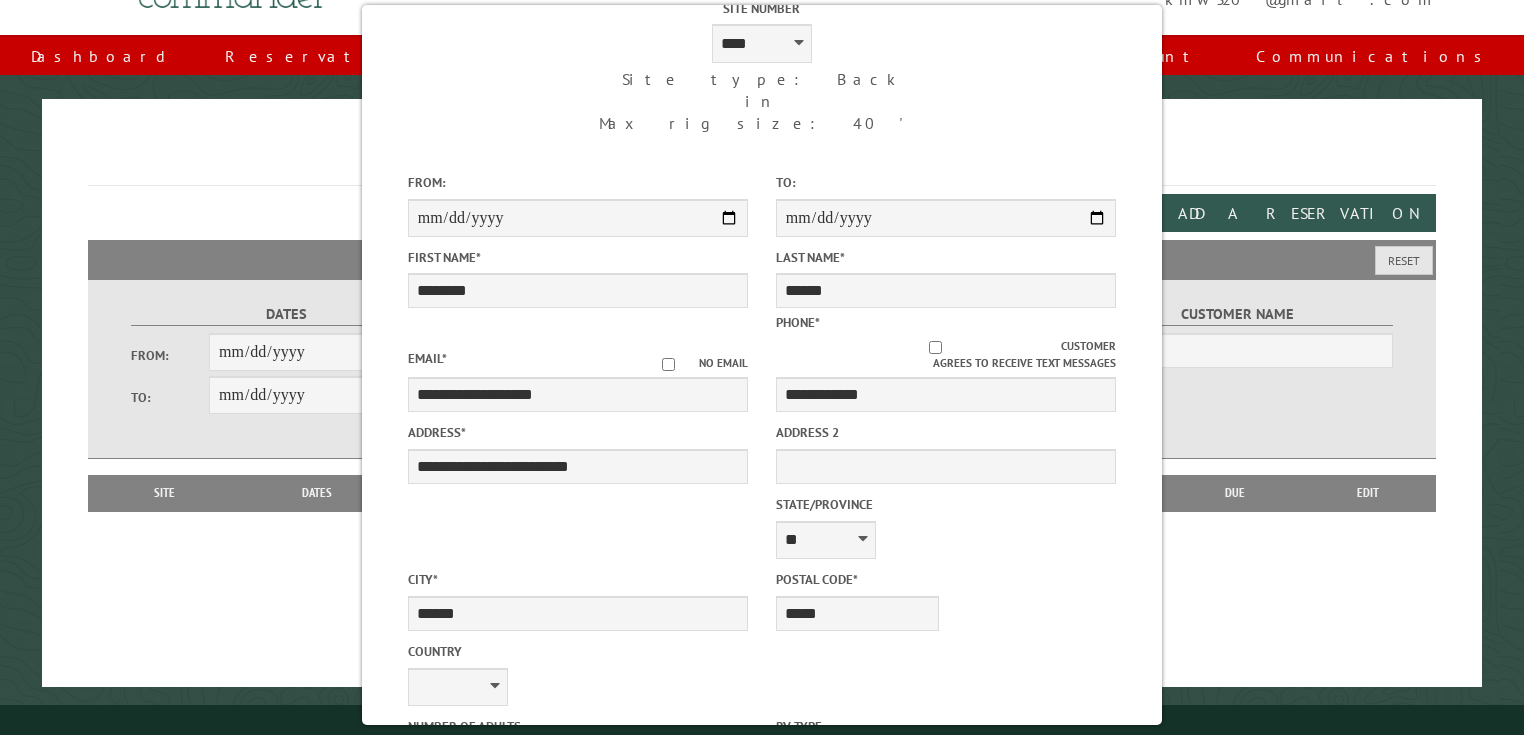 scroll, scrollTop: 0, scrollLeft: 0, axis: both 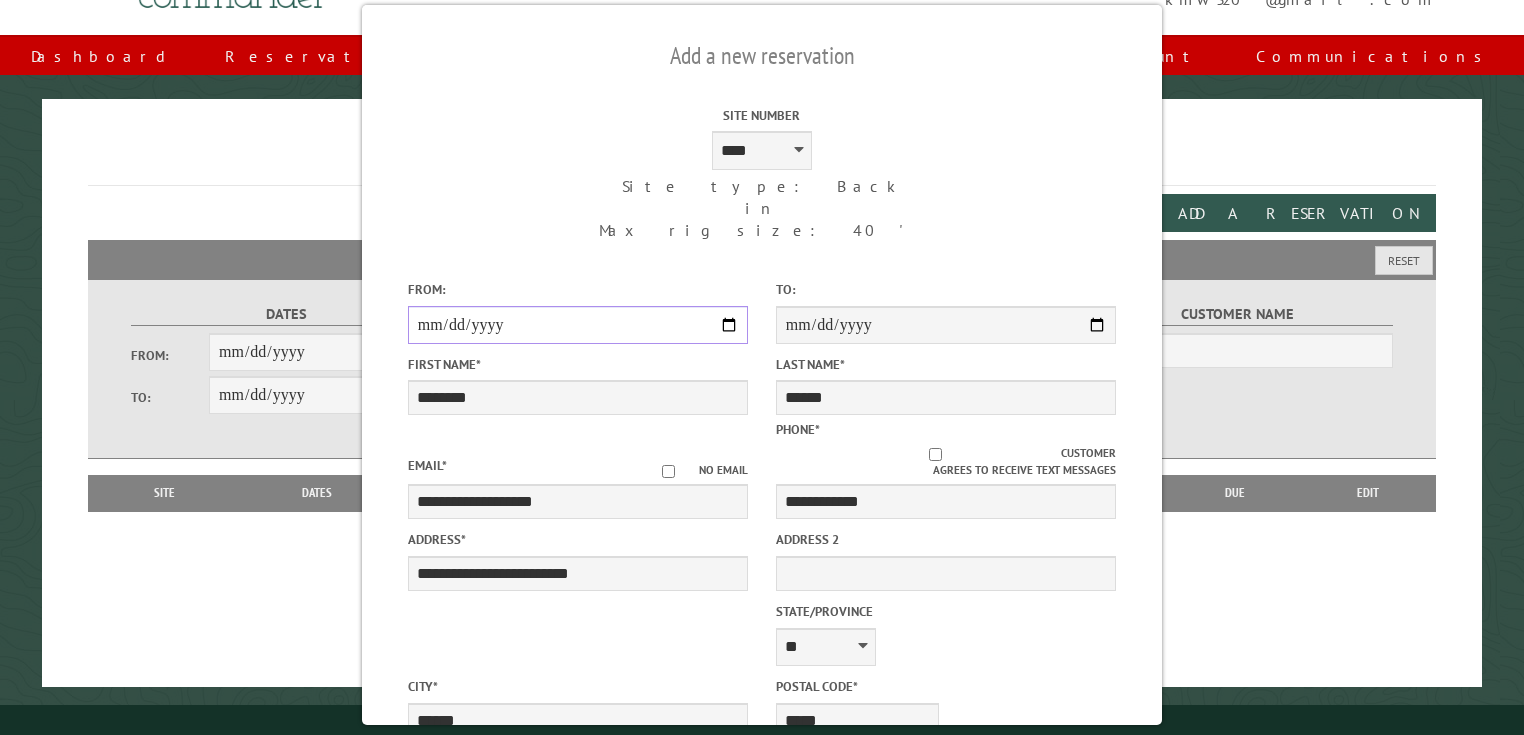 click on "**********" at bounding box center (578, 325) 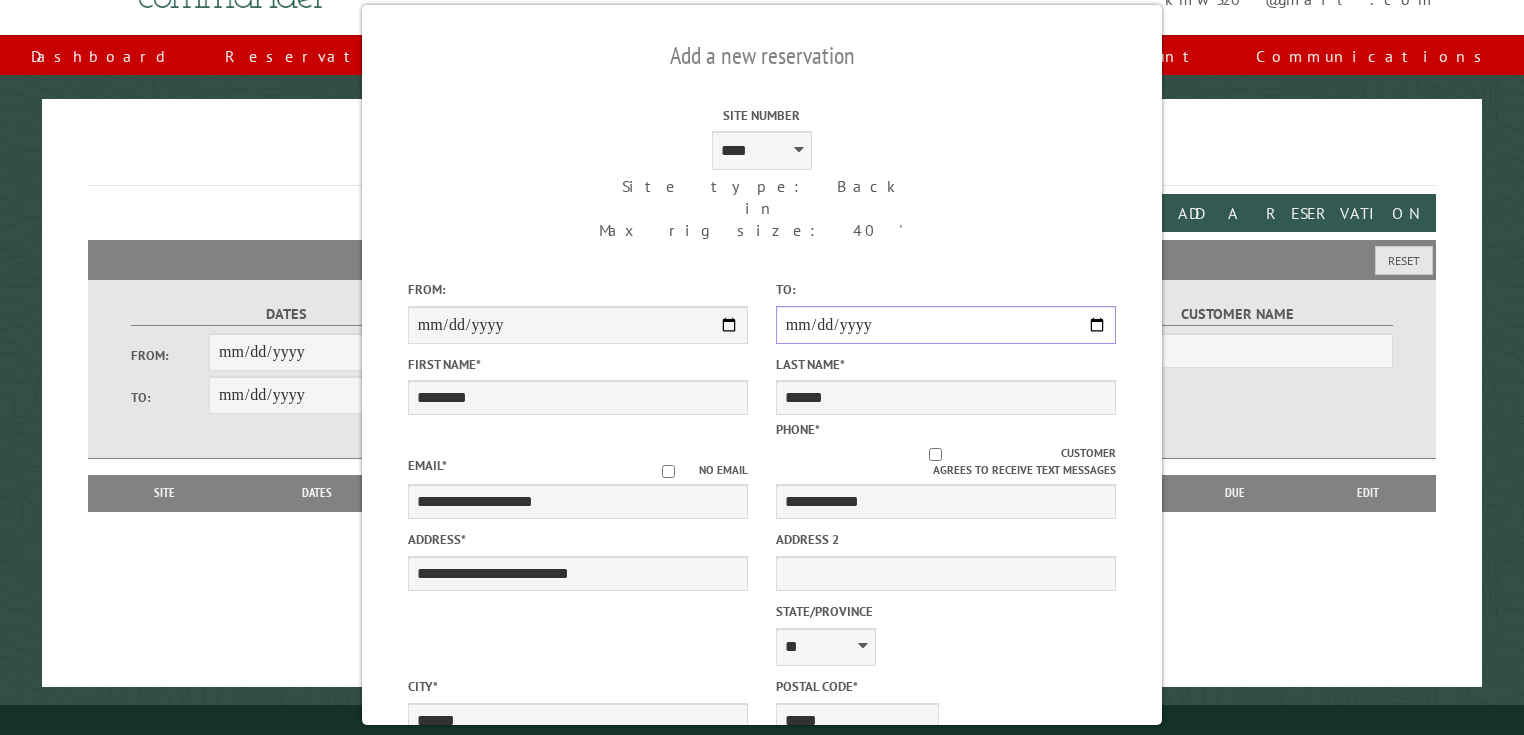 click on "**********" at bounding box center [946, 325] 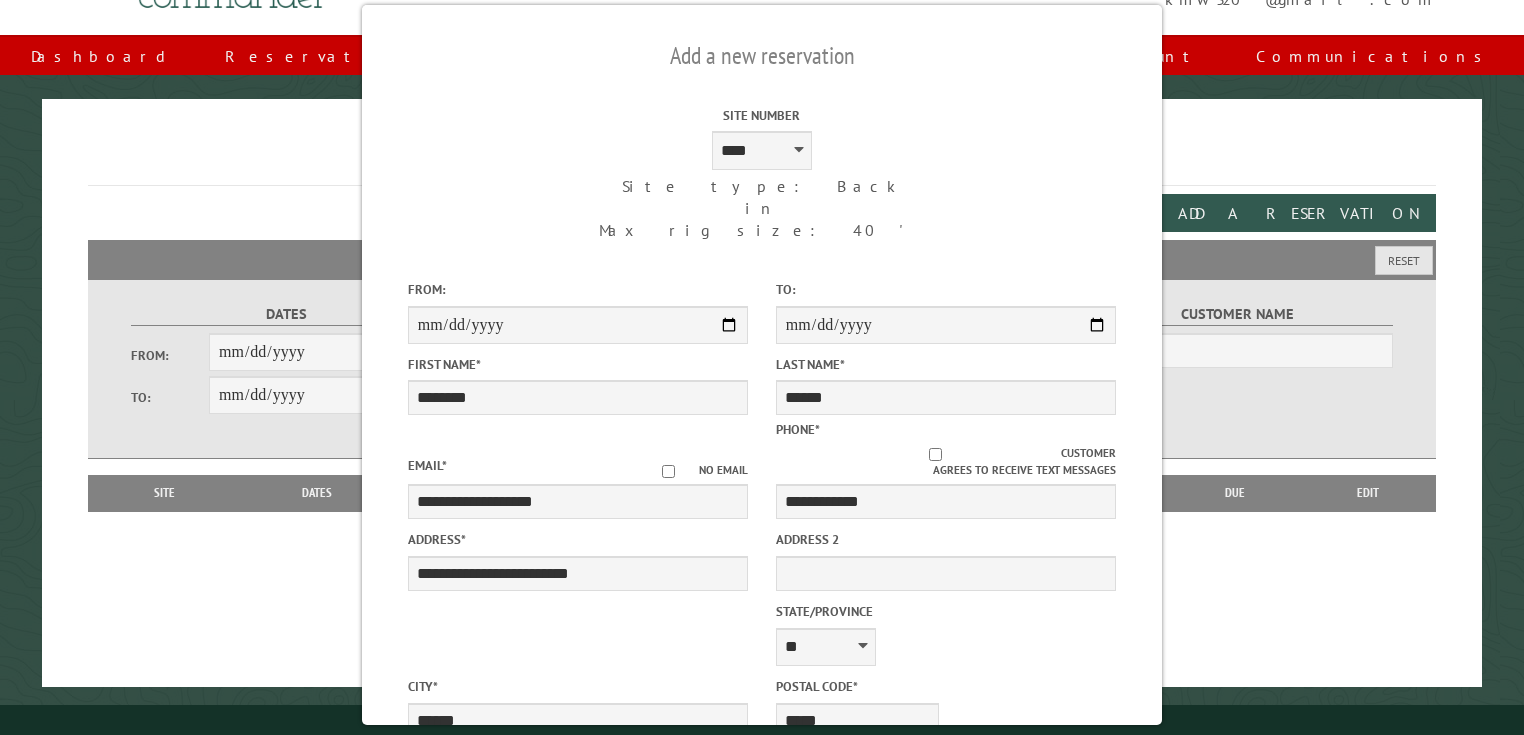 click on "**********" at bounding box center (762, 582) 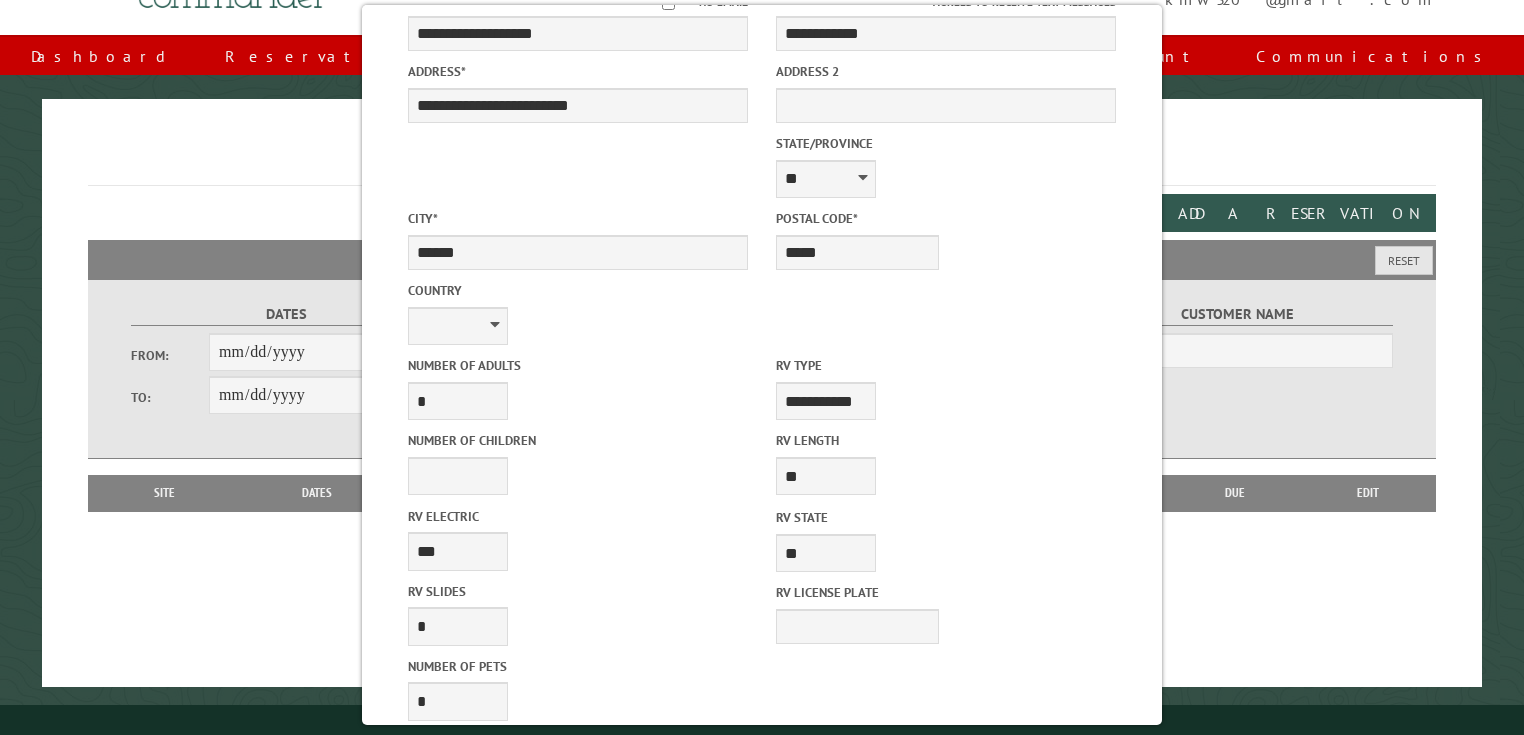 scroll, scrollTop: 498, scrollLeft: 0, axis: vertical 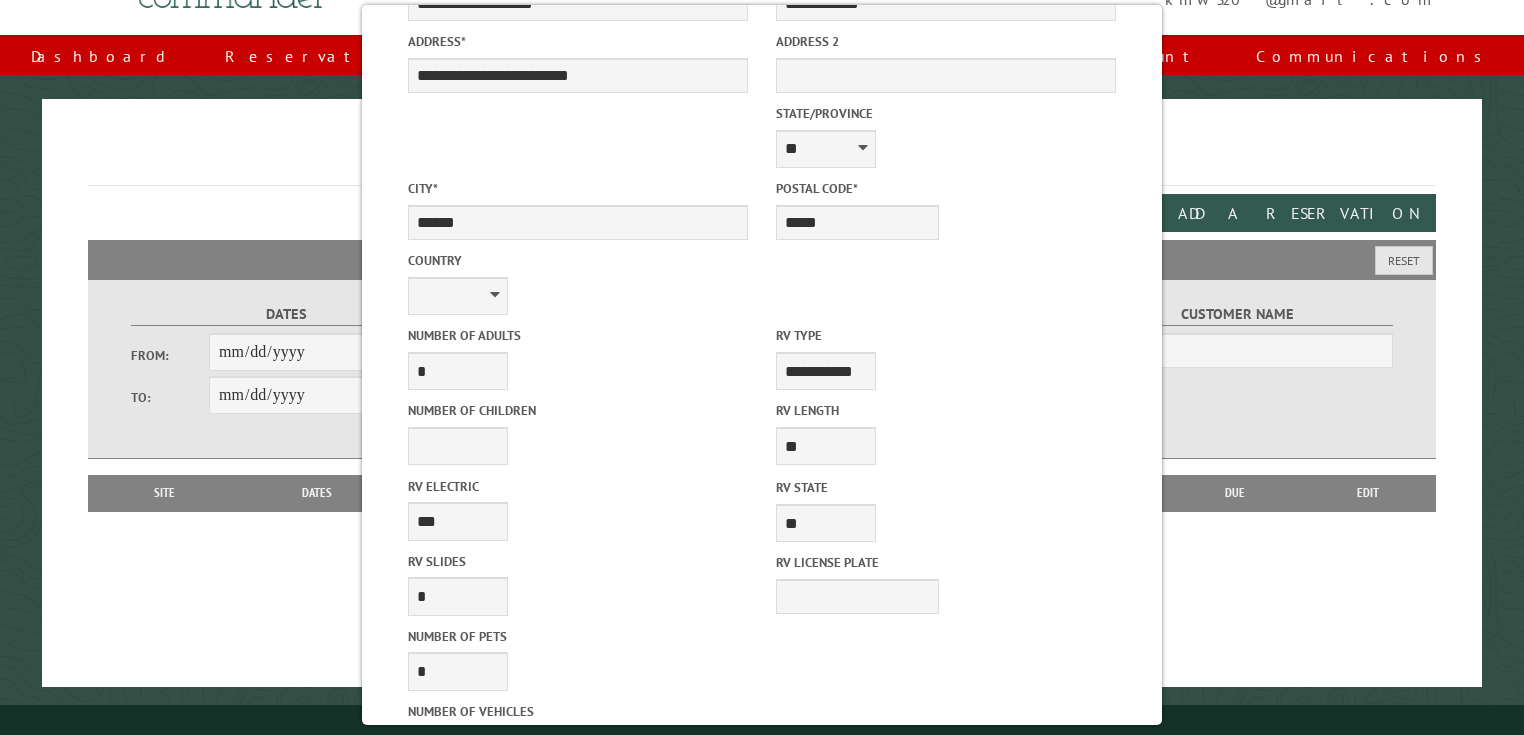 click on "Reserve Now" at bounding box center (671, 1067) 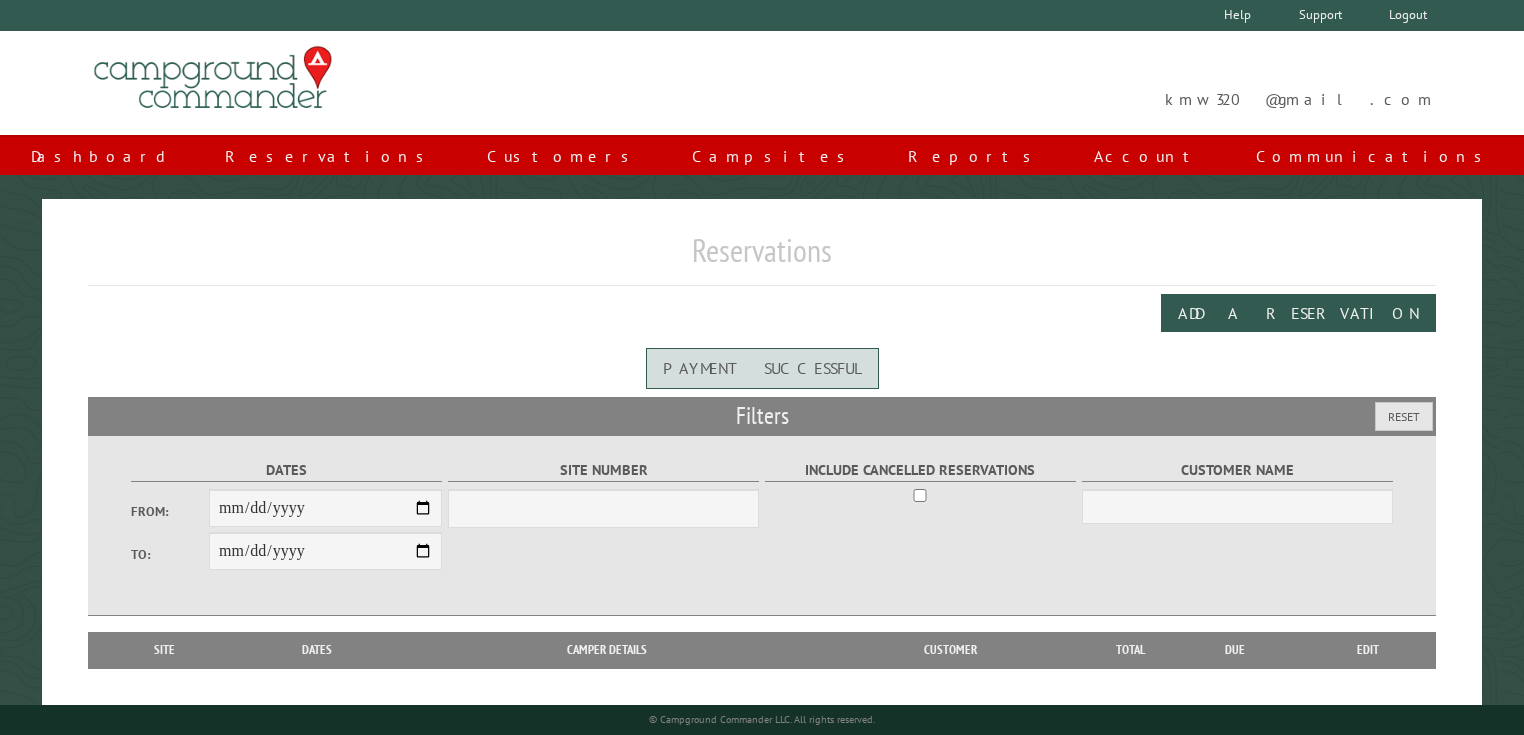 scroll, scrollTop: 0, scrollLeft: 0, axis: both 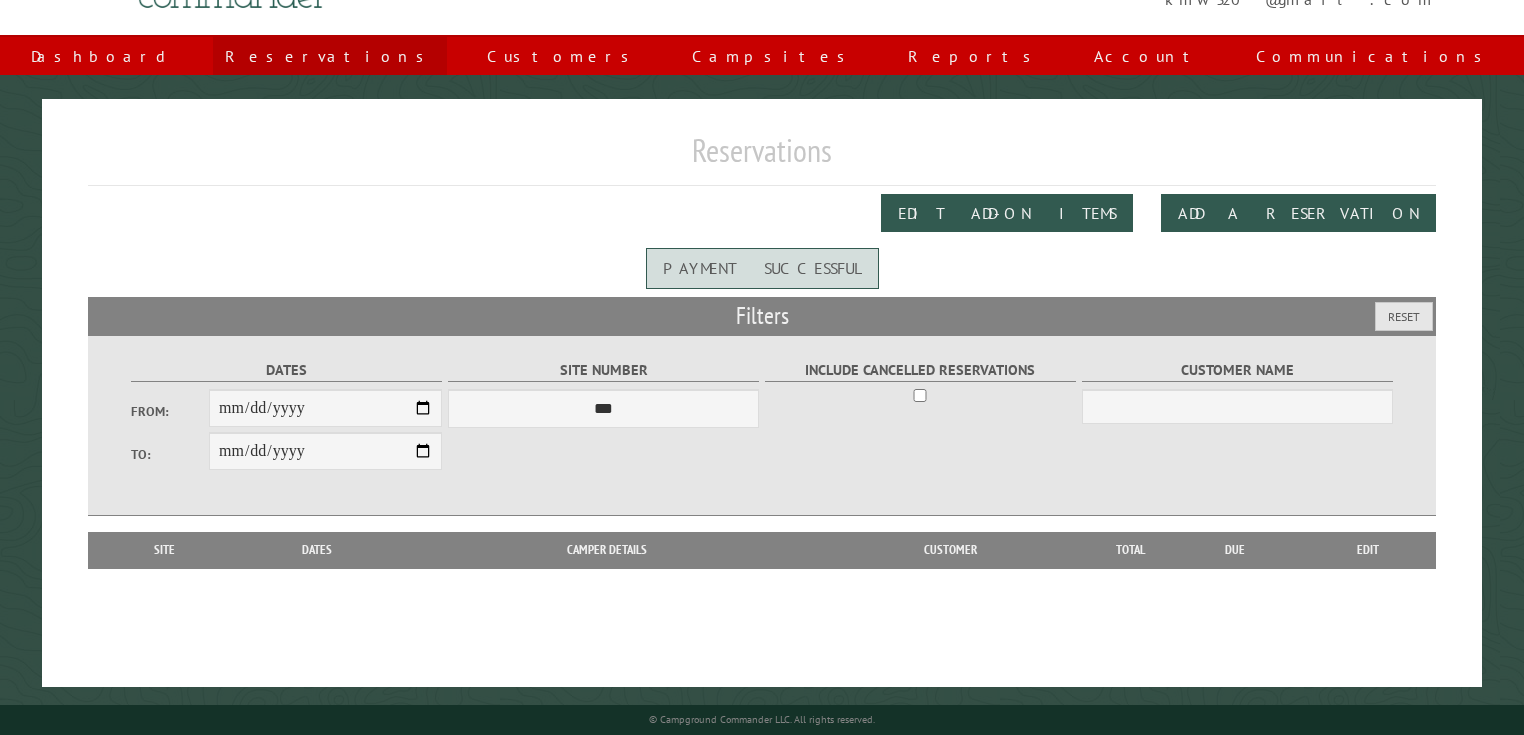 click on "Reservations" at bounding box center [330, 56] 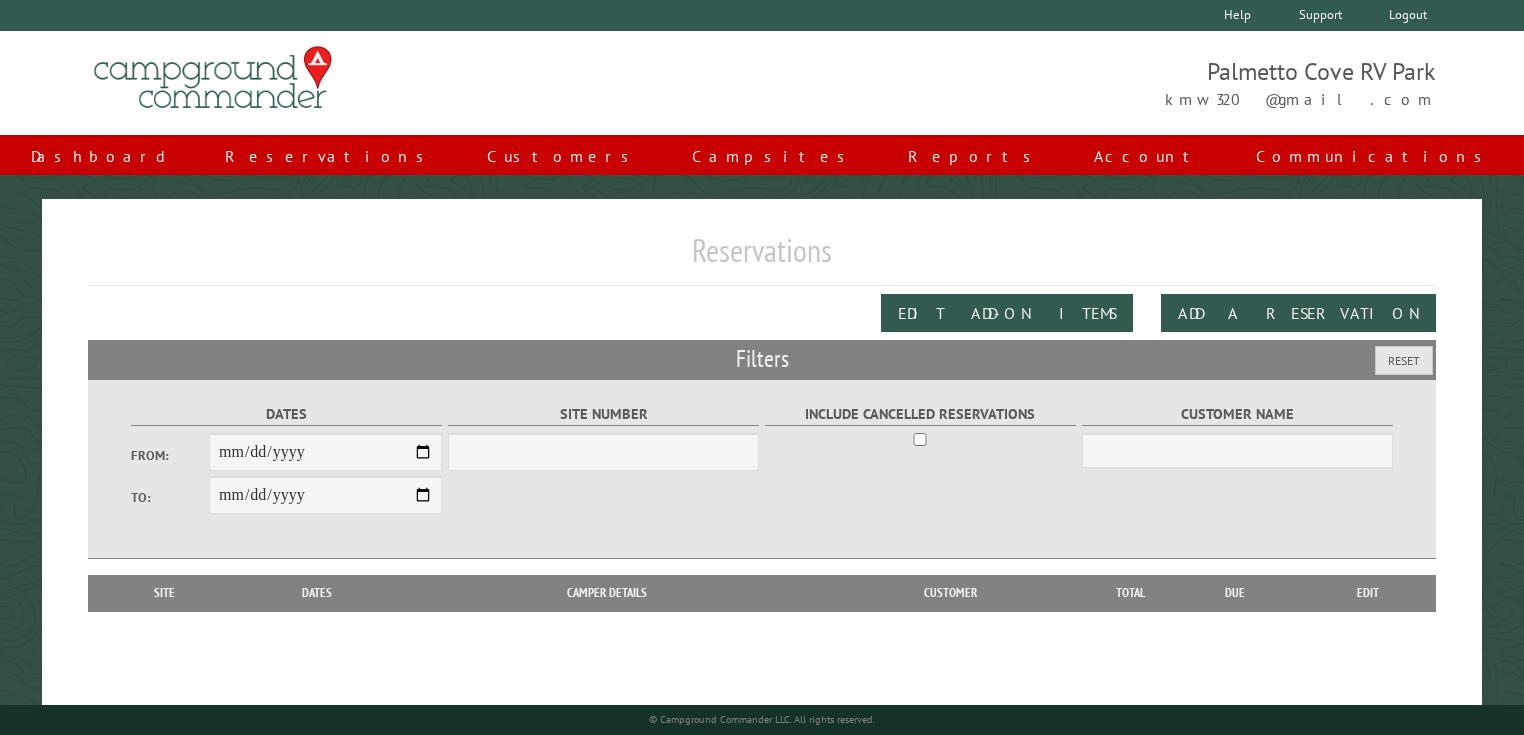 scroll, scrollTop: 0, scrollLeft: 0, axis: both 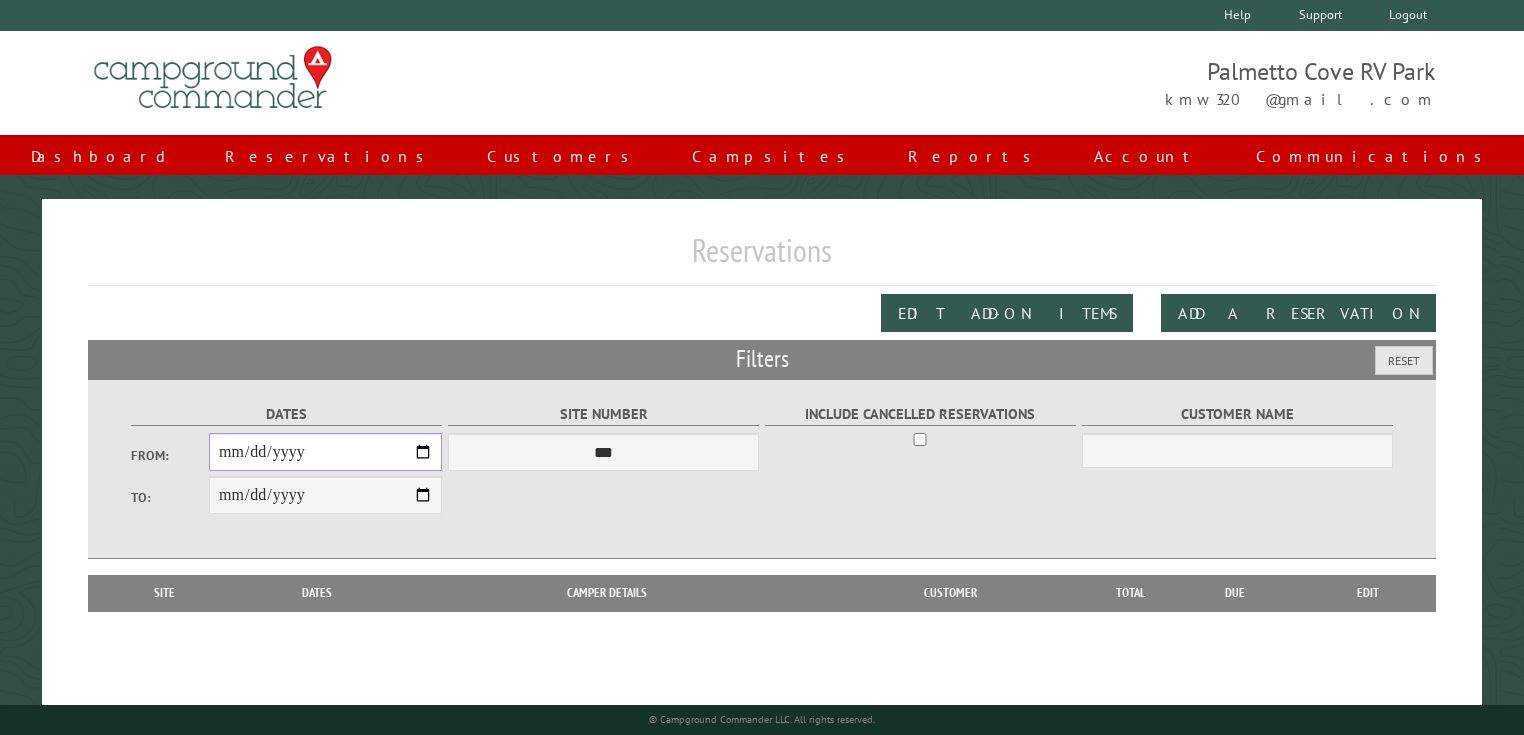 click on "From:" at bounding box center (325, 452) 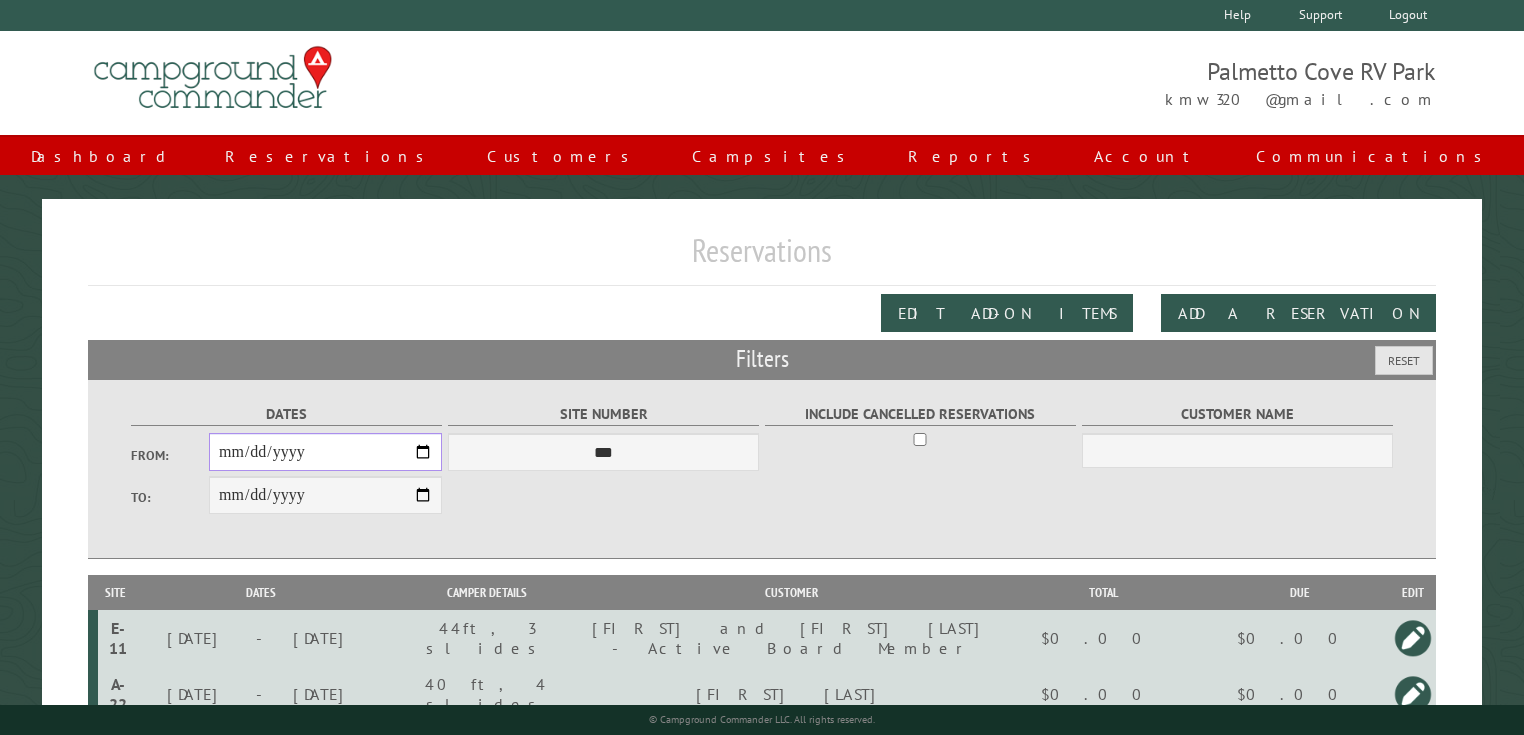 type on "**********" 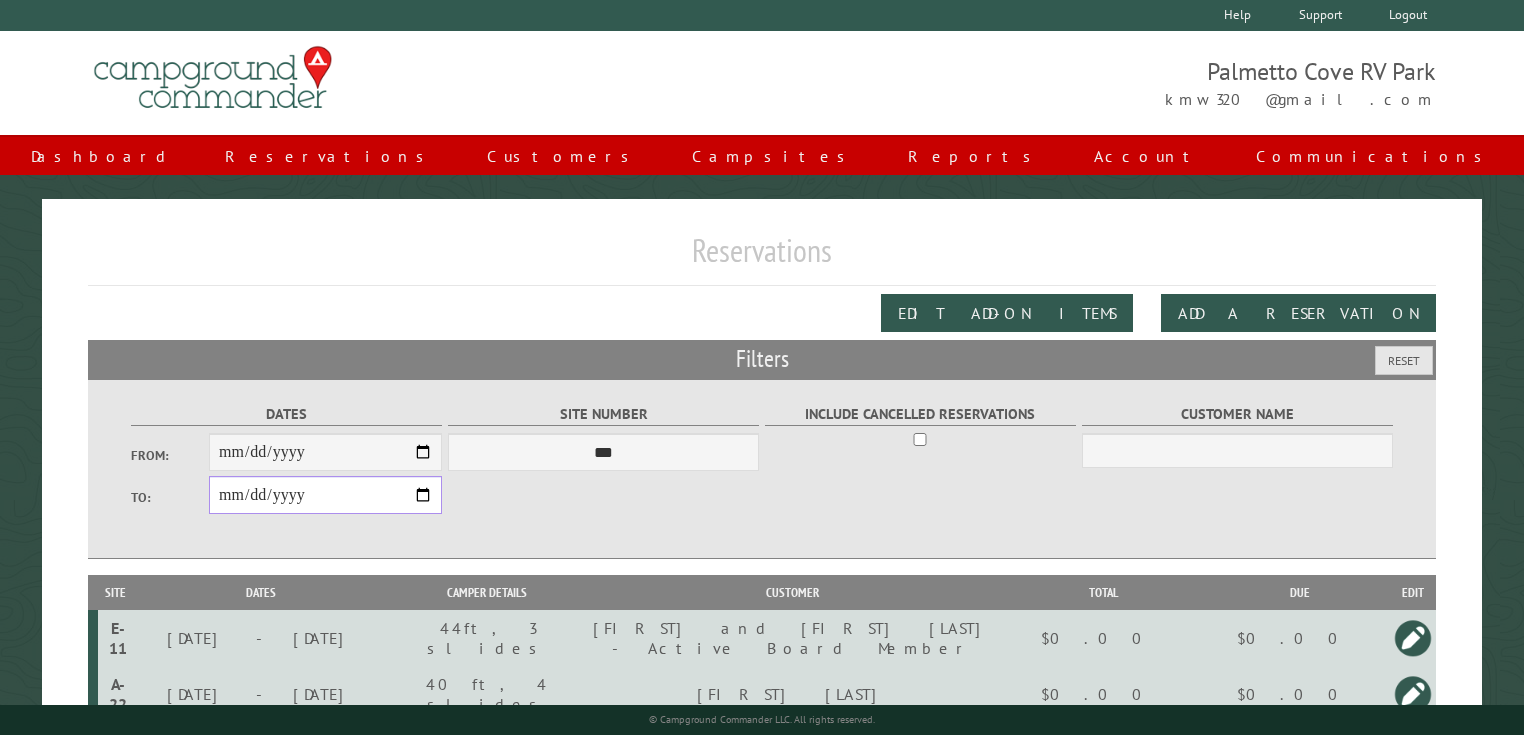 click on "**********" at bounding box center (325, 495) 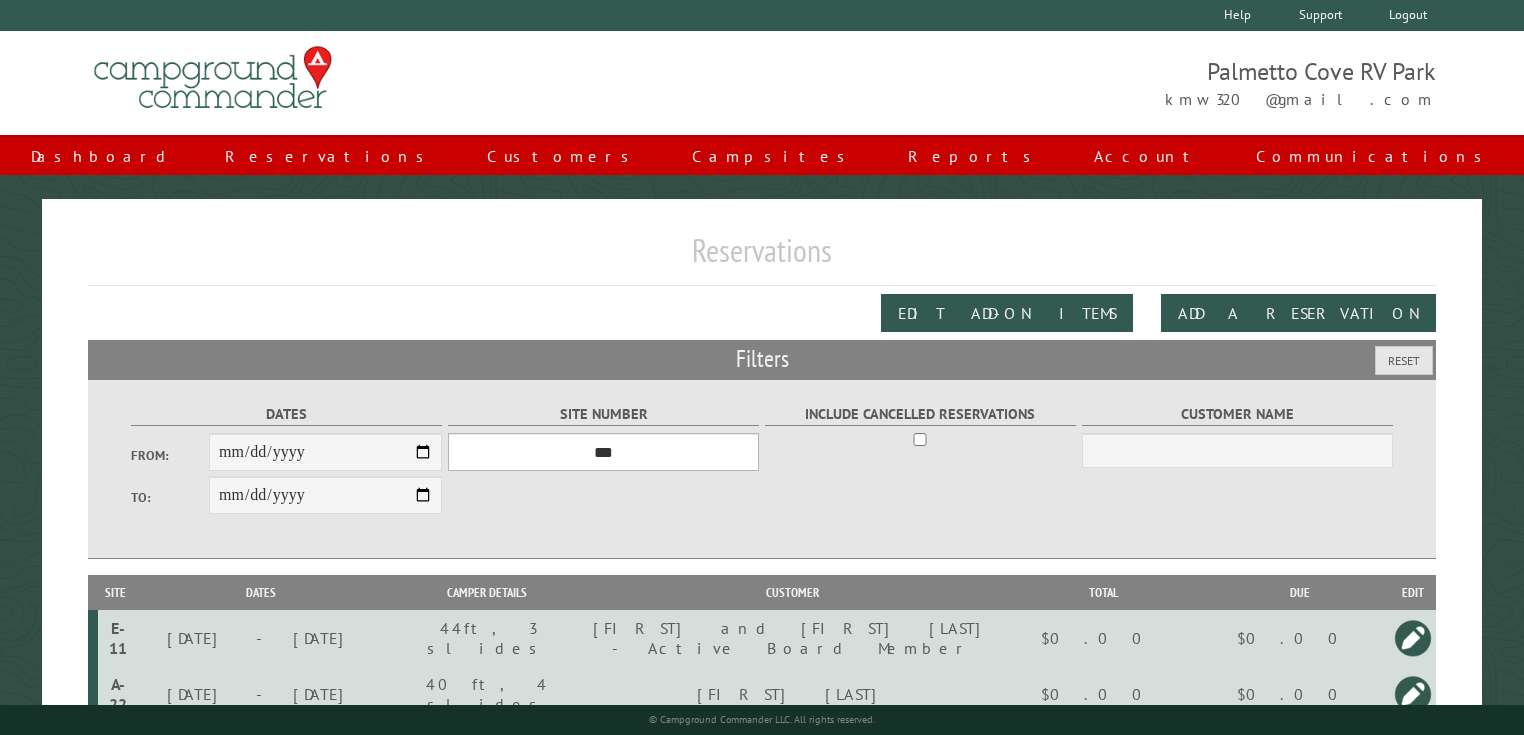 click on "*** **** **** **** **** **** **** **** **** **** **** **** **** **** **** **** **** **** **** **** **** **** **** **** **** **** **** **** **** **** **** **** **** **** **** **** **** **** **** **** **** **** **** **** **** **** **** **** **** **** **** **** **** **** **** **** **** **** **** **** **** **** **** **** **** **** **** **** **** **** **** **** **** **** **** **** **** **** **** **** **** **** **** **** **** **** **** **** **** **** **** **** **** **** **** **** **** **** **** **** **** **** **** **** **** **** **** **** **** **** **** **** **** **** **** **** **** **** **** **** **** **** **** **** **** **** **** **** **** **** **** **** **** **** **** **** **** **** **** **** **** **** **** **** **** **** ****" at bounding box center [603, 452] 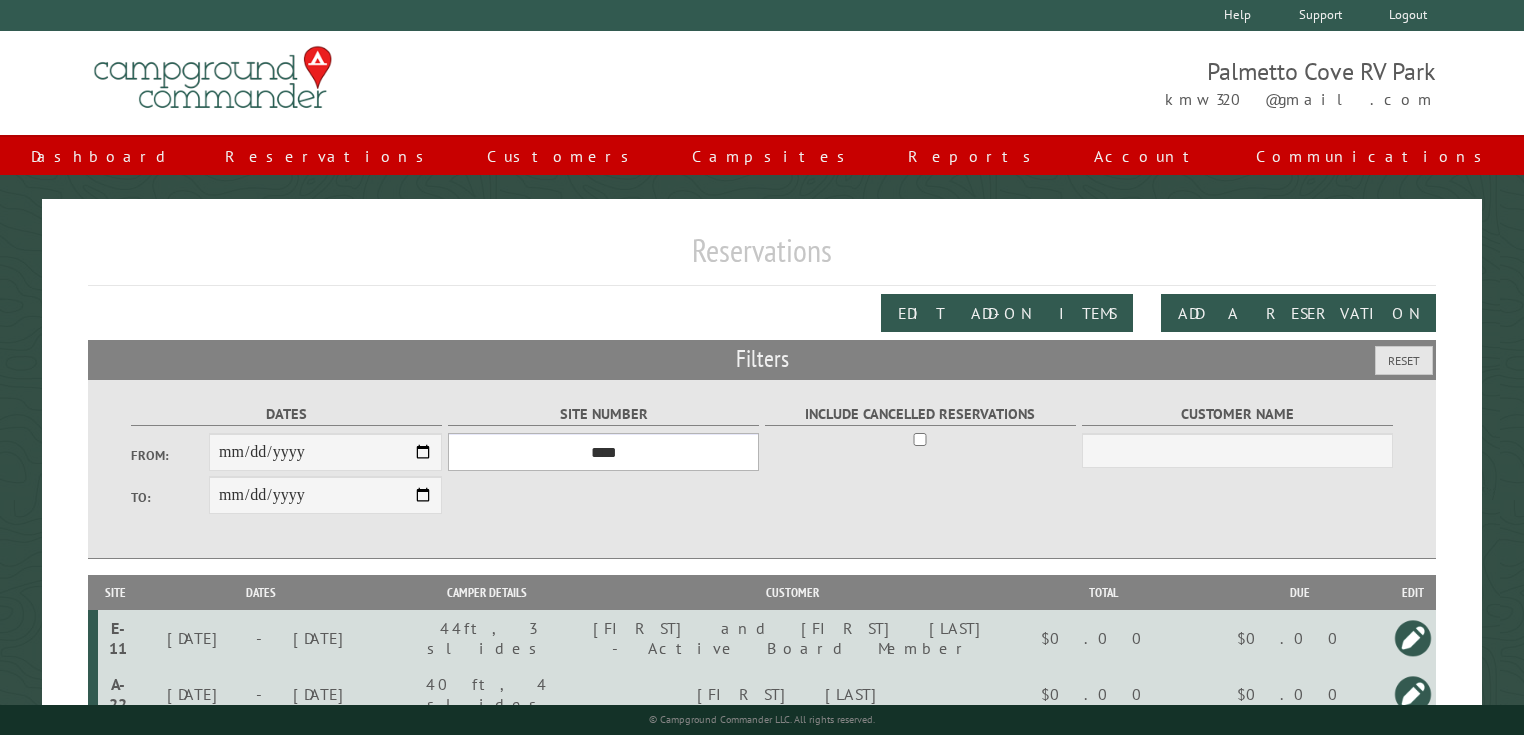 click on "*** **** **** **** **** **** **** **** **** **** **** **** **** **** **** **** **** **** **** **** **** **** **** **** **** **** **** **** **** **** **** **** **** **** **** **** **** **** **** **** **** **** **** **** **** **** **** **** **** **** **** **** **** **** **** **** **** **** **** **** **** **** **** **** **** **** **** **** **** **** **** **** **** **** **** **** **** **** **** **** **** **** **** **** **** **** **** **** **** **** **** **** **** **** **** **** **** **** **** **** **** **** **** **** **** **** **** **** **** **** **** **** **** **** **** **** **** **** **** **** **** **** **** **** **** **** **** **** **** **** **** **** **** **** **** **** **** **** **** **** **** **** **** **** **** **** ****" at bounding box center [603, 452] 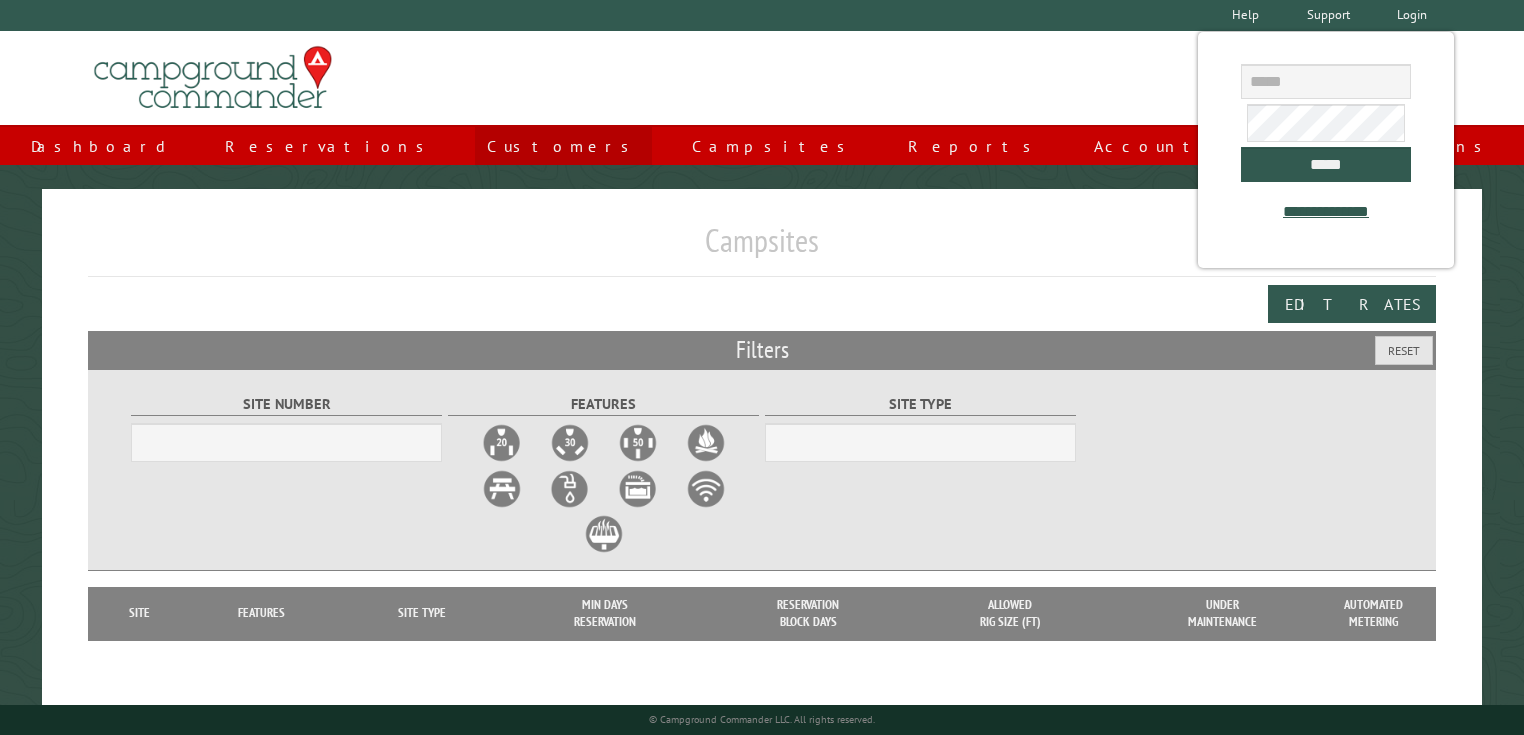 scroll, scrollTop: 0, scrollLeft: 0, axis: both 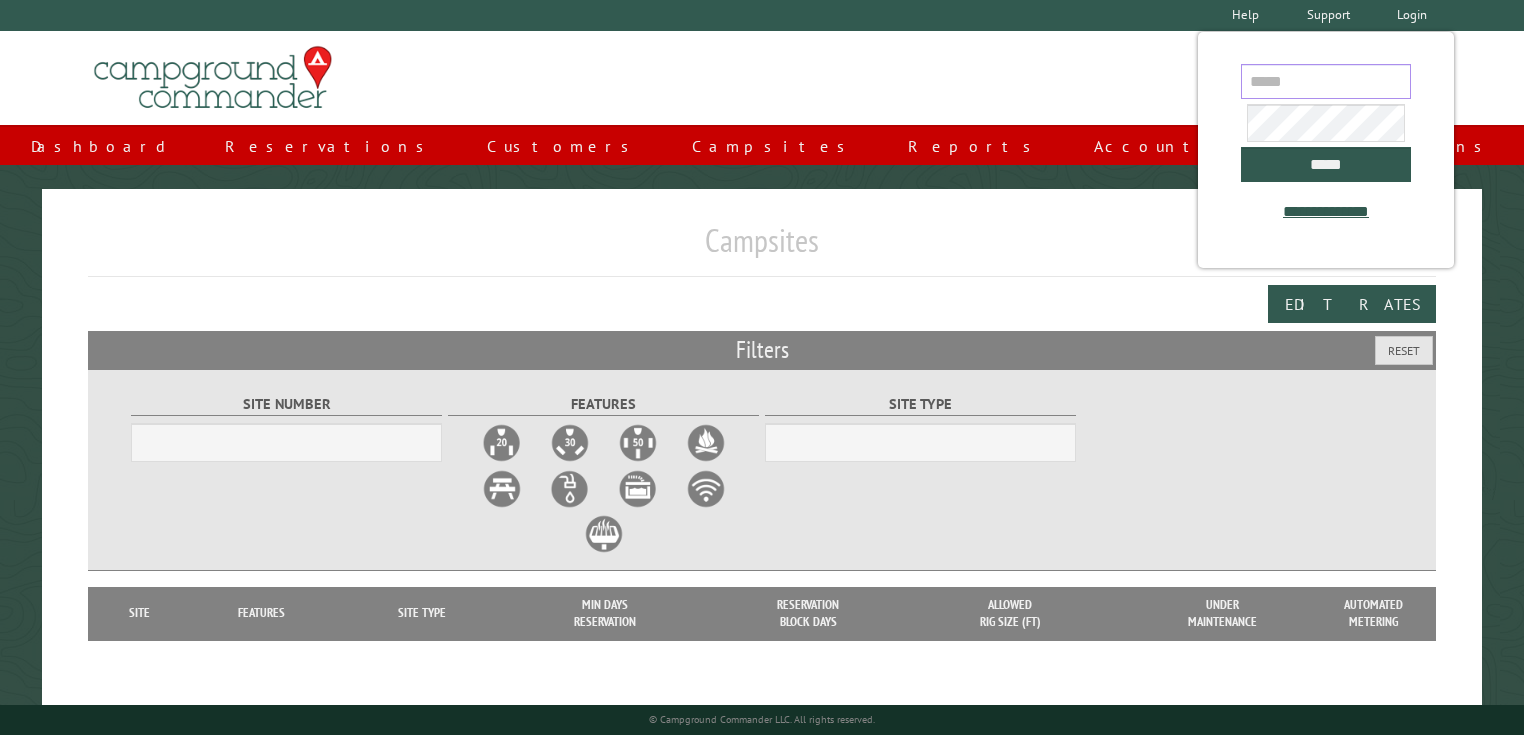 click at bounding box center (1326, 81) 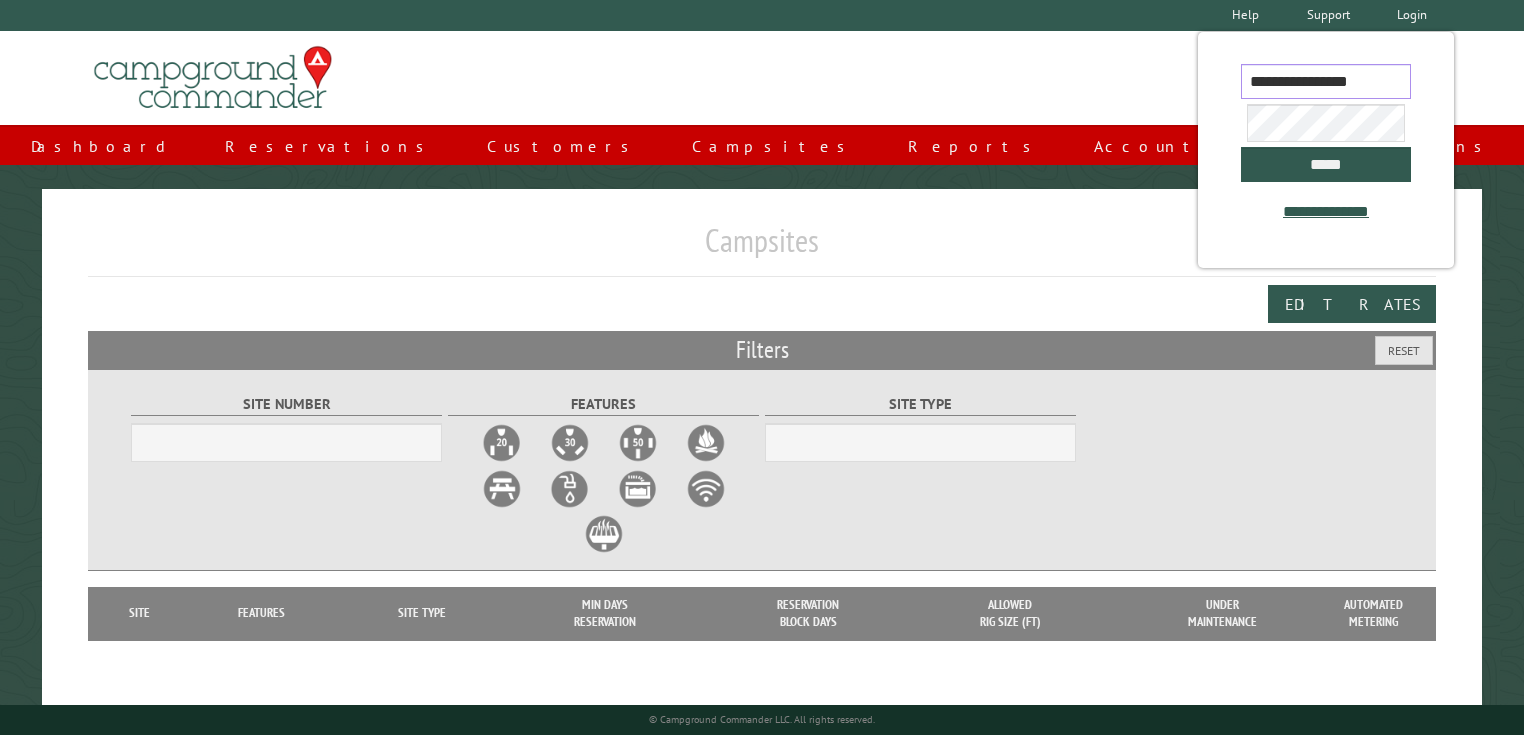 scroll, scrollTop: 0, scrollLeft: 5, axis: horizontal 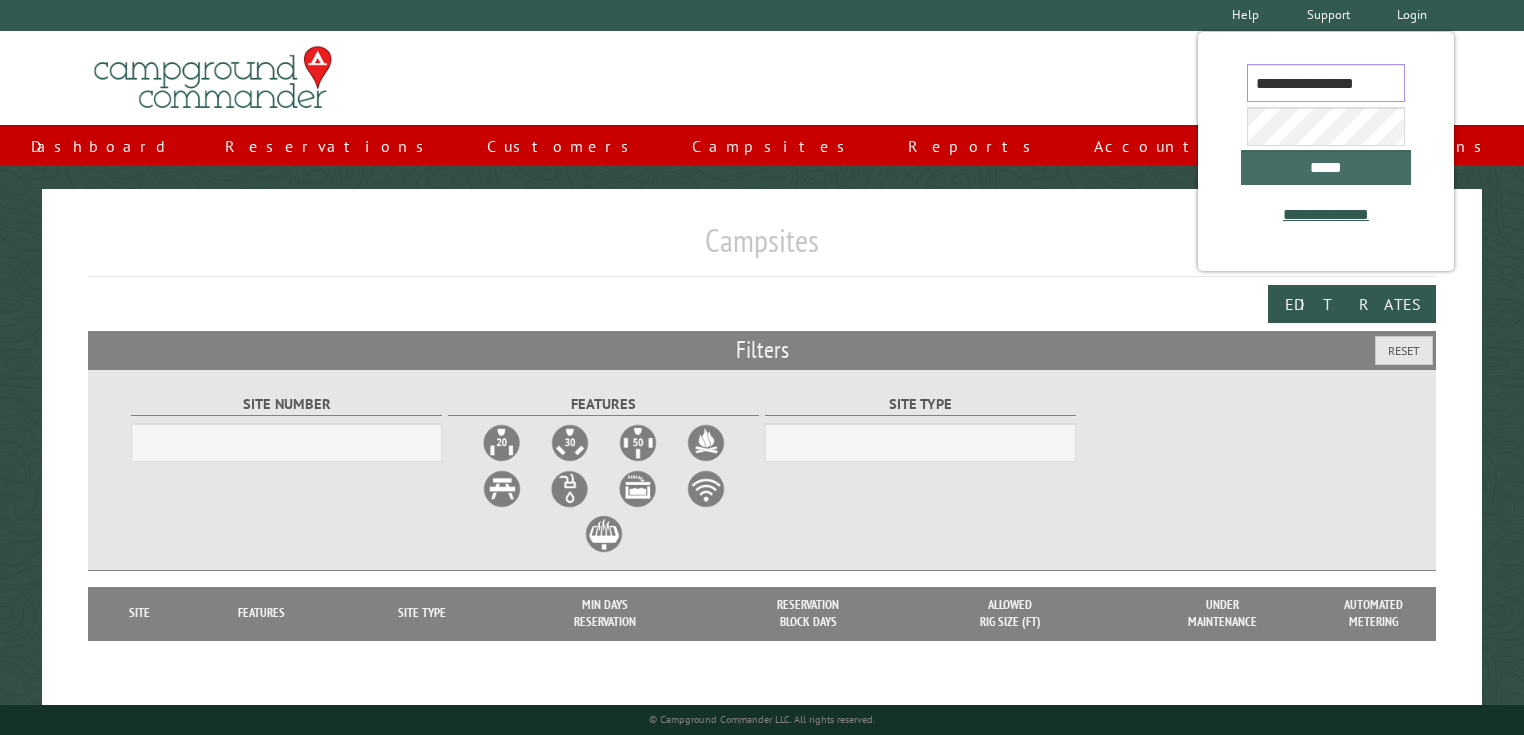 type on "**********" 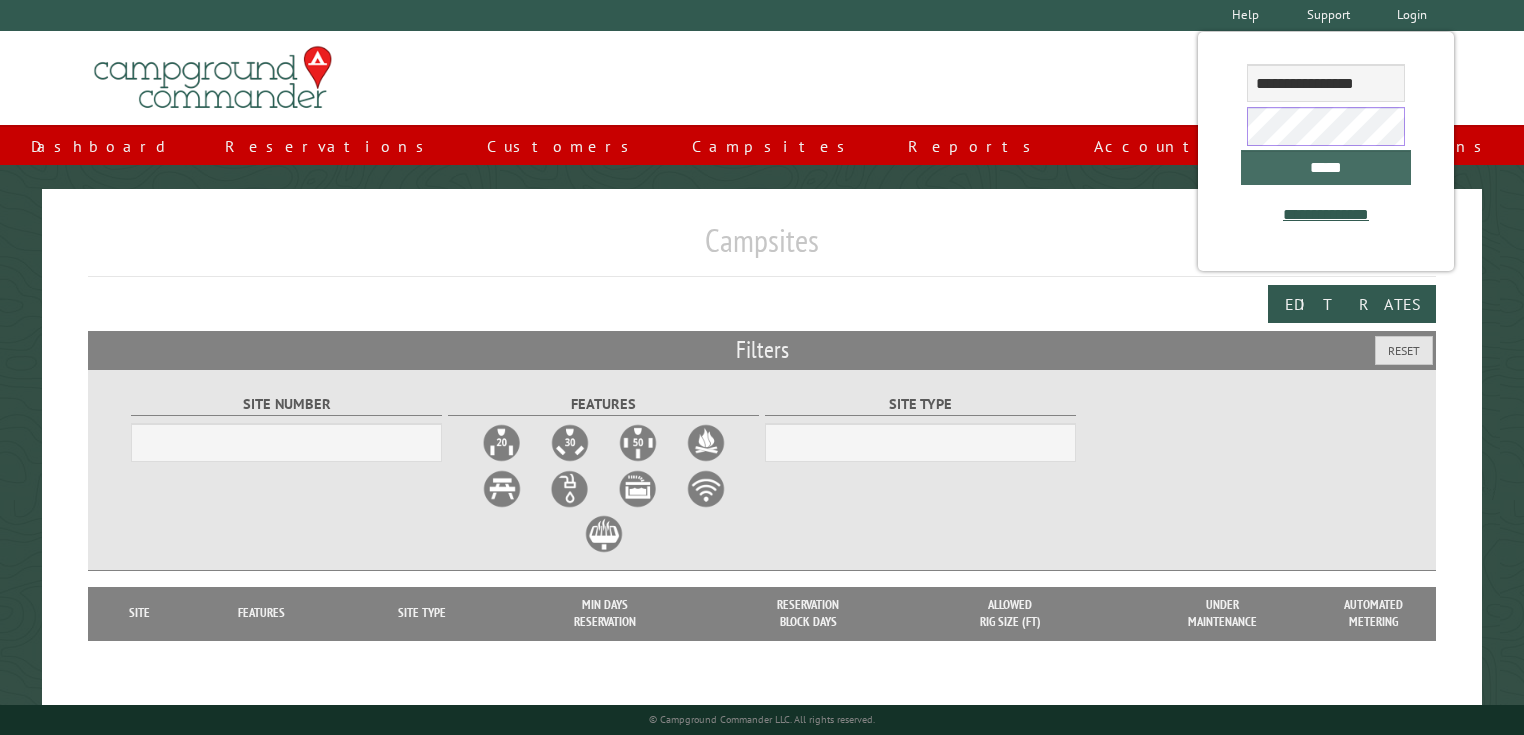 scroll, scrollTop: 0, scrollLeft: 0, axis: both 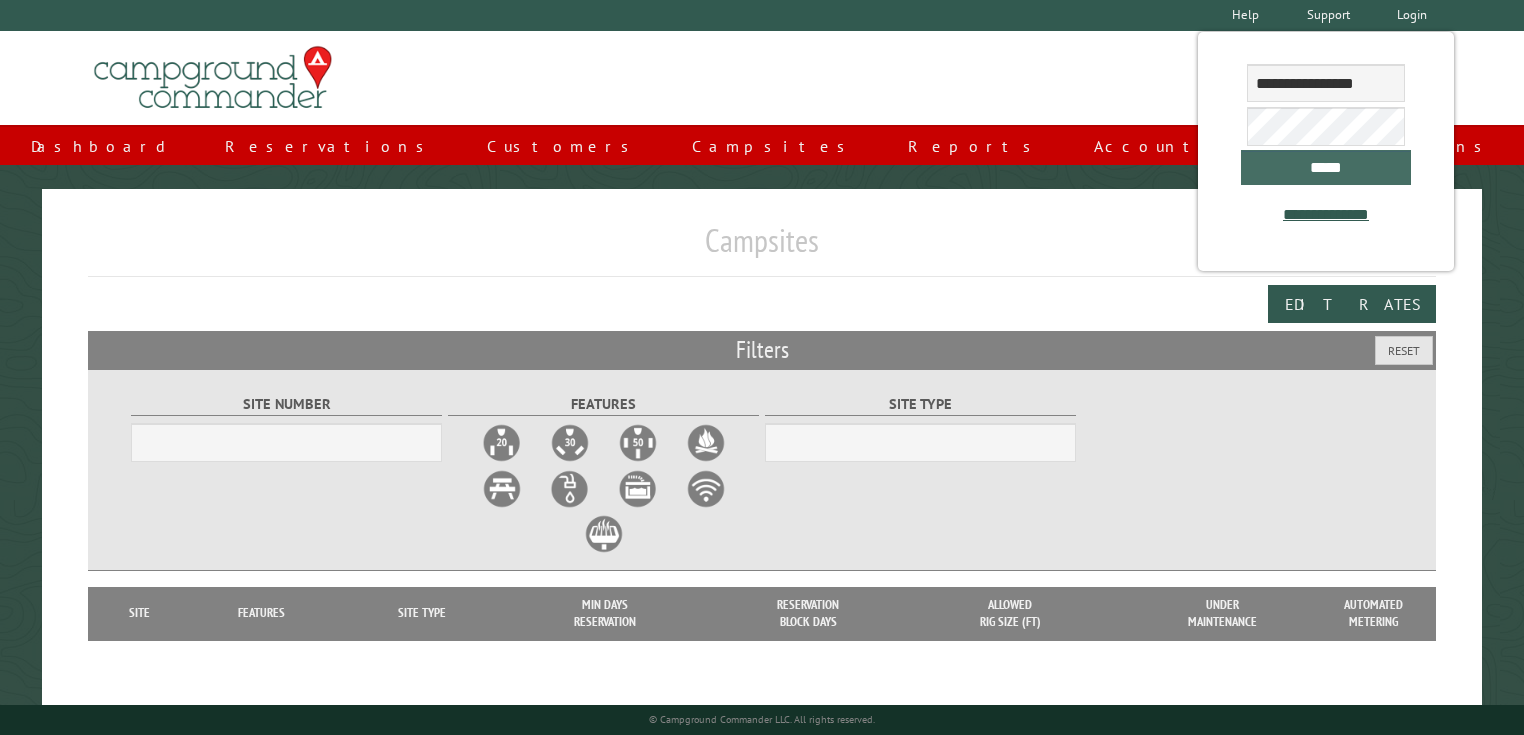 click on "*****" at bounding box center [1326, 167] 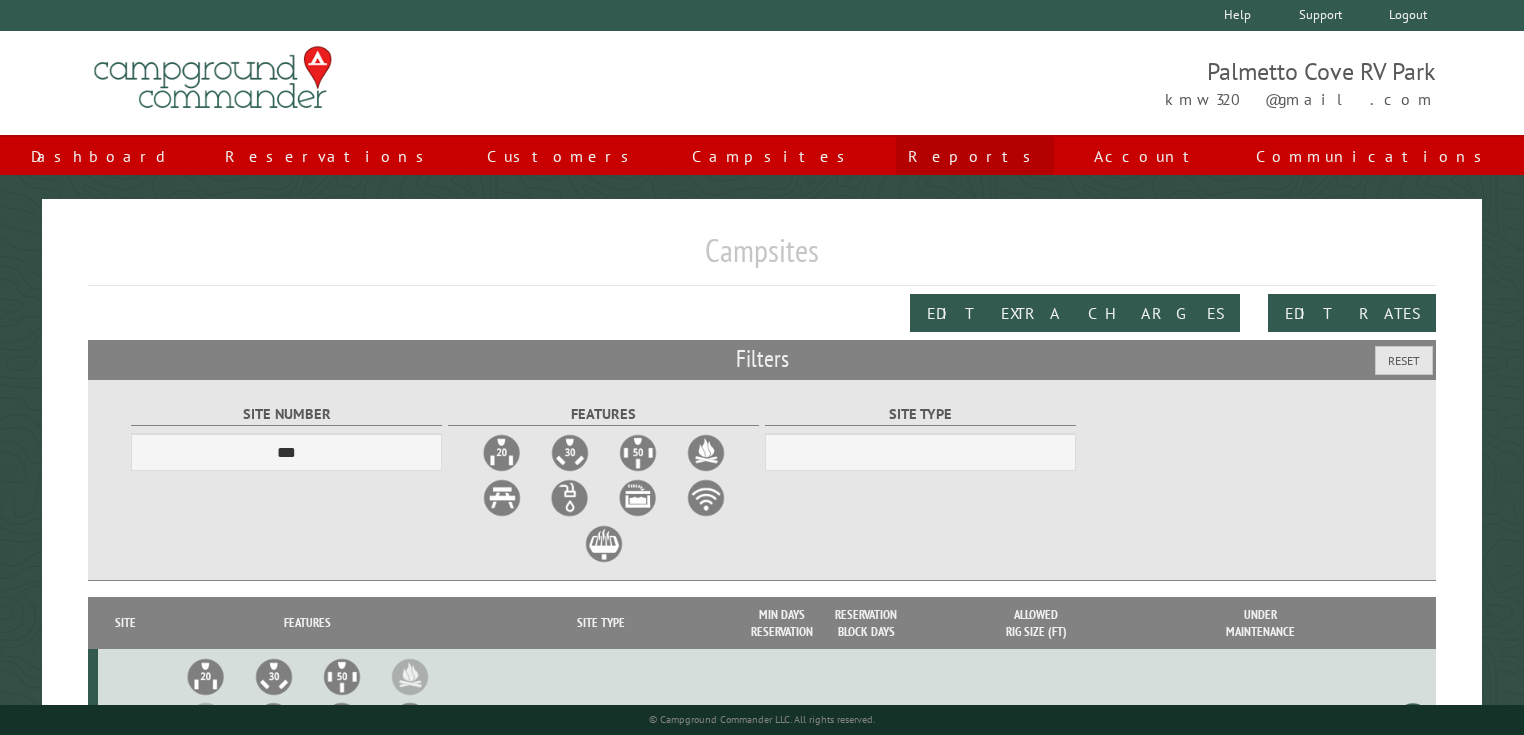 click on "Reports" at bounding box center [975, 156] 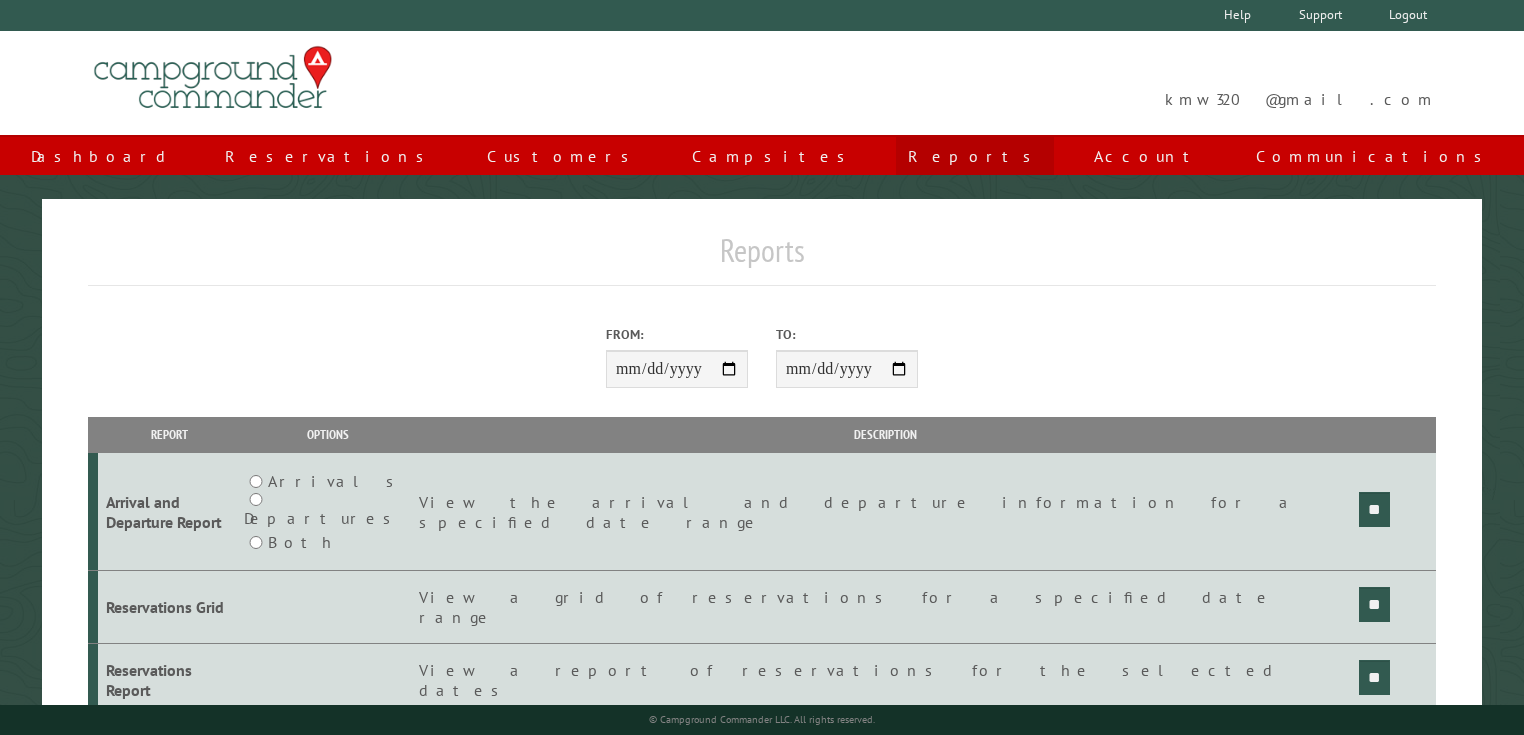 scroll, scrollTop: 0, scrollLeft: 0, axis: both 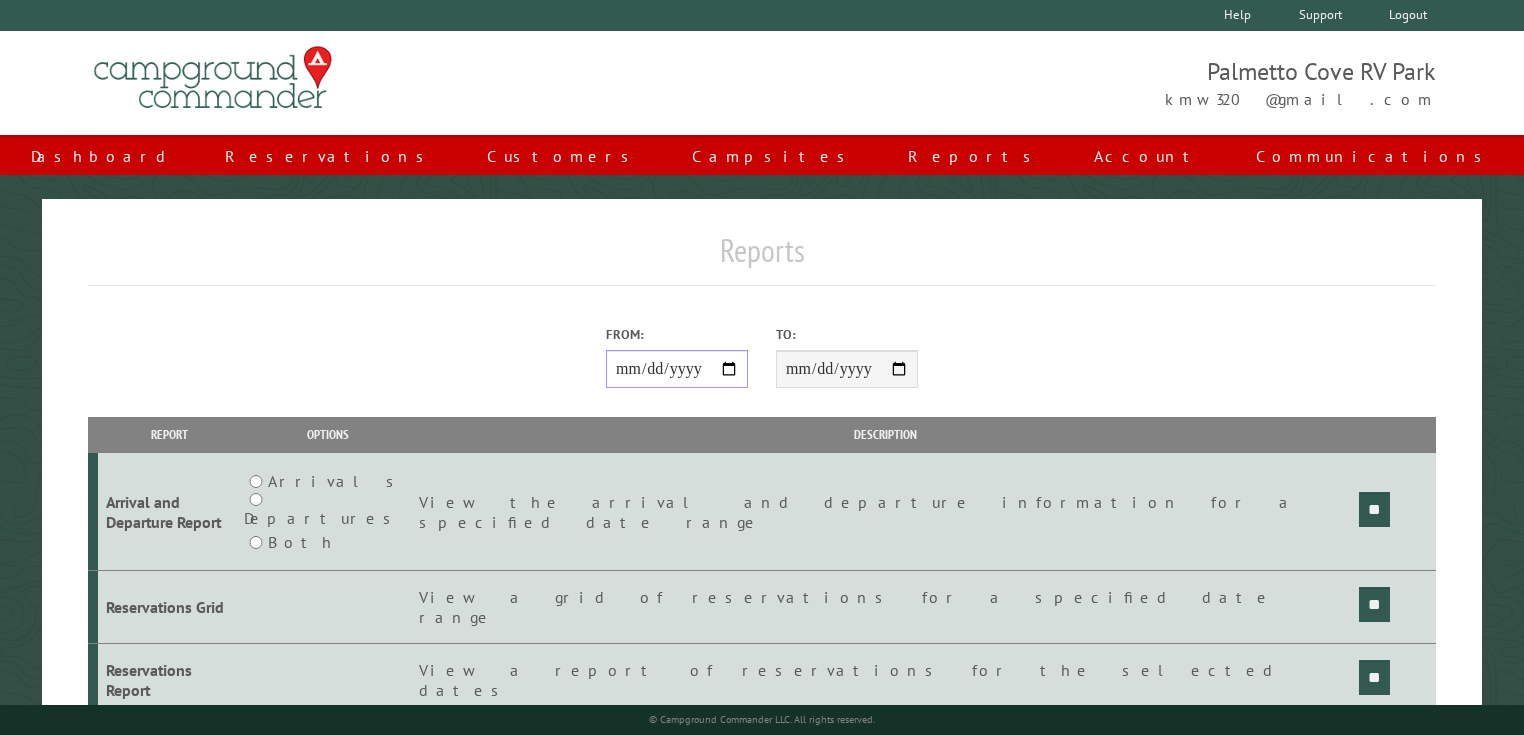 click on "From:" at bounding box center (677, 369) 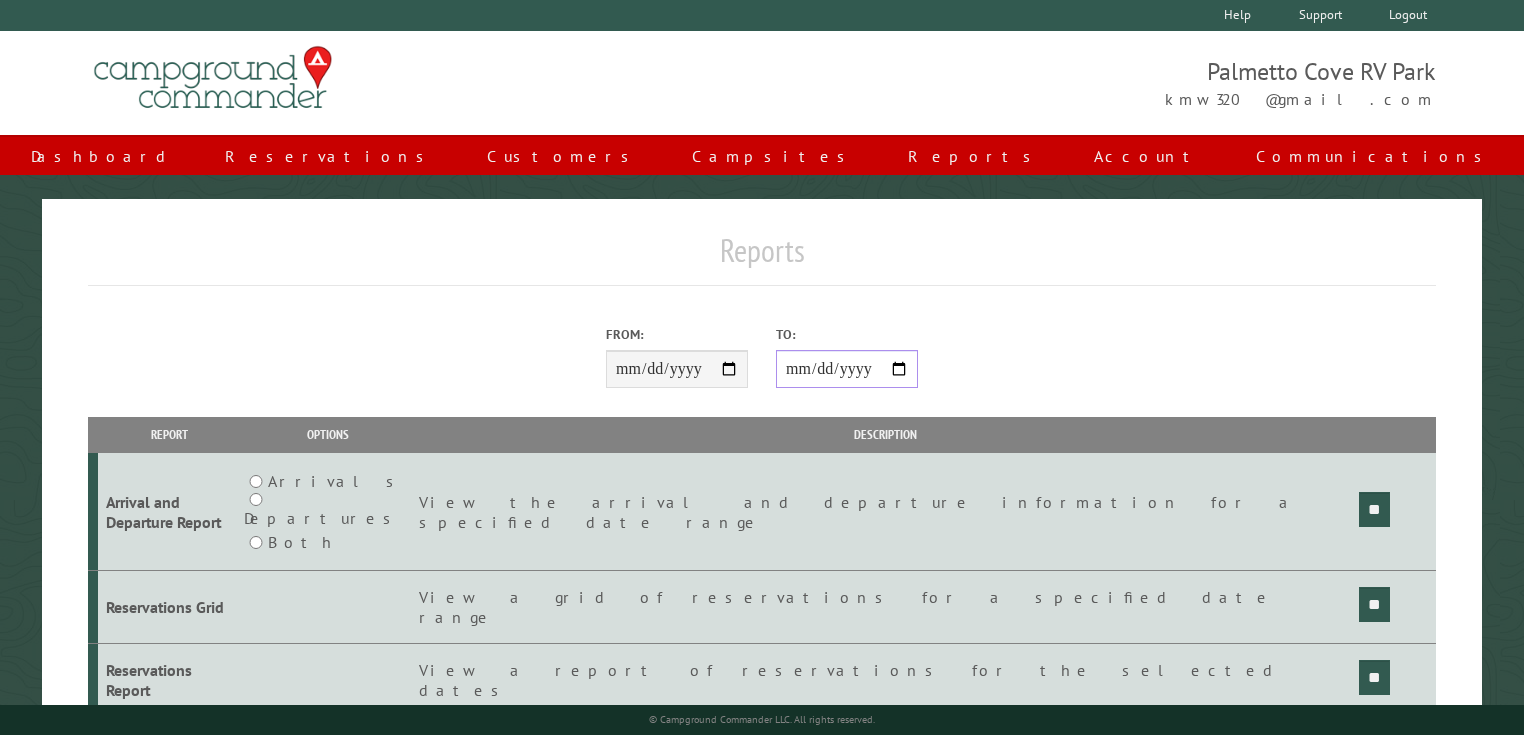 click on "**********" at bounding box center (847, 369) 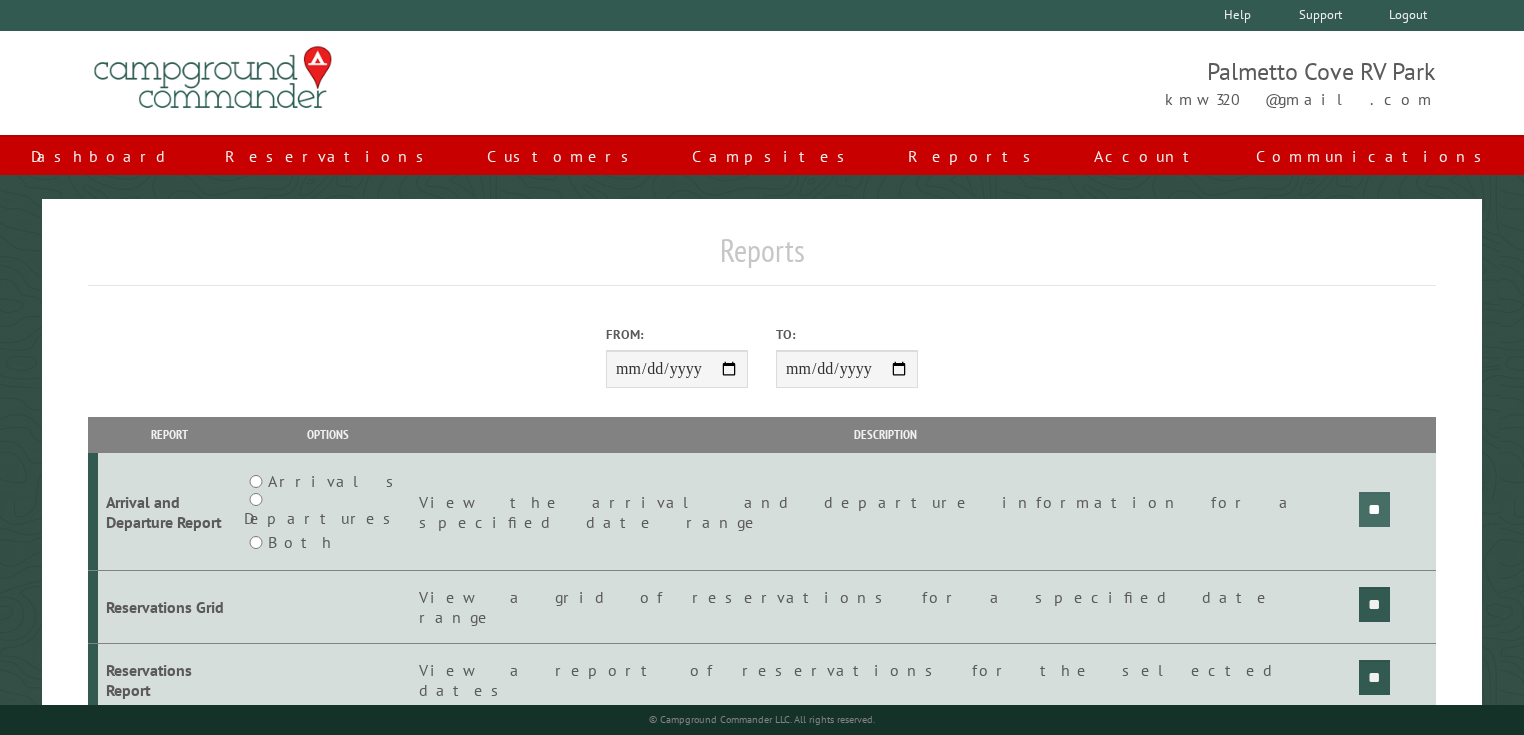 click on "**" at bounding box center (1374, 509) 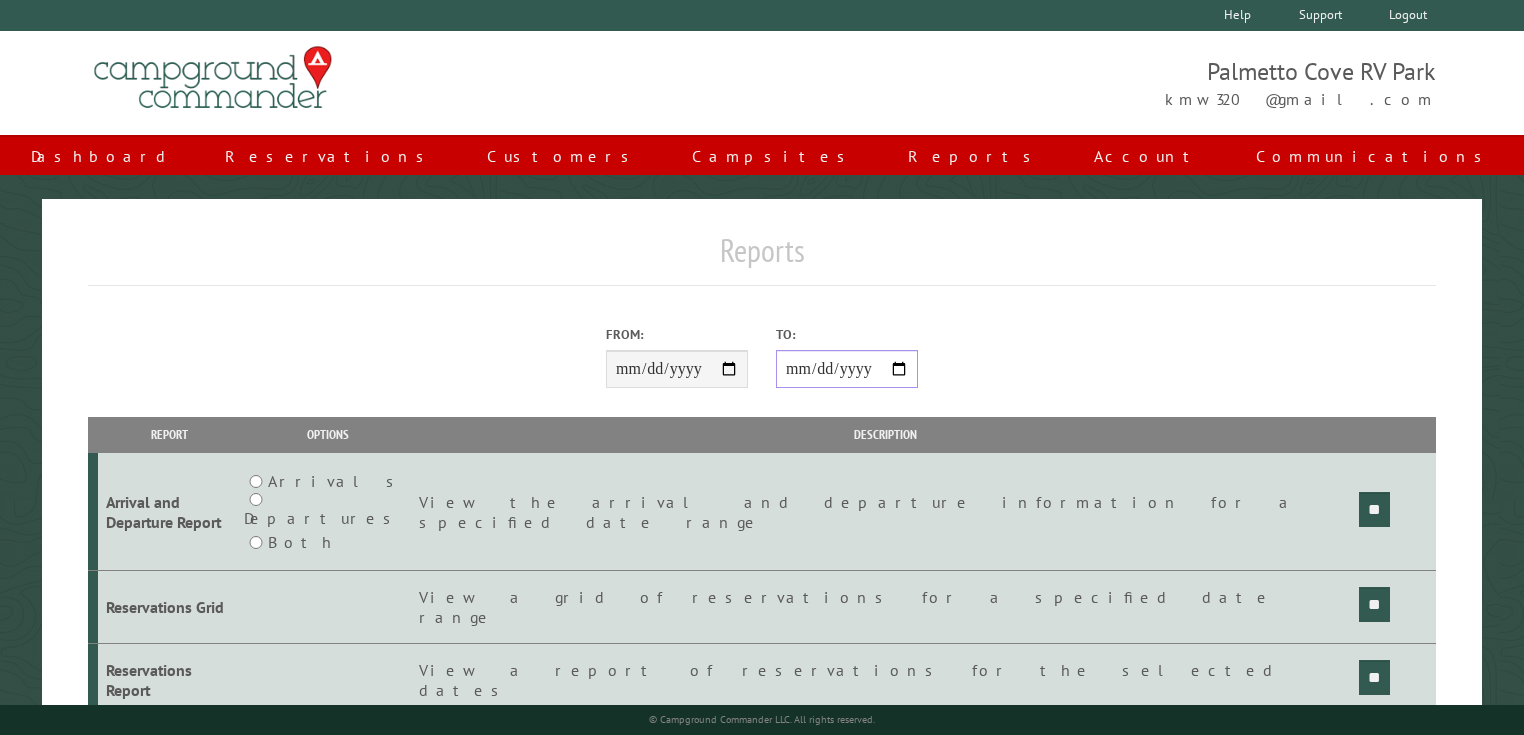 click on "**********" at bounding box center [847, 369] 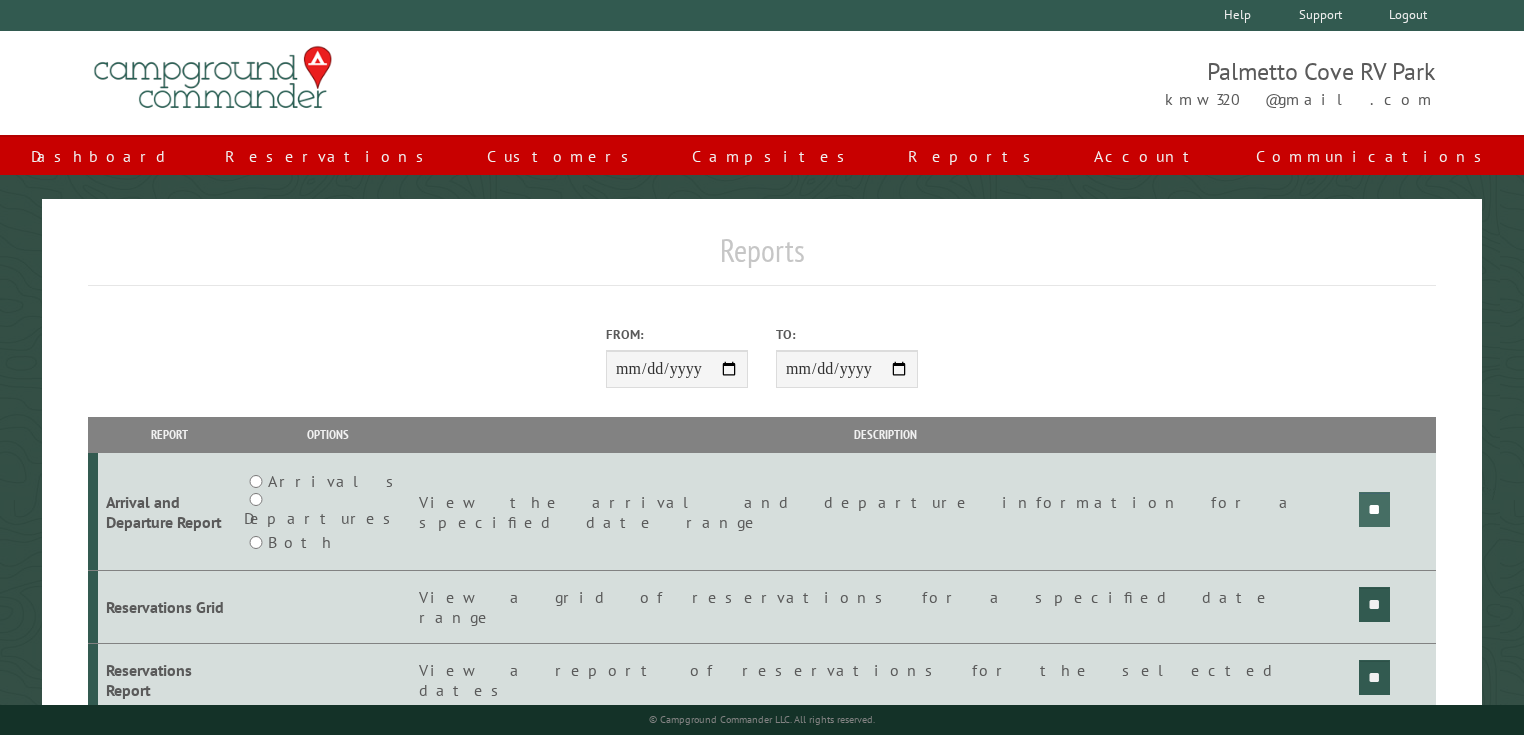 click on "**" at bounding box center [1374, 509] 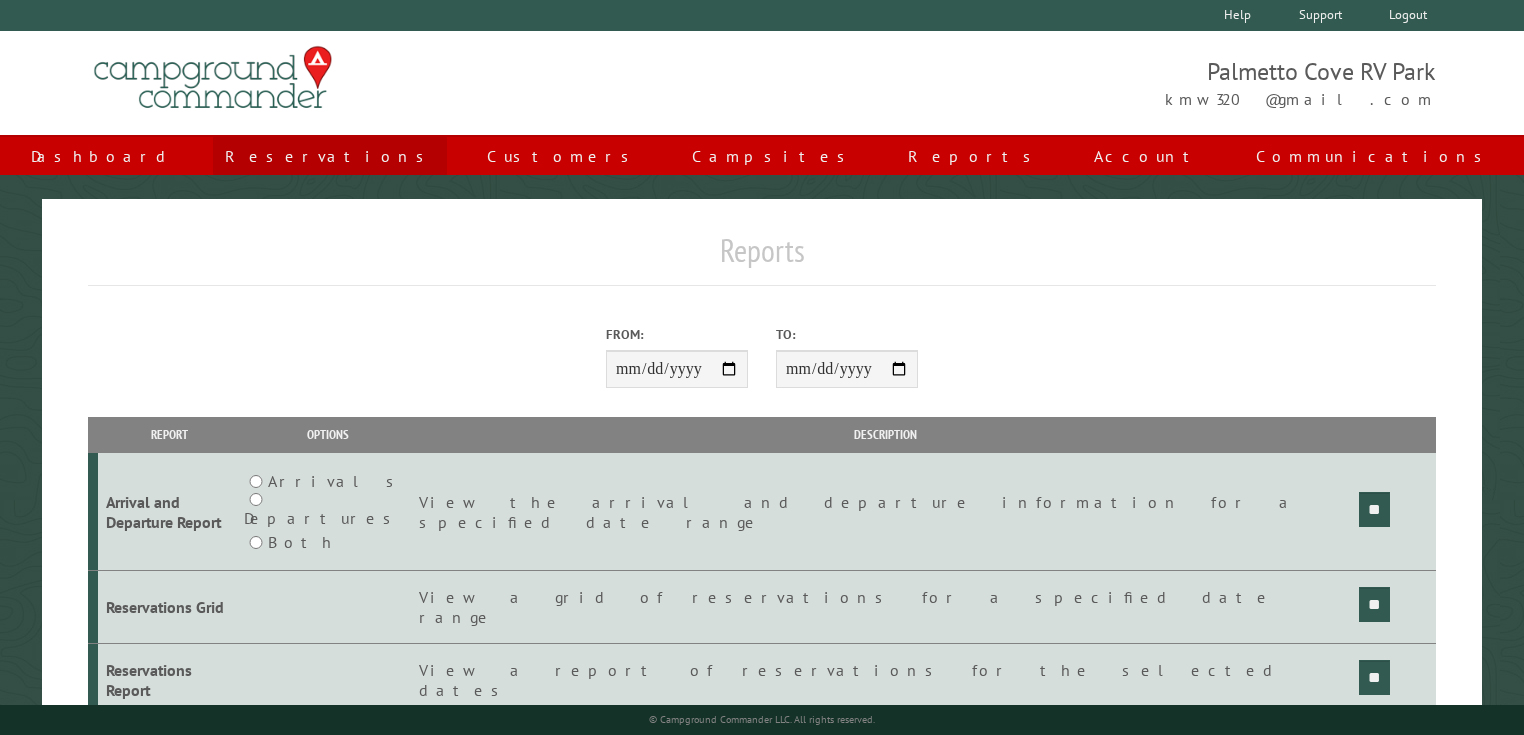 click on "Reservations" at bounding box center [330, 156] 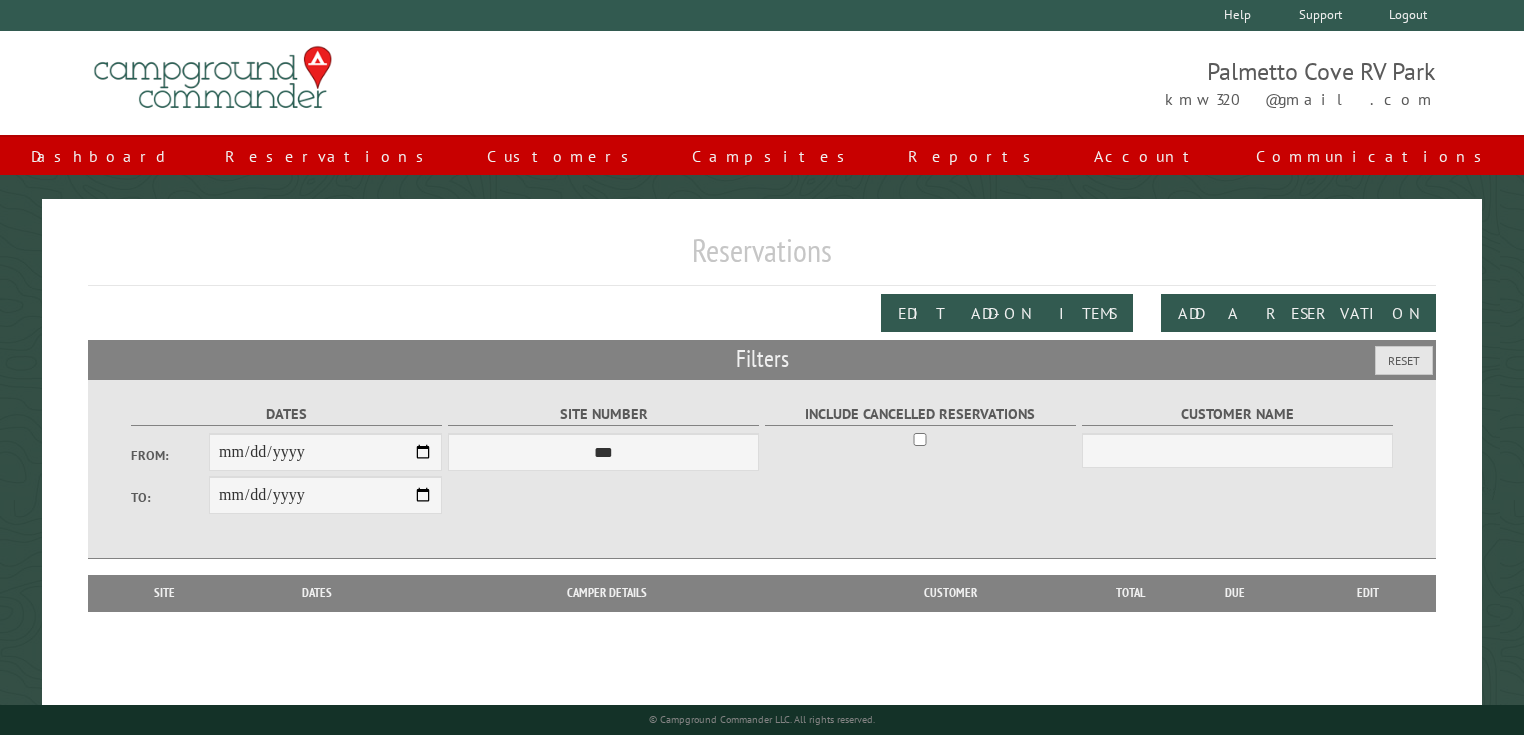 scroll, scrollTop: 0, scrollLeft: 0, axis: both 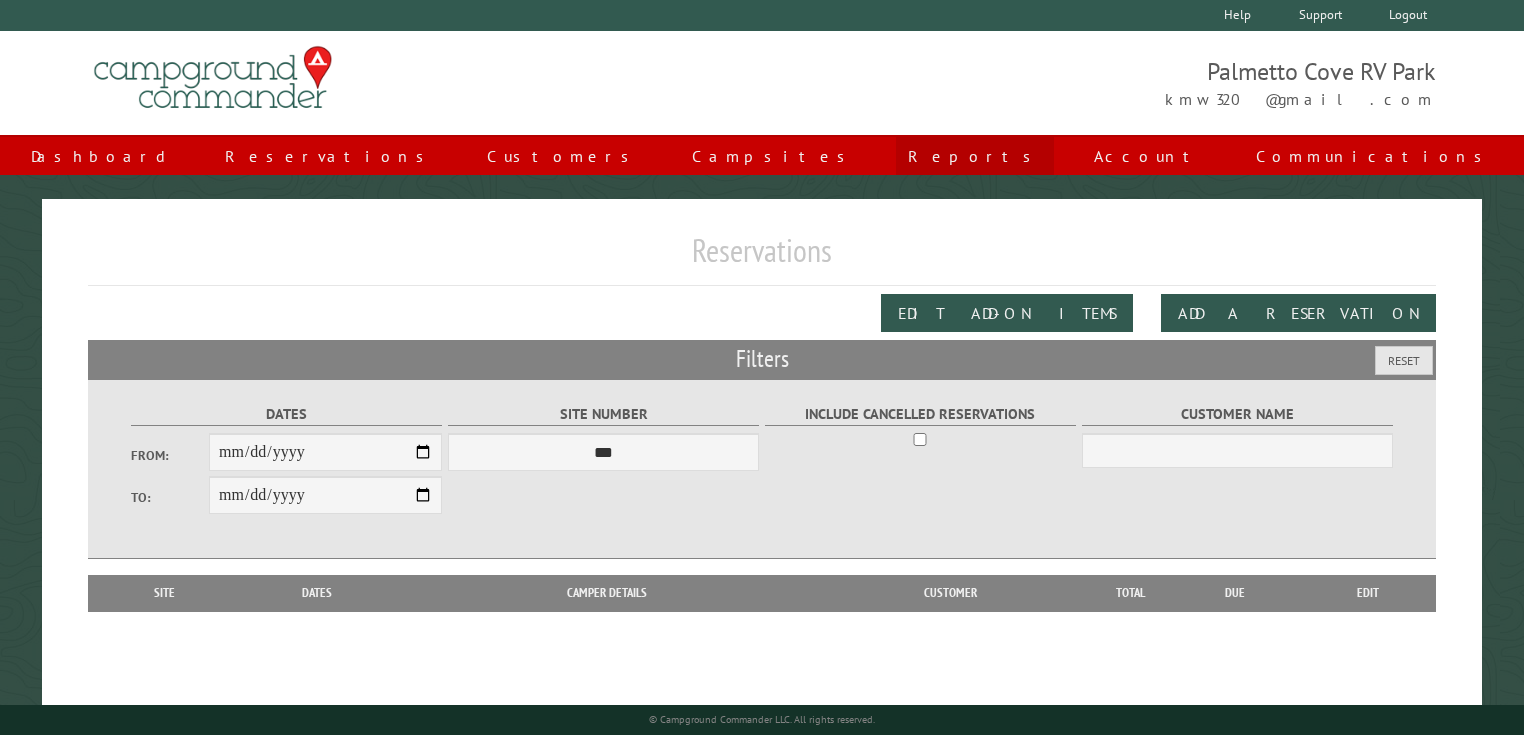 click on "Reports" at bounding box center (975, 156) 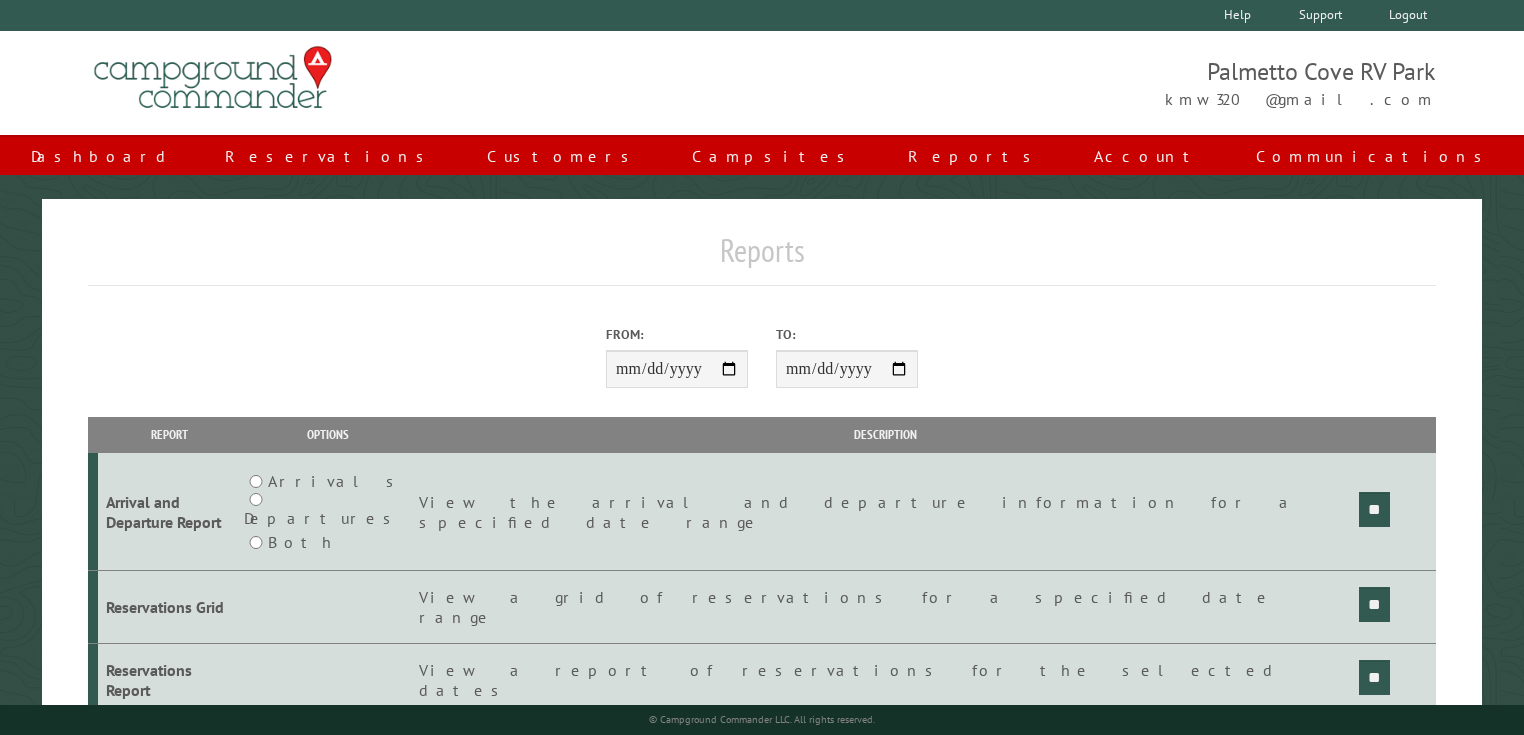 scroll, scrollTop: 0, scrollLeft: 0, axis: both 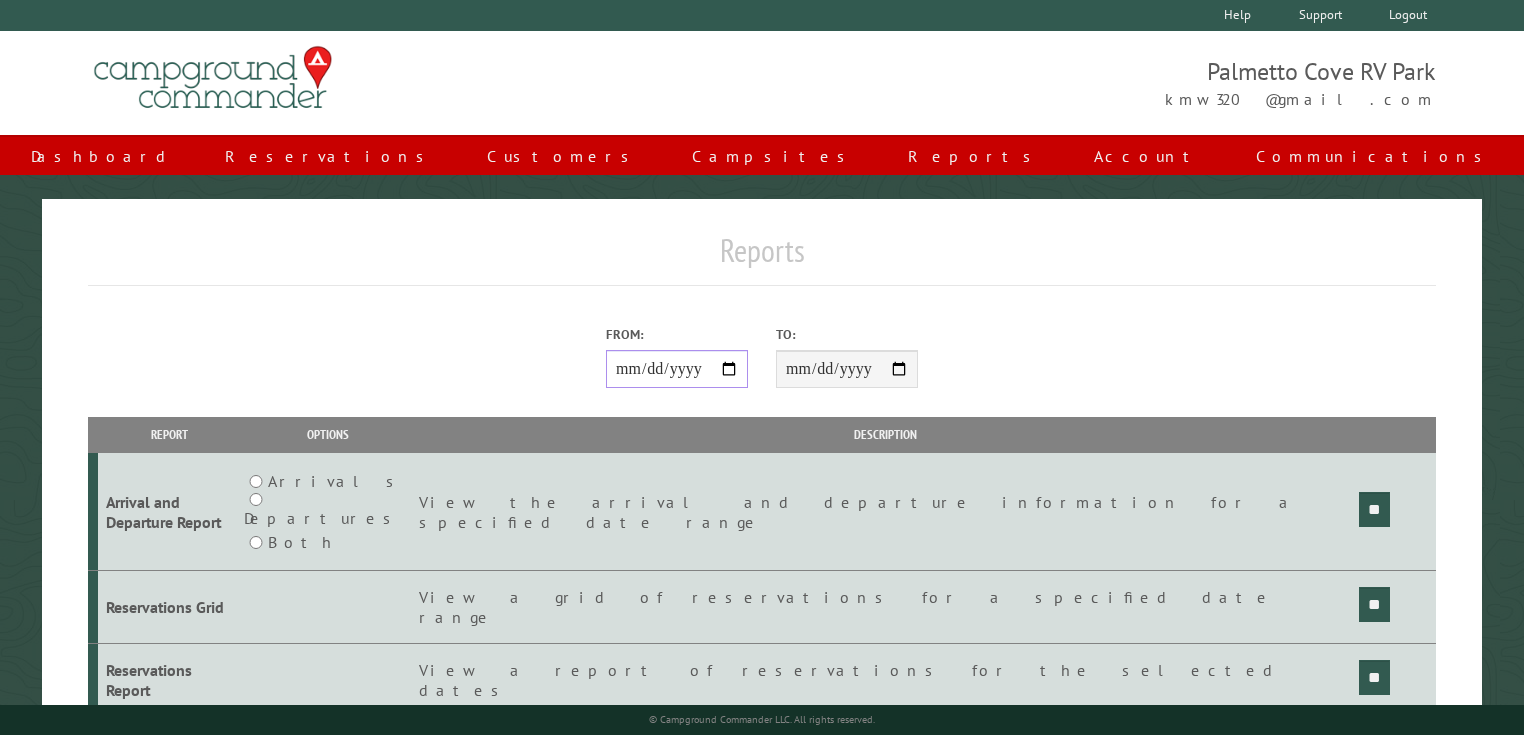 click on "From:" at bounding box center (677, 369) 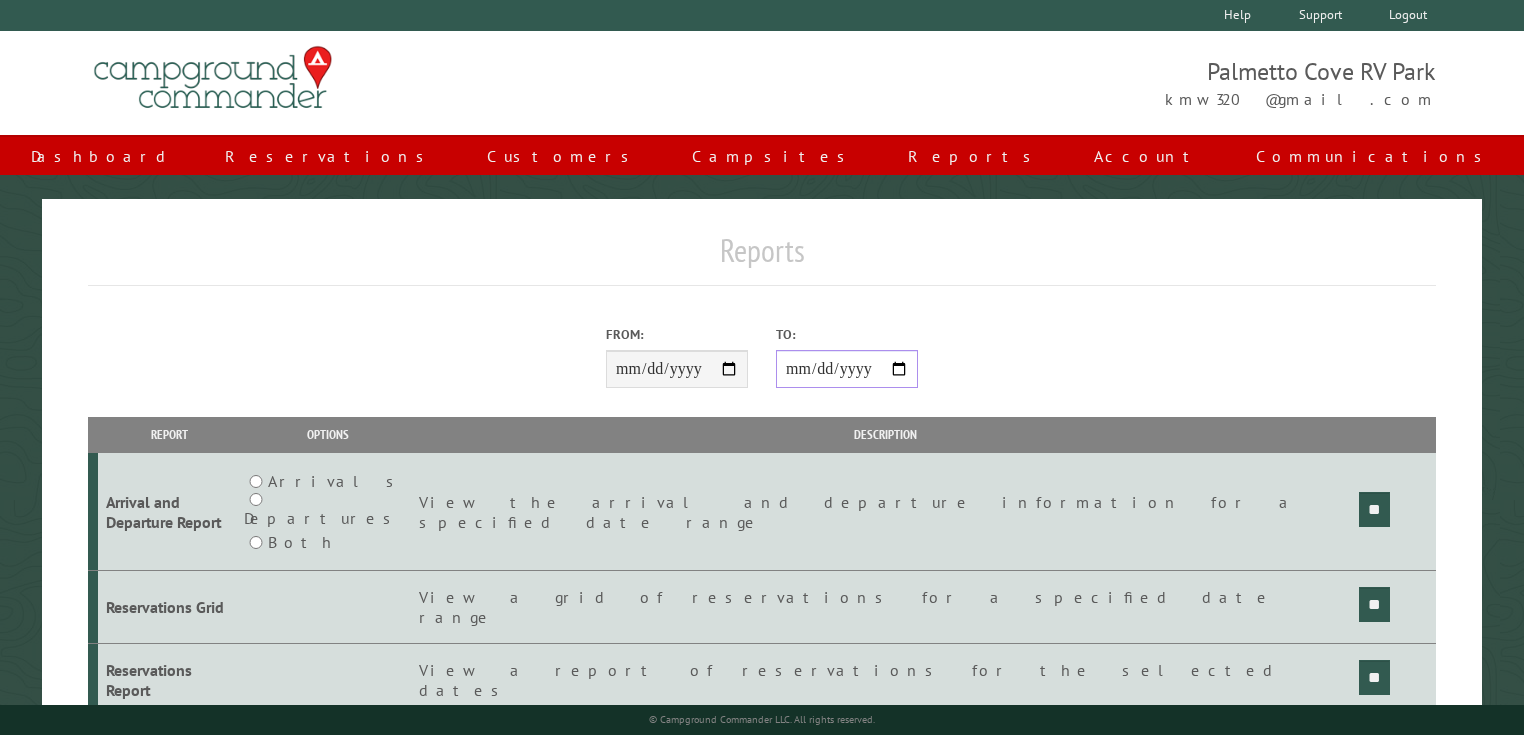 click on "**********" at bounding box center (847, 369) 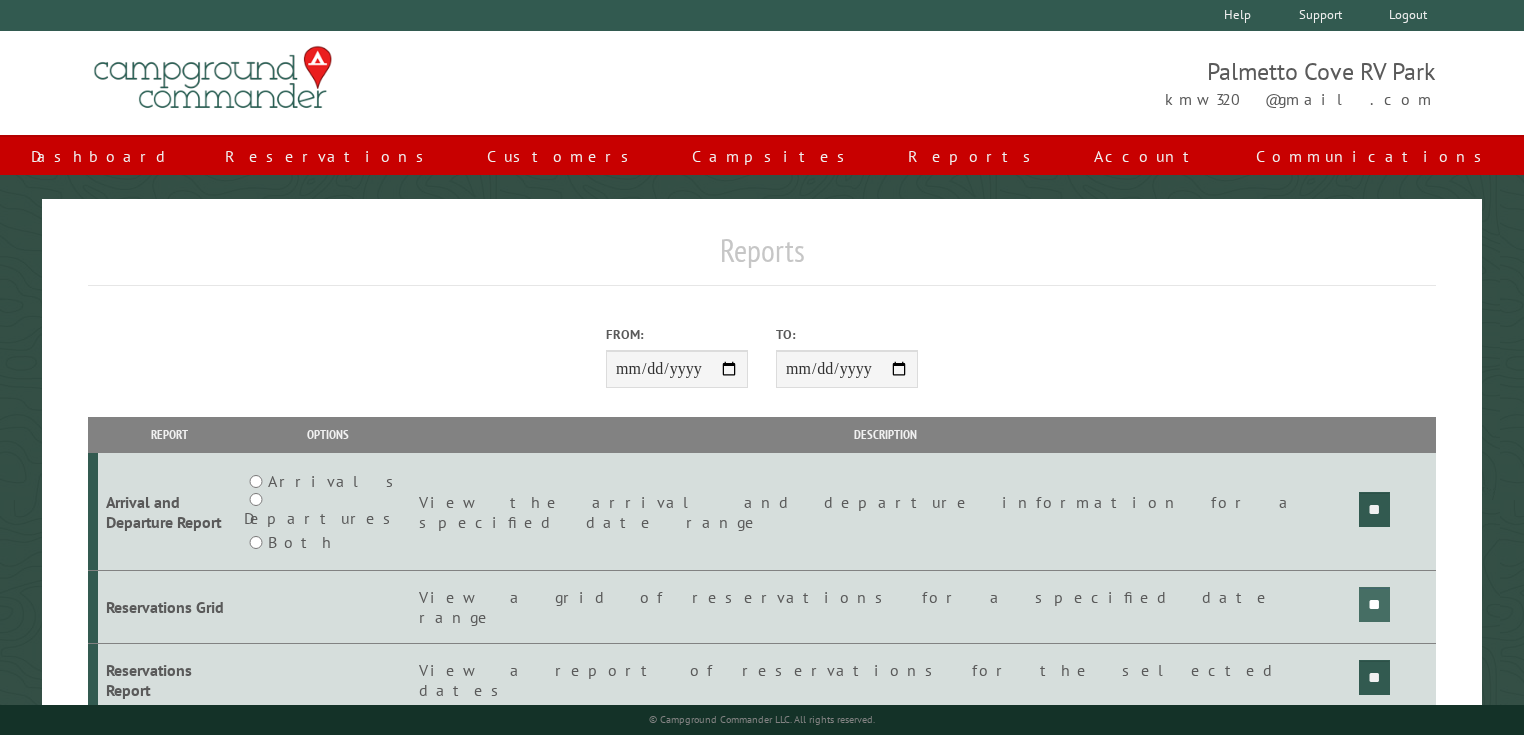 click on "**" at bounding box center (1374, 509) 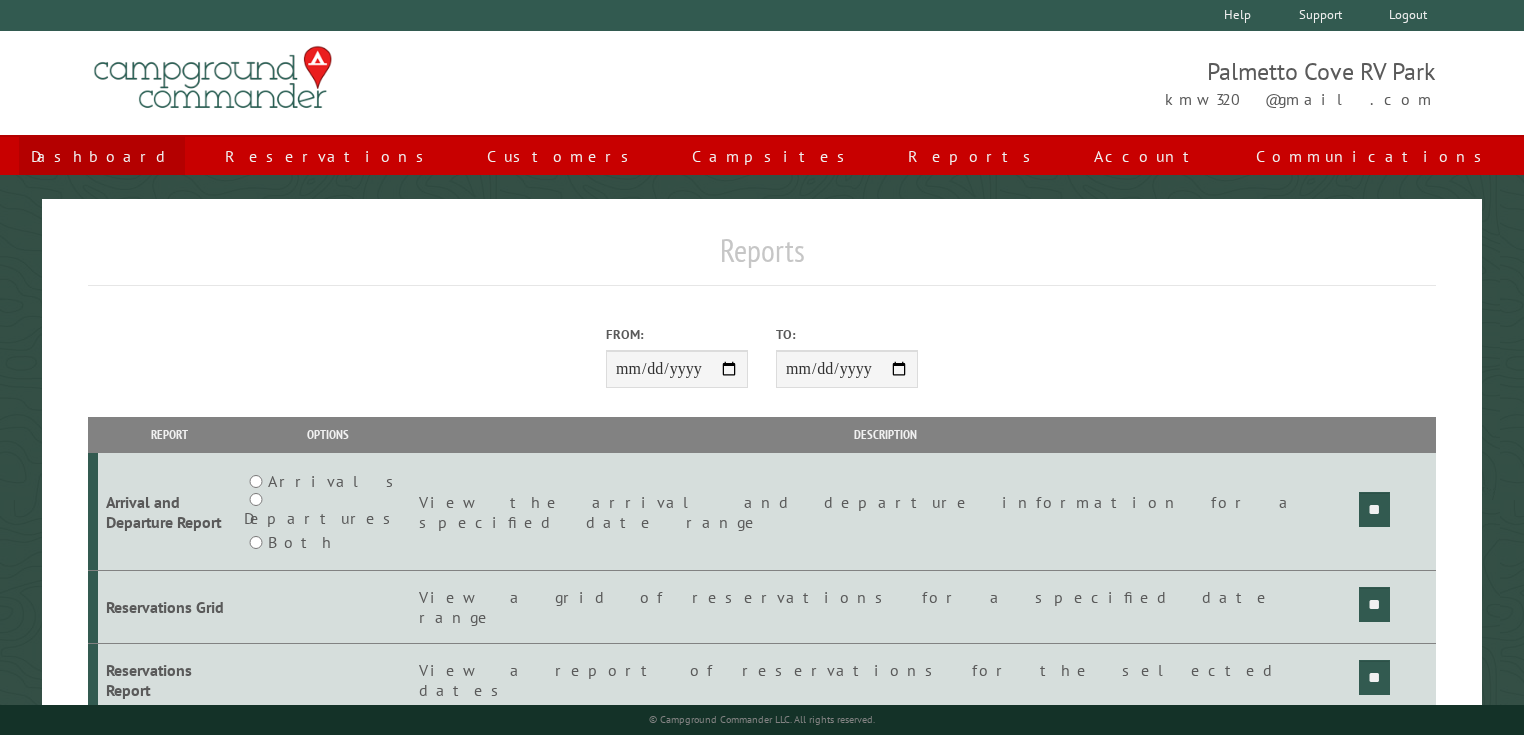 click on "Dashboard" at bounding box center [102, 156] 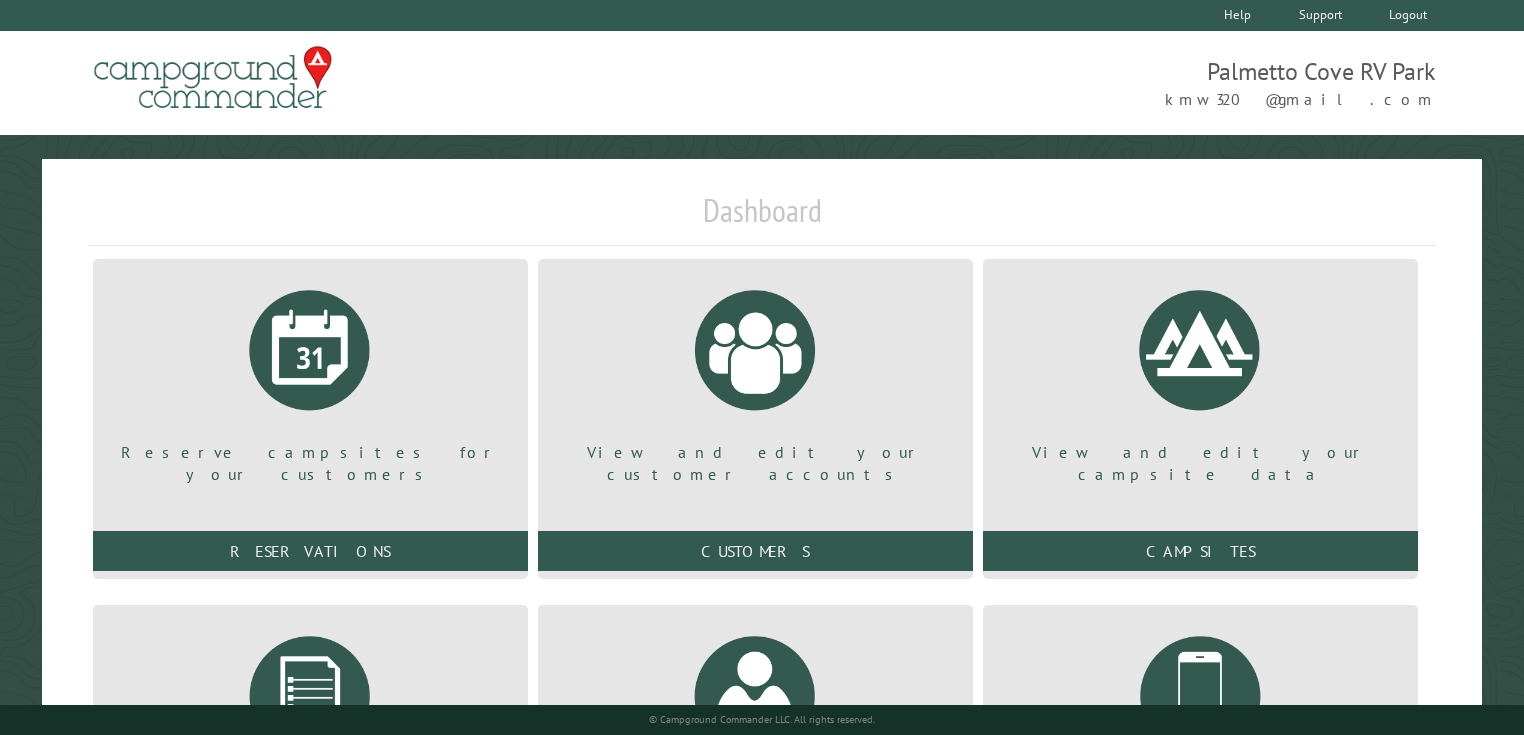 scroll, scrollTop: 0, scrollLeft: 0, axis: both 